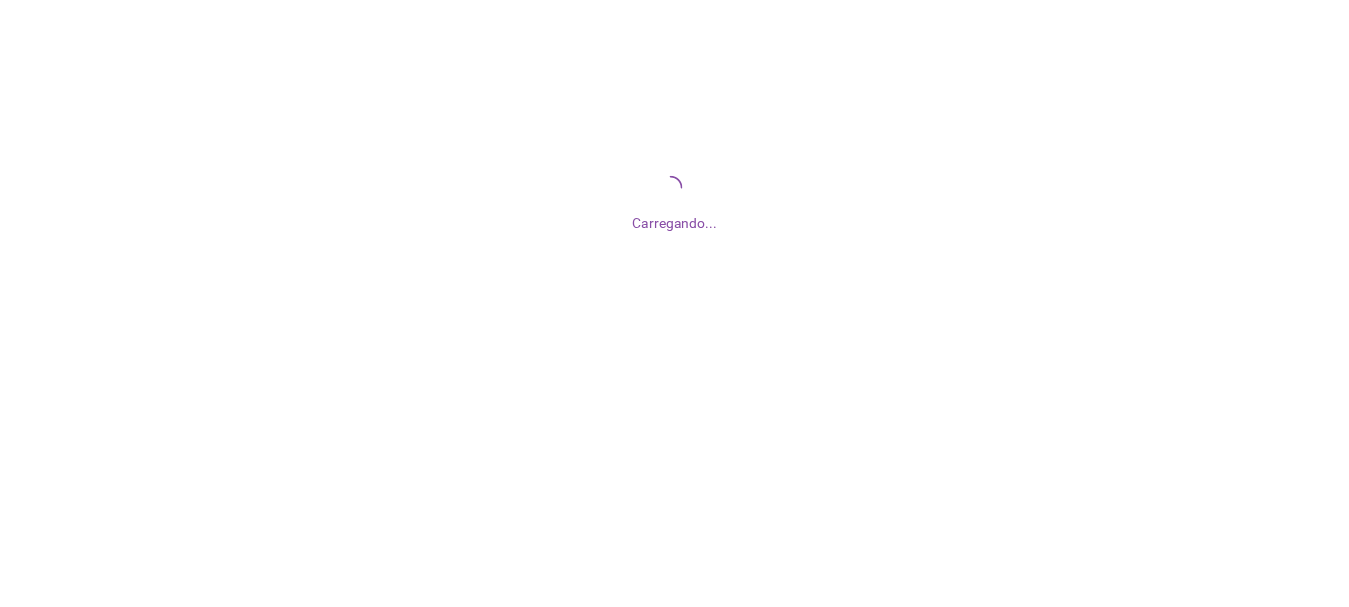 scroll, scrollTop: 0, scrollLeft: 0, axis: both 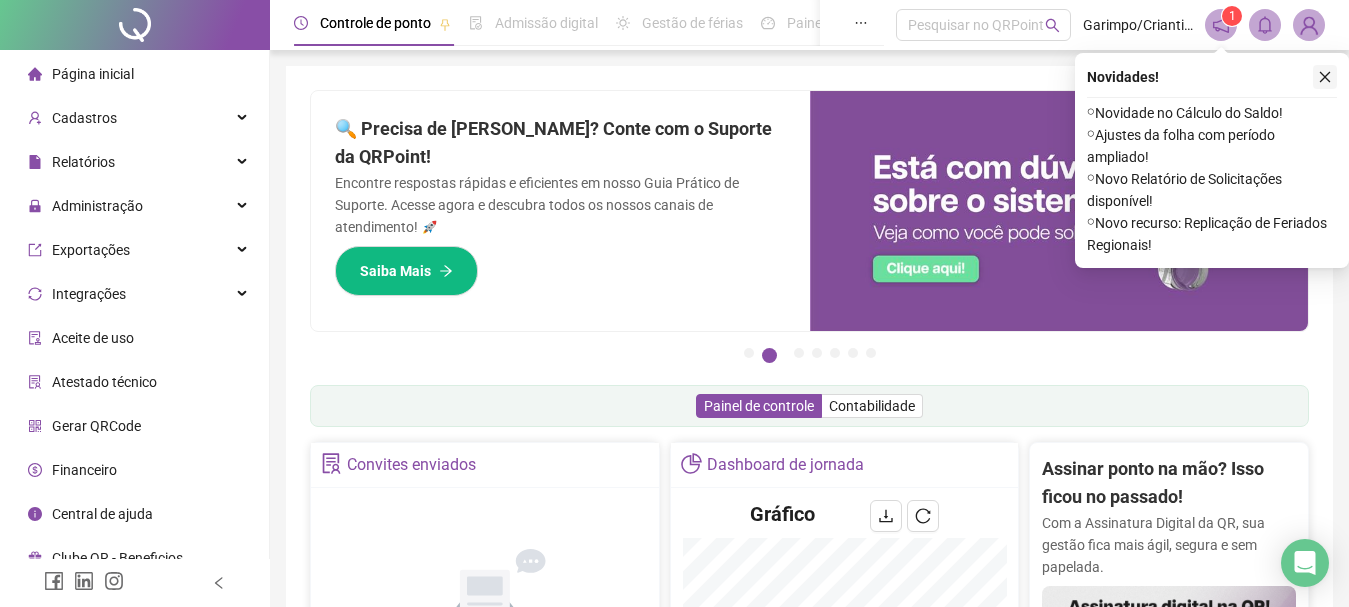 click 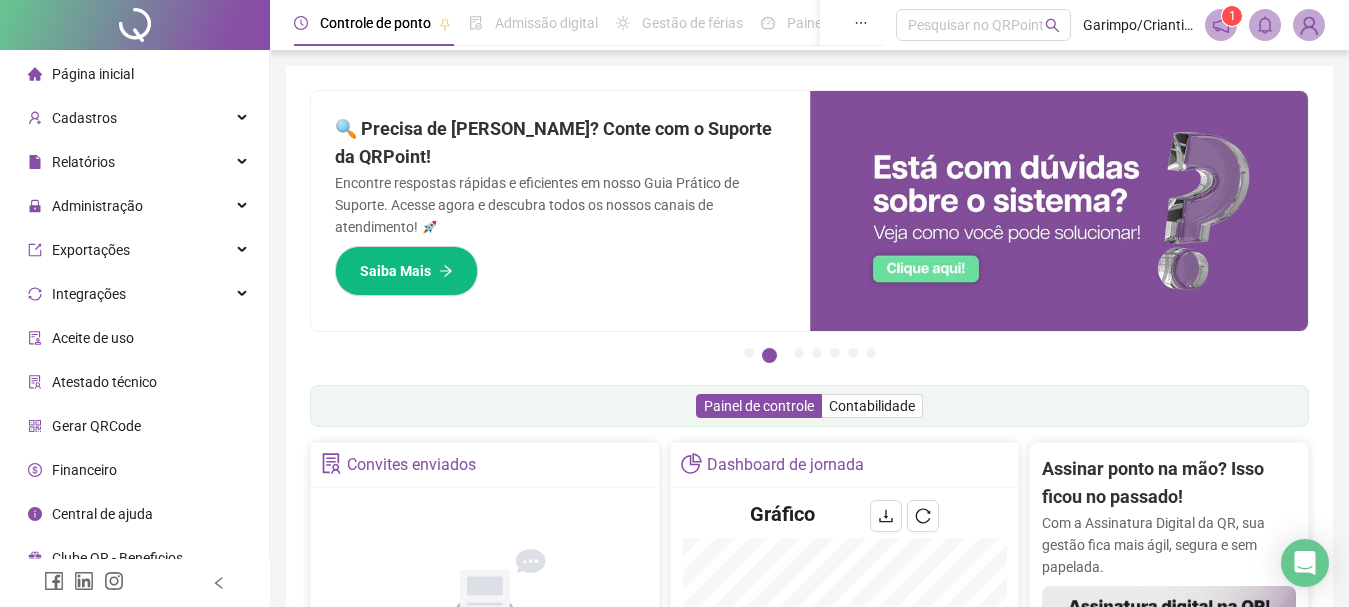 click at bounding box center (1221, 25) 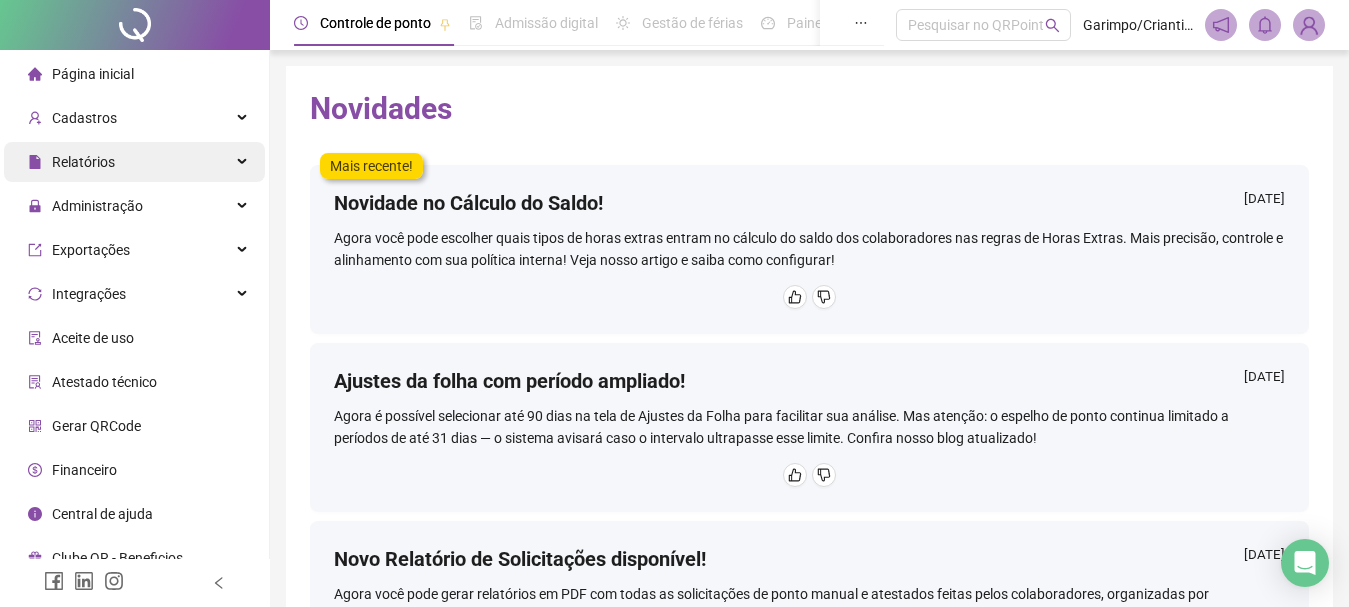 click on "Relatórios" at bounding box center [134, 162] 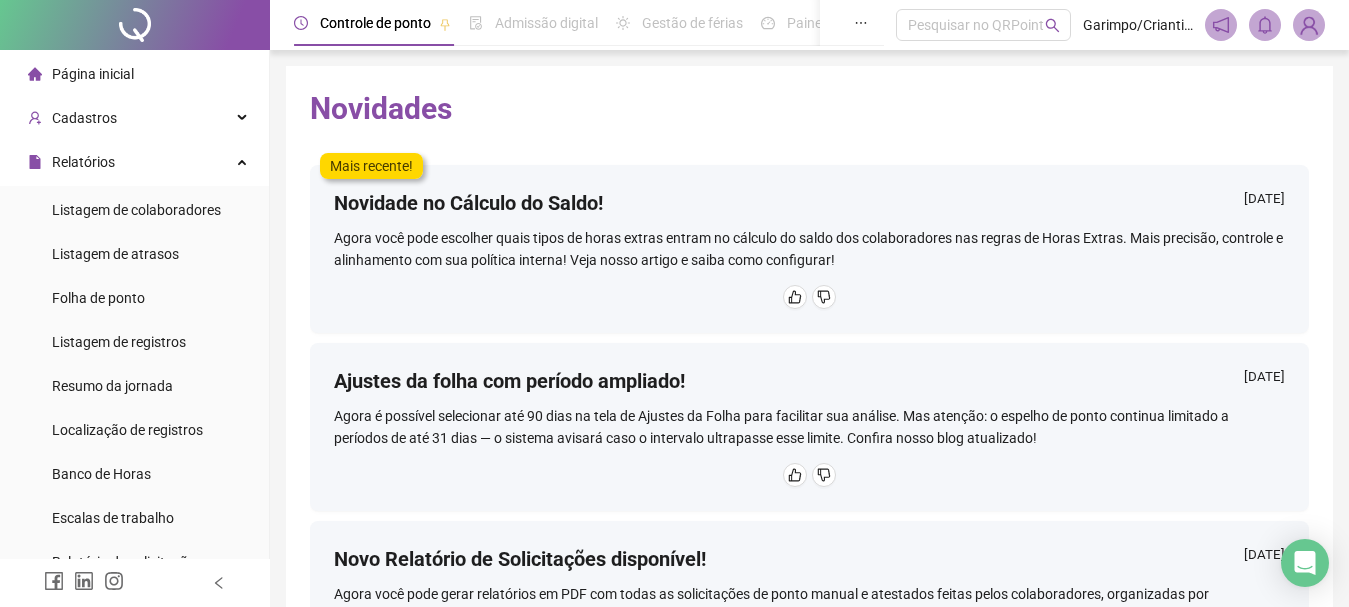 drag, startPoint x: 135, startPoint y: 247, endPoint x: 291, endPoint y: 574, distance: 362.3051 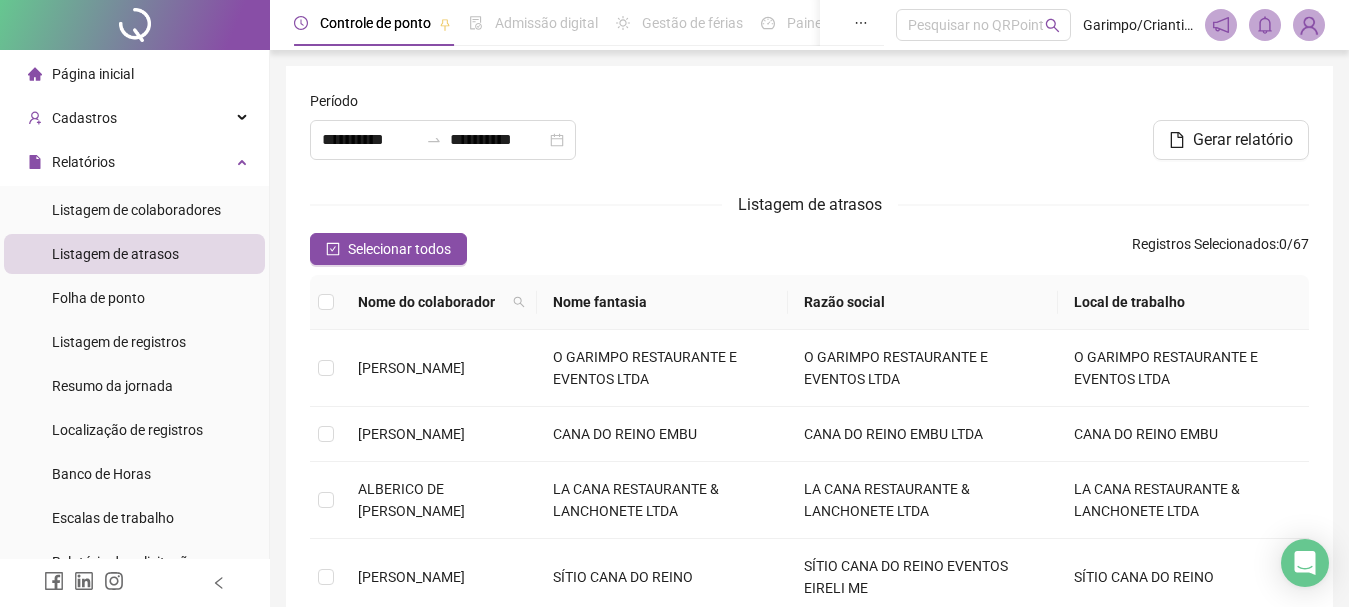 type on "**********" 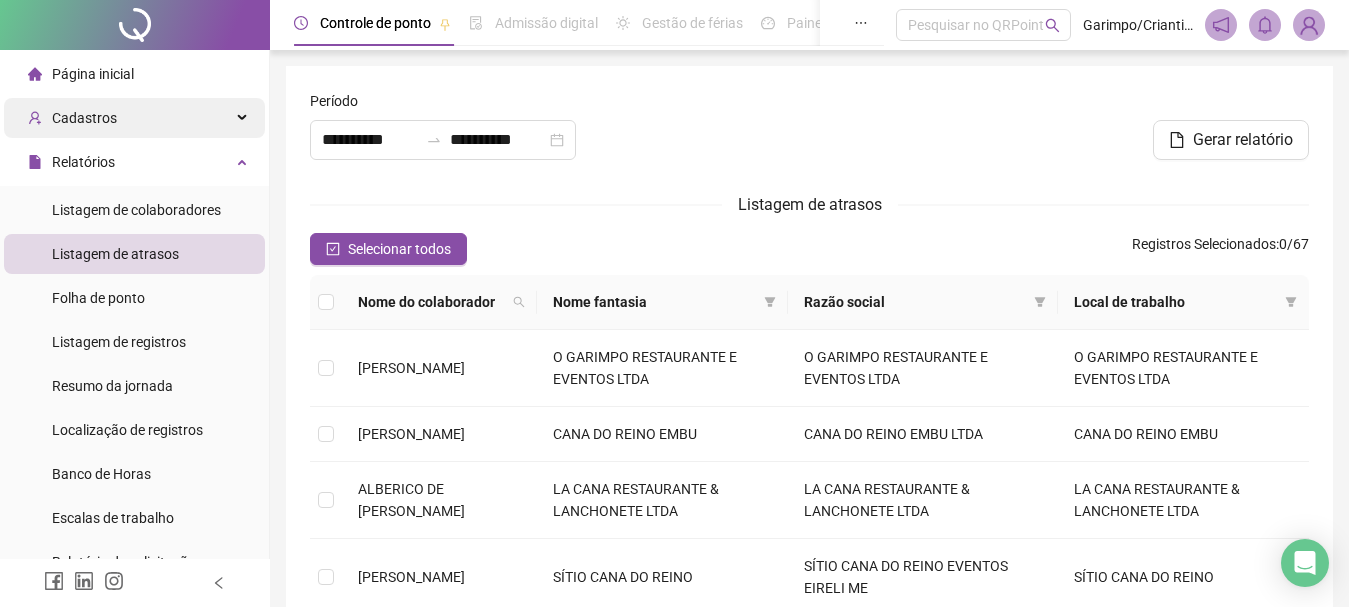 click on "Cadastros" at bounding box center (134, 118) 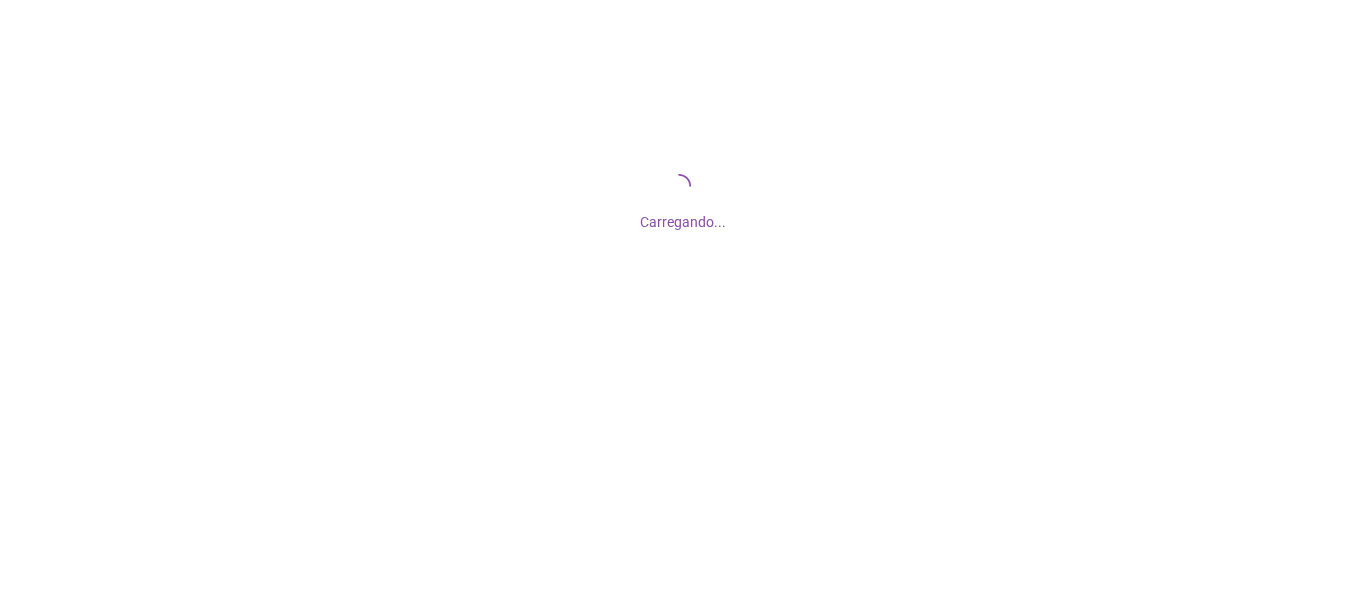 scroll, scrollTop: 0, scrollLeft: 0, axis: both 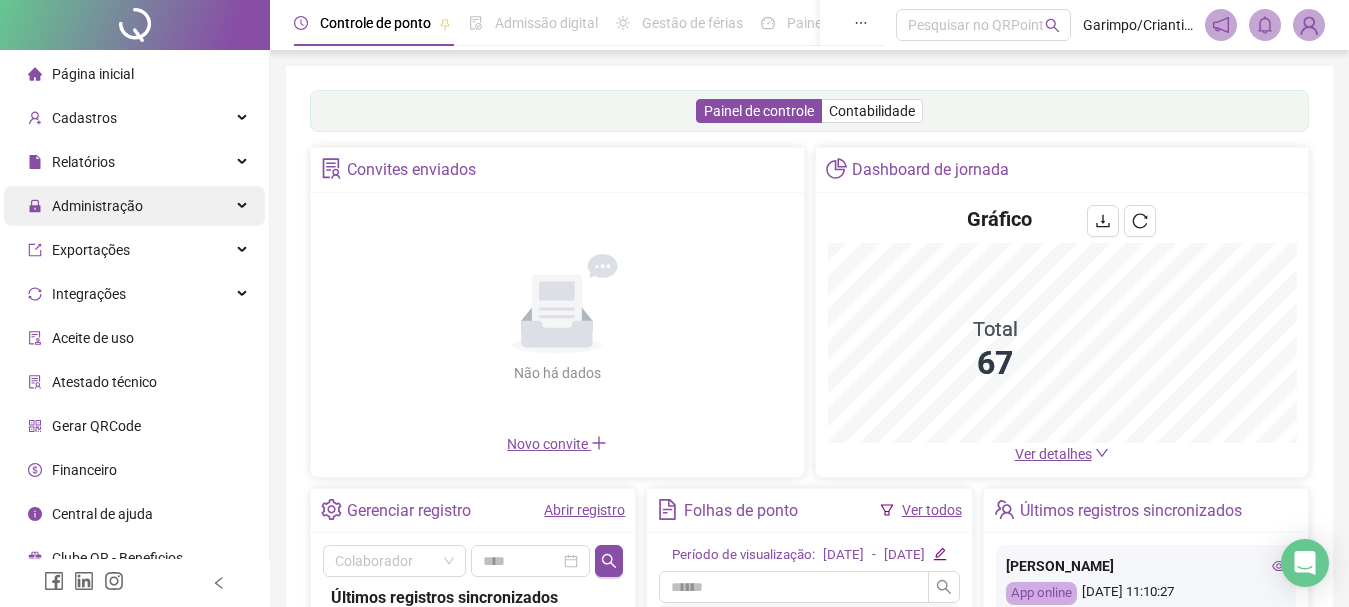 click on "Administração" at bounding box center (85, 206) 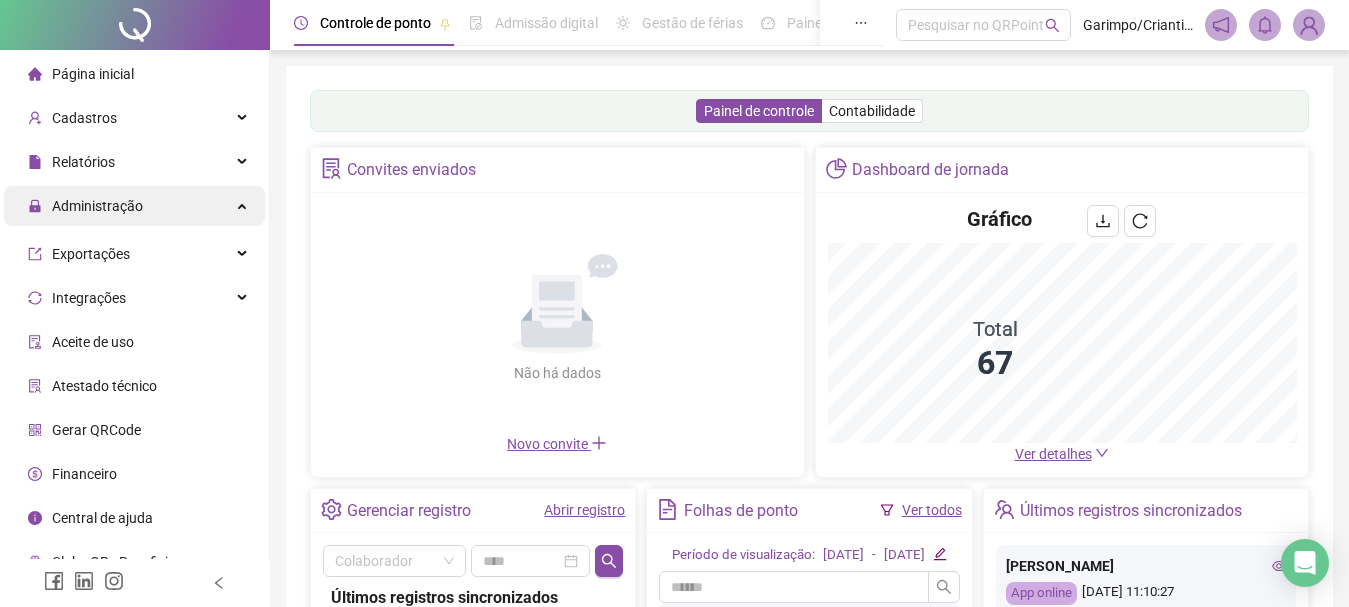 click on "Administração" at bounding box center (85, 206) 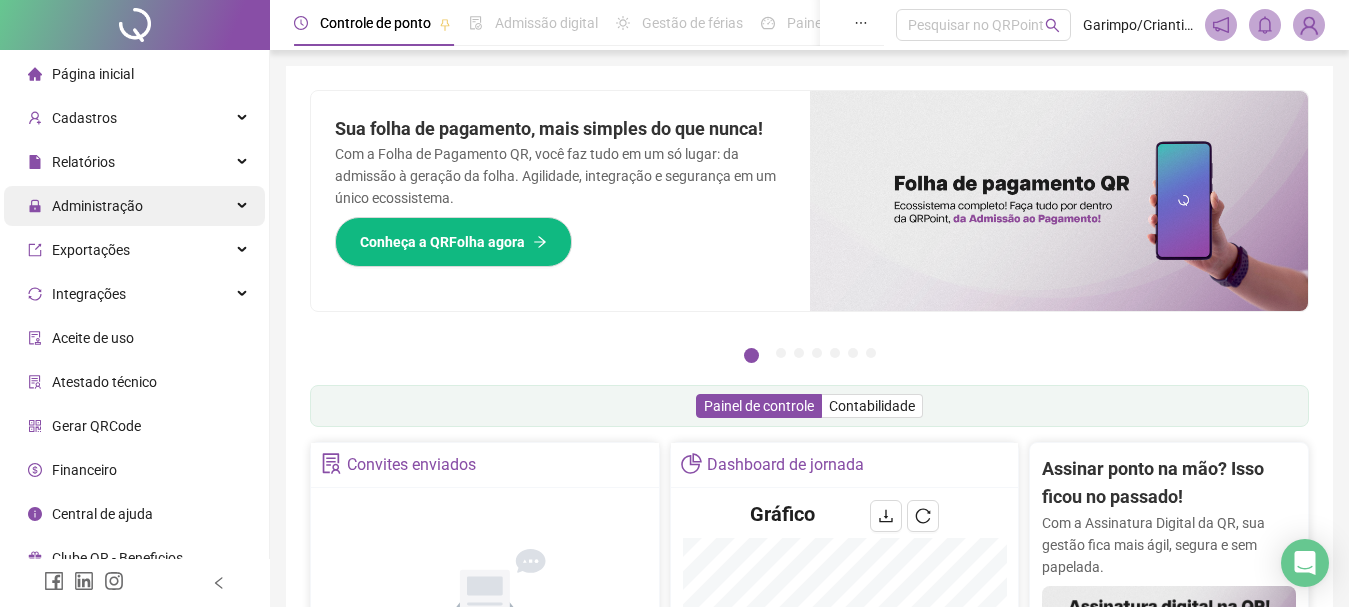 click on "Administração" at bounding box center (134, 206) 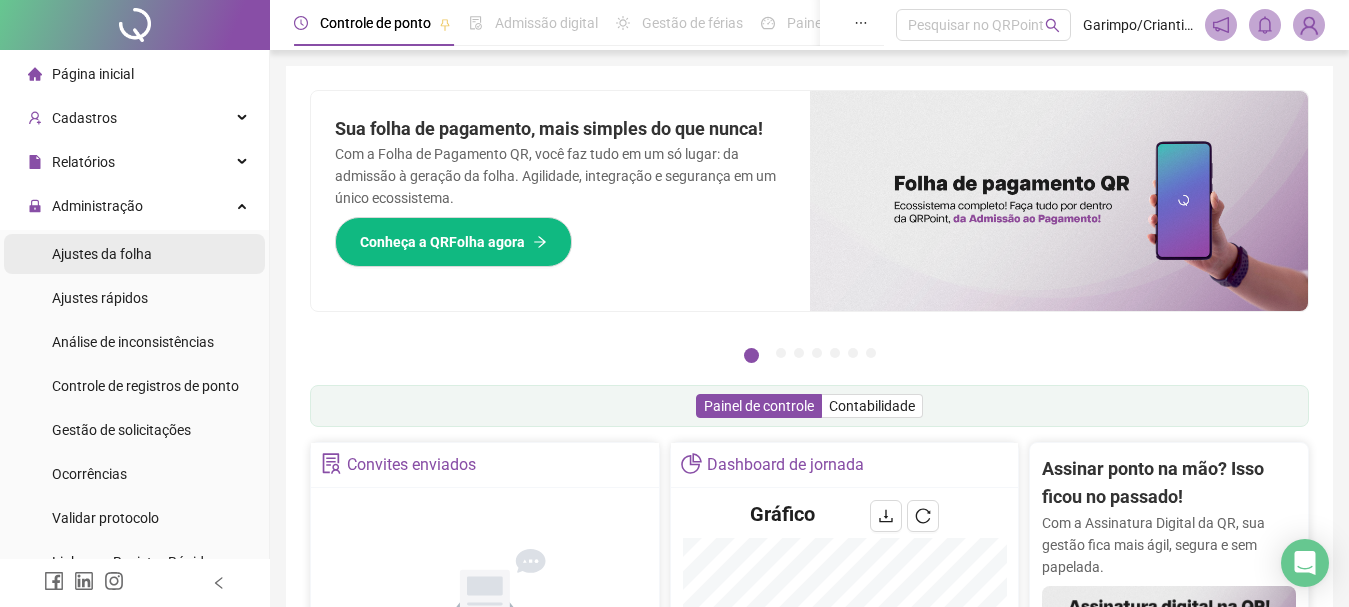 click on "Ajustes da folha" at bounding box center [102, 254] 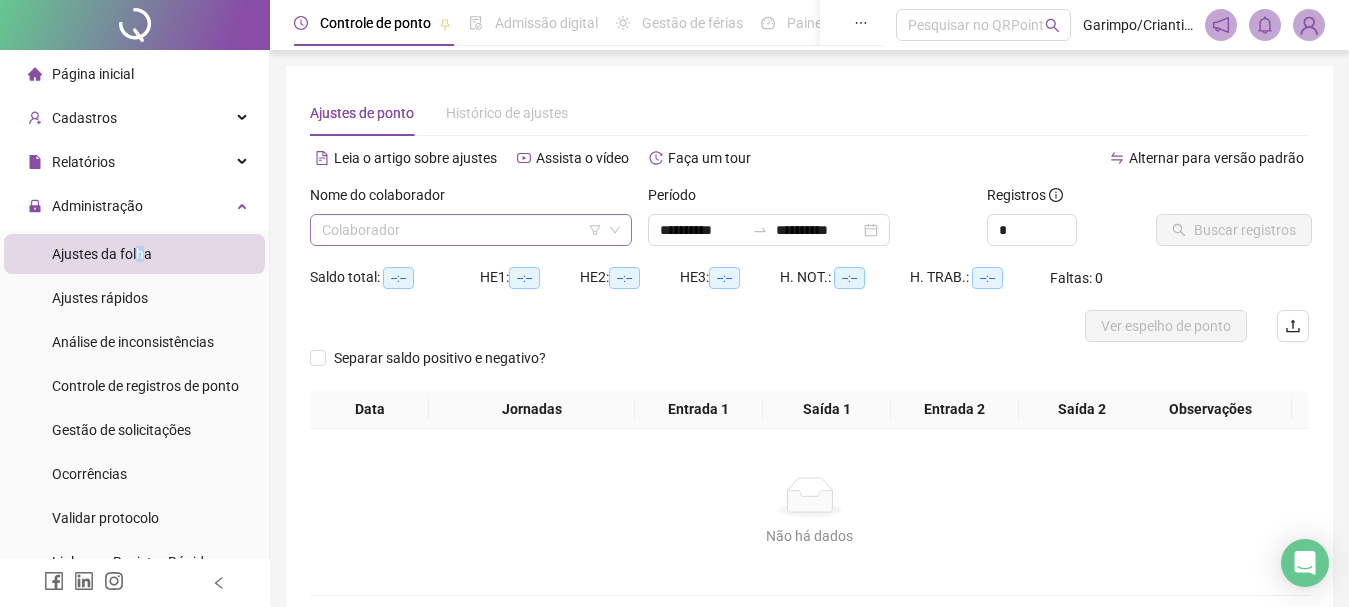 click at bounding box center [465, 230] 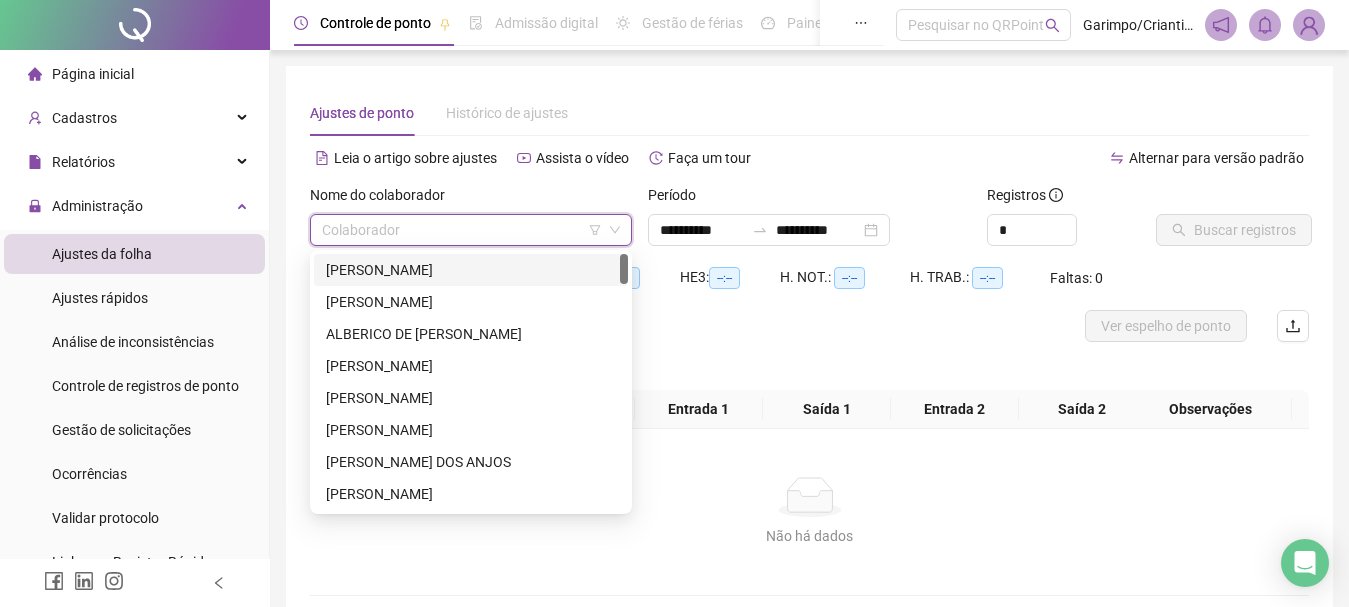 type on "*" 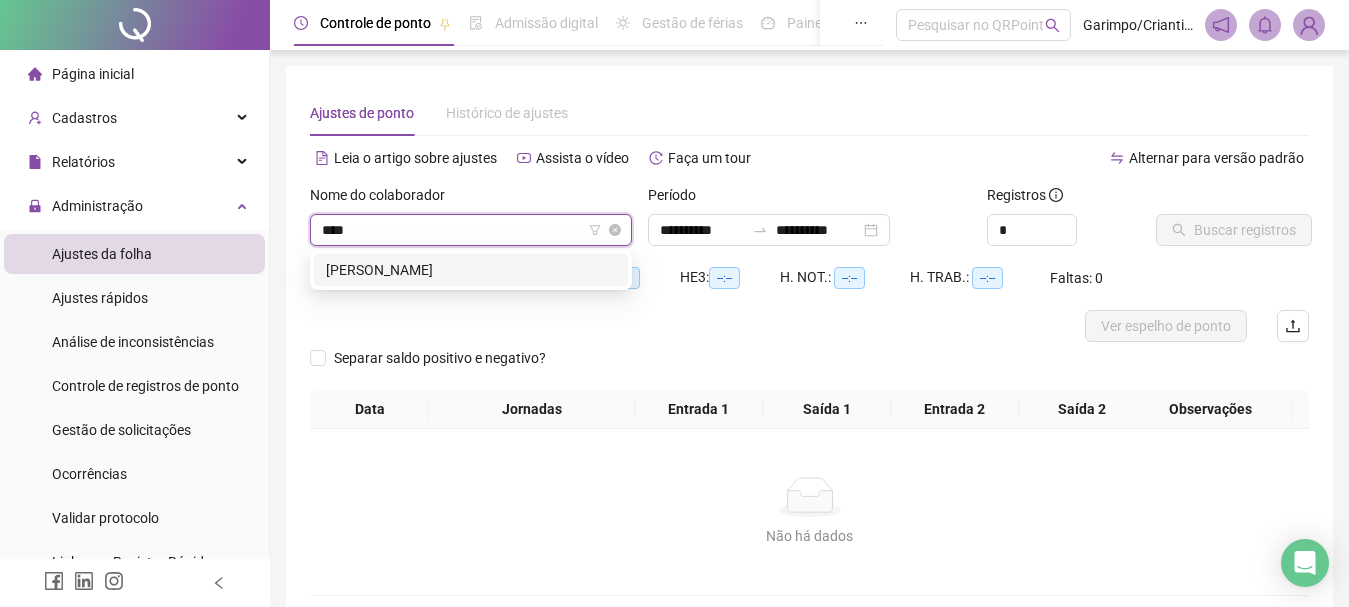 type on "*****" 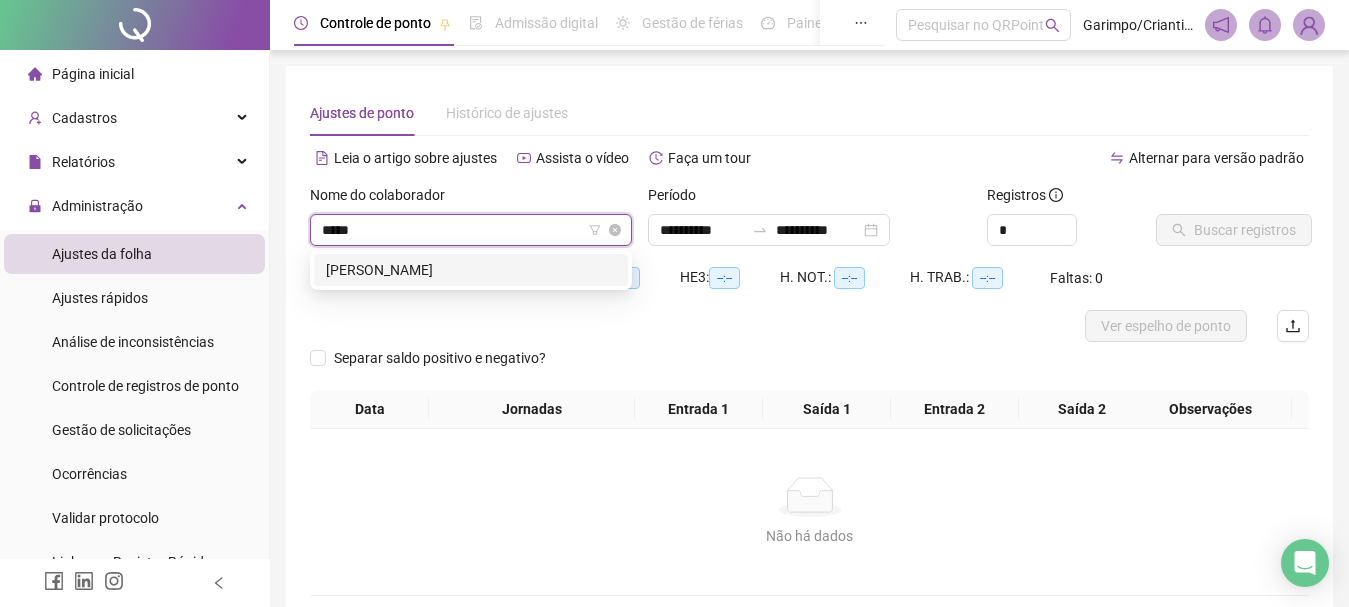 type 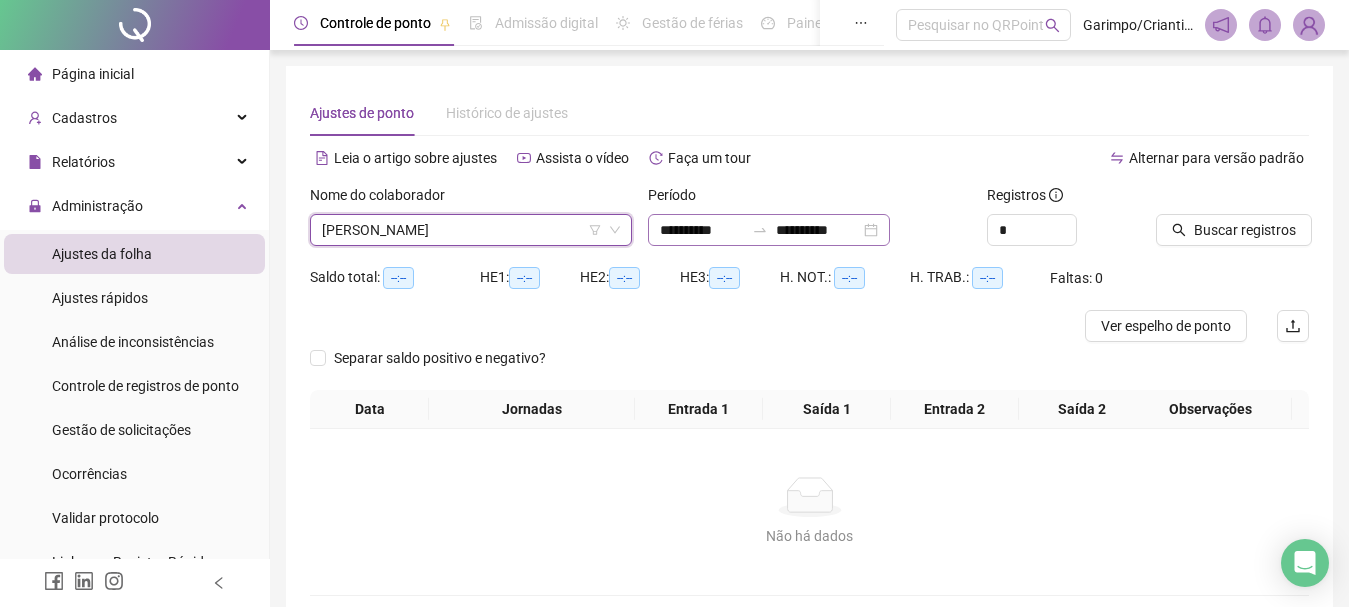 click on "**********" at bounding box center [769, 230] 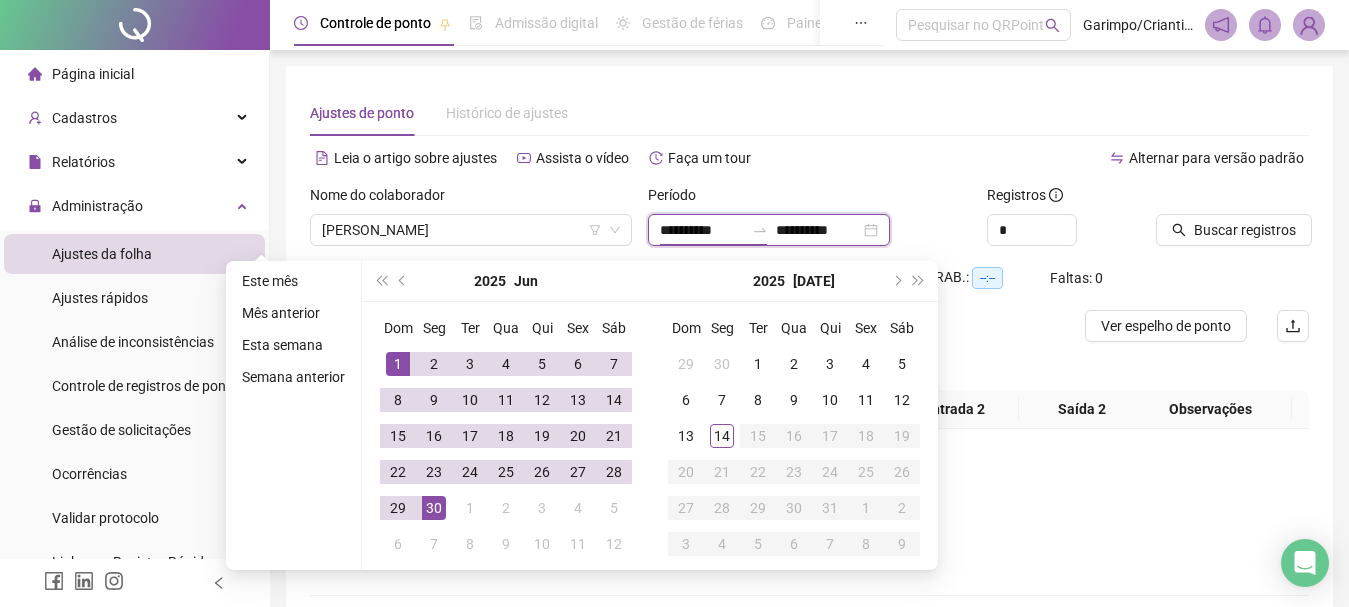 click on "**********" at bounding box center [769, 230] 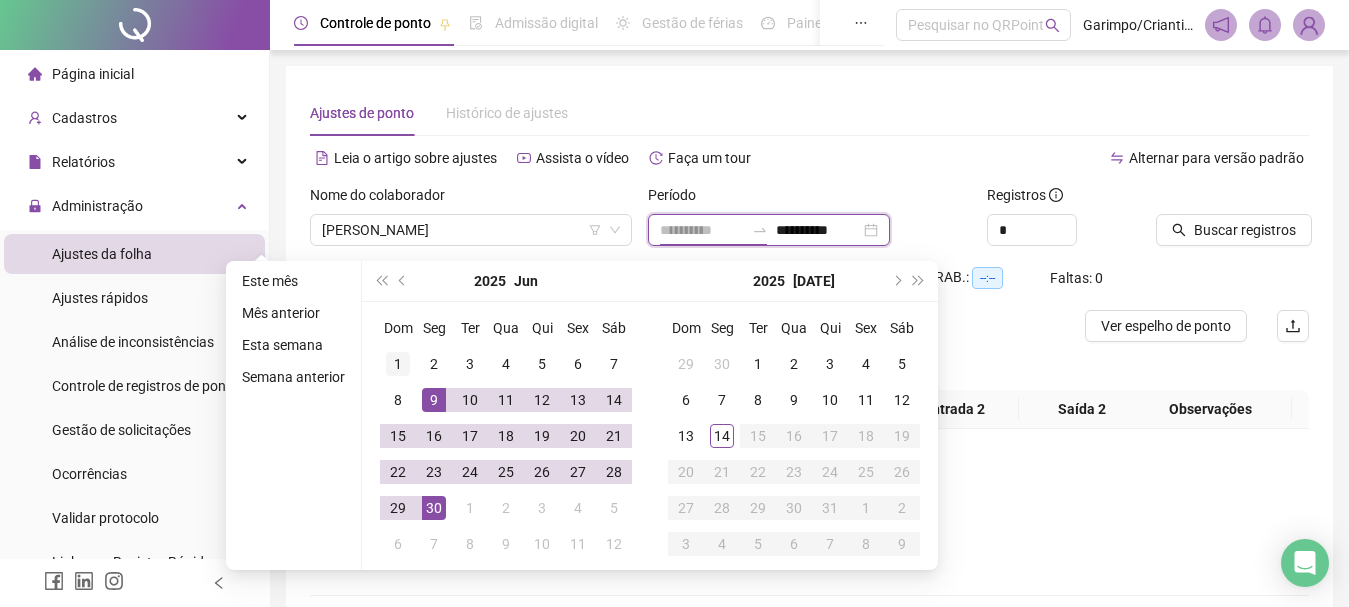 type on "**********" 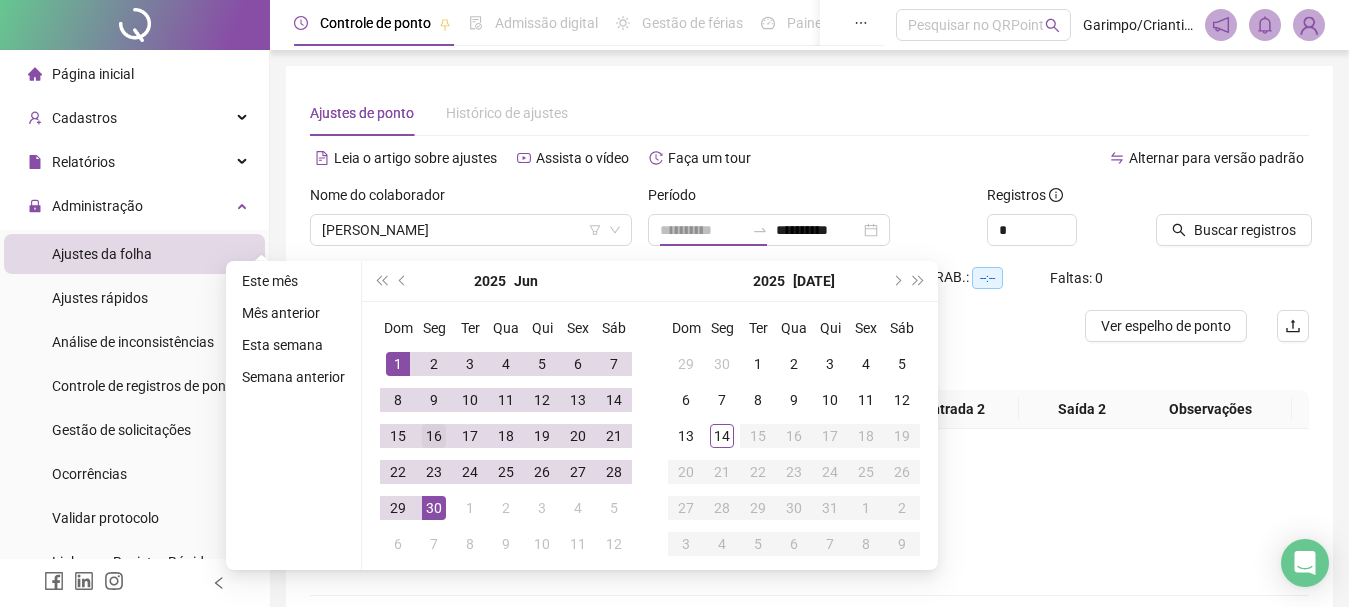 drag, startPoint x: 398, startPoint y: 361, endPoint x: 425, endPoint y: 436, distance: 79.71198 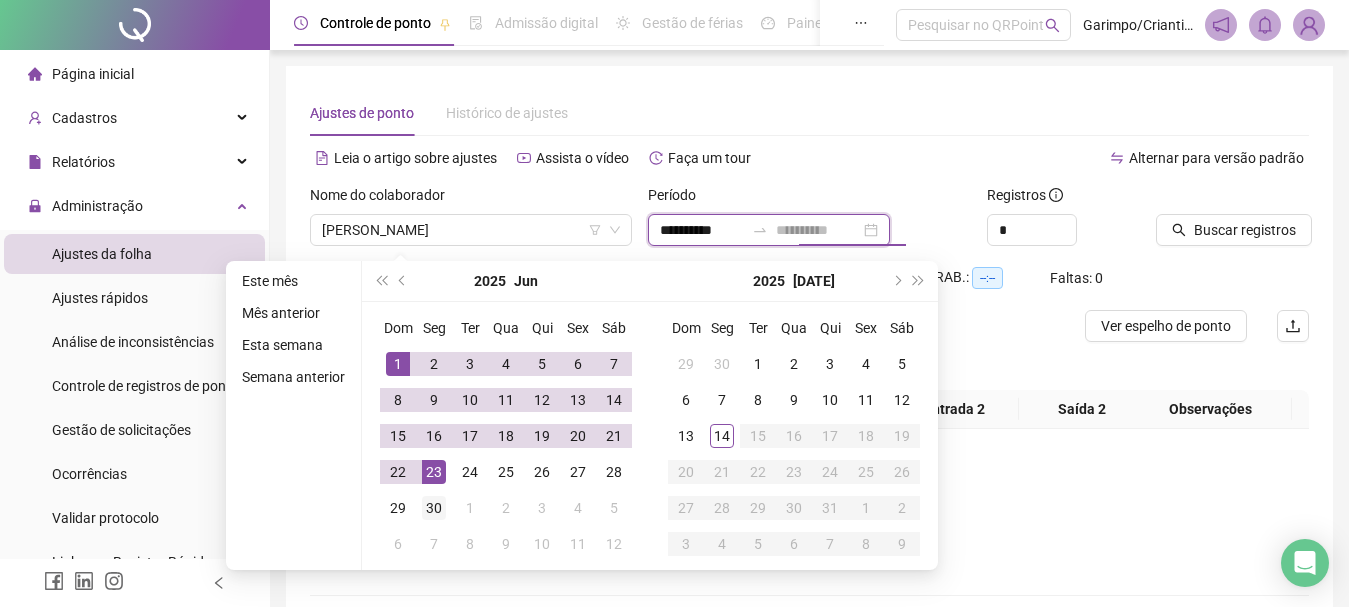 type on "**********" 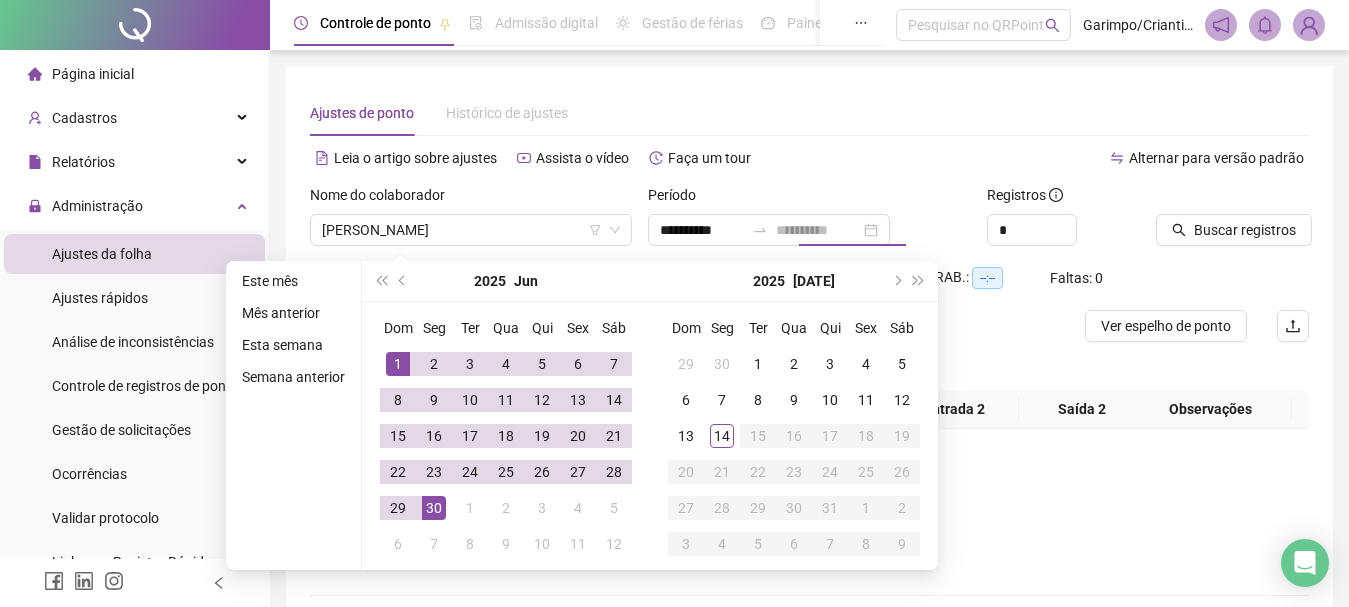click on "30" at bounding box center (434, 508) 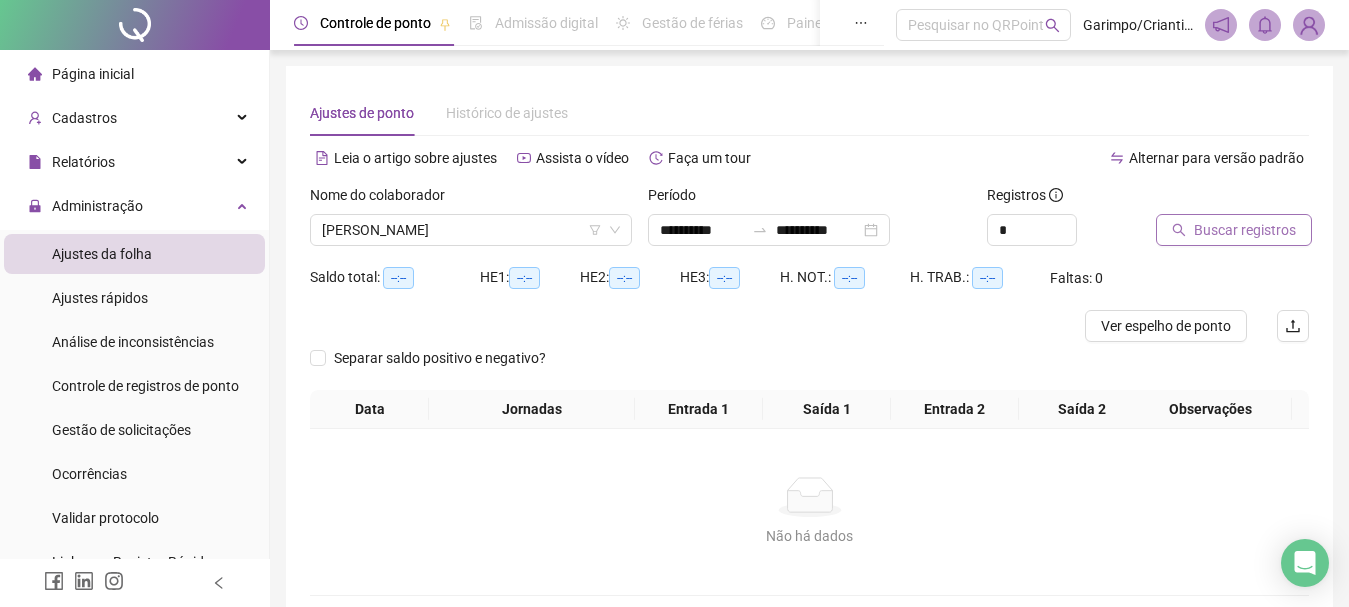 click on "Buscar registros" at bounding box center (1245, 230) 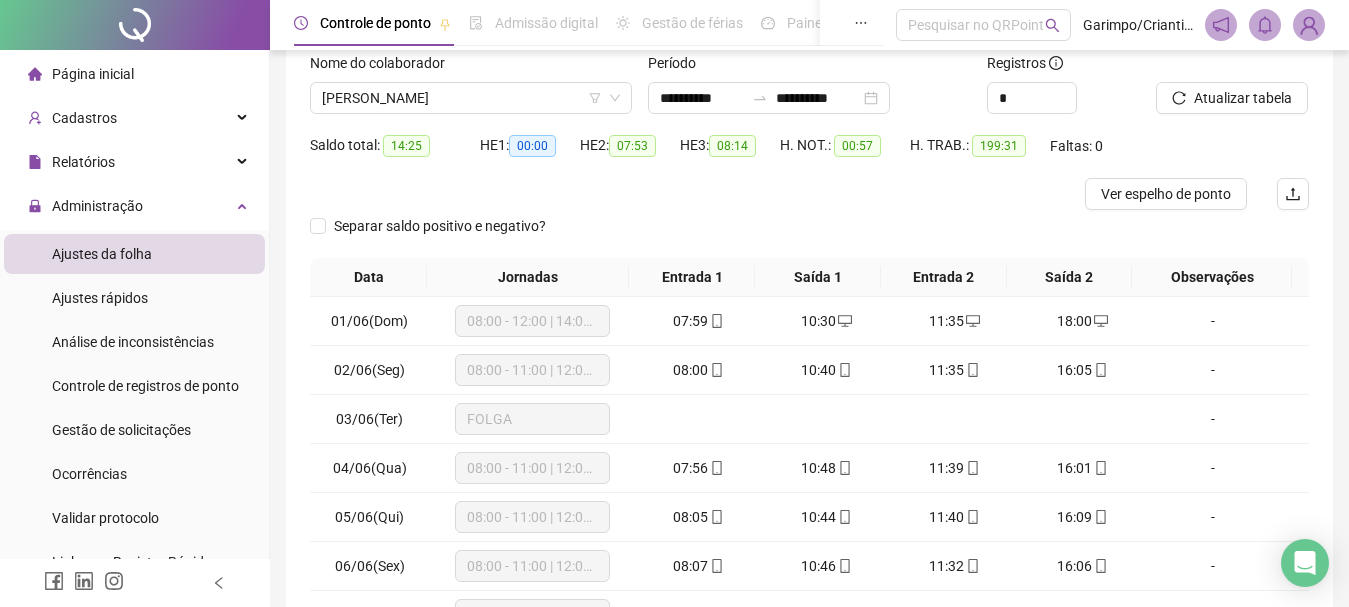 scroll, scrollTop: 331, scrollLeft: 0, axis: vertical 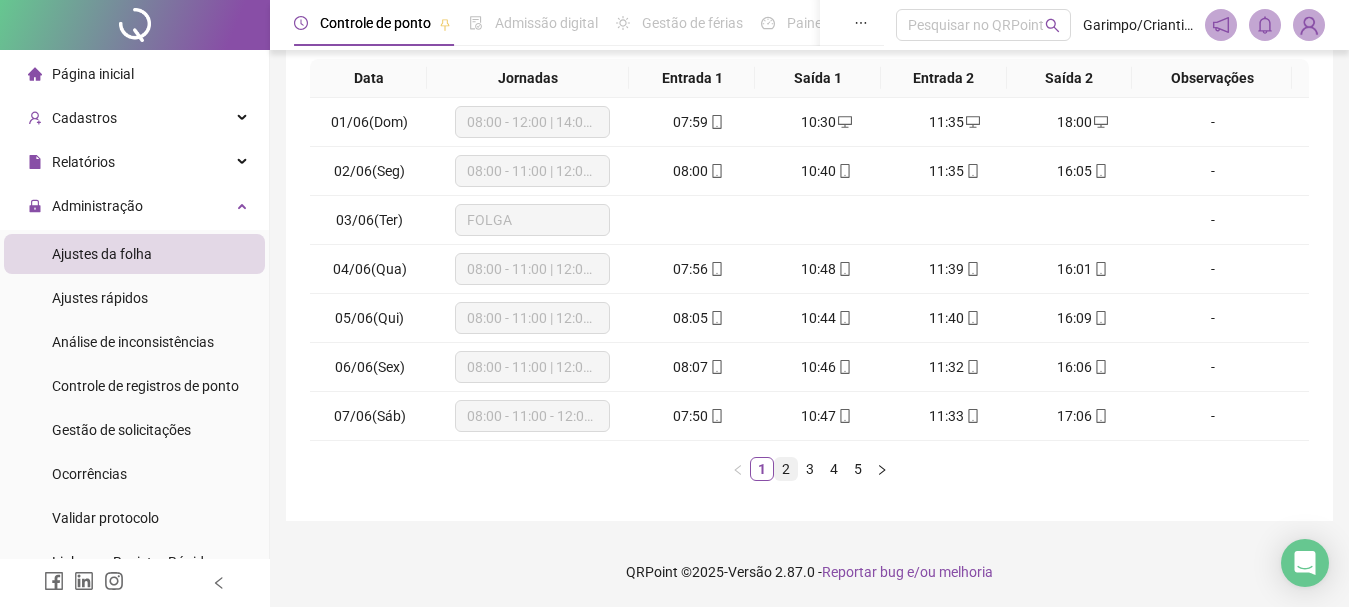click on "2" at bounding box center (786, 469) 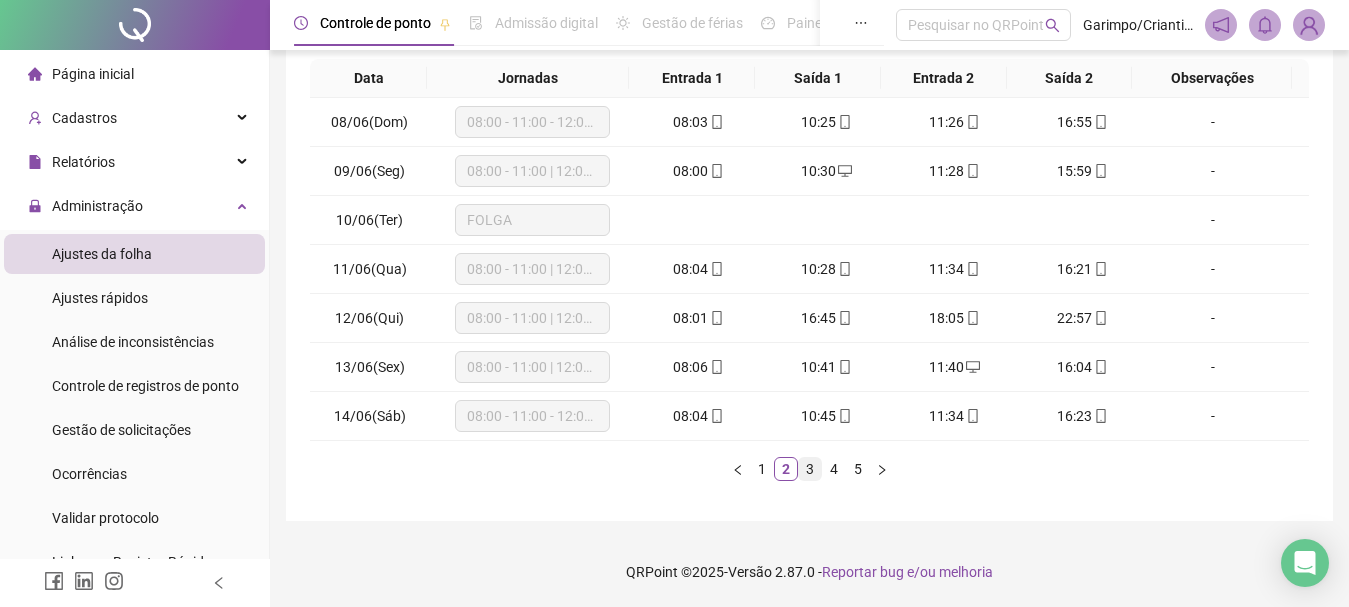 click on "3" at bounding box center (810, 469) 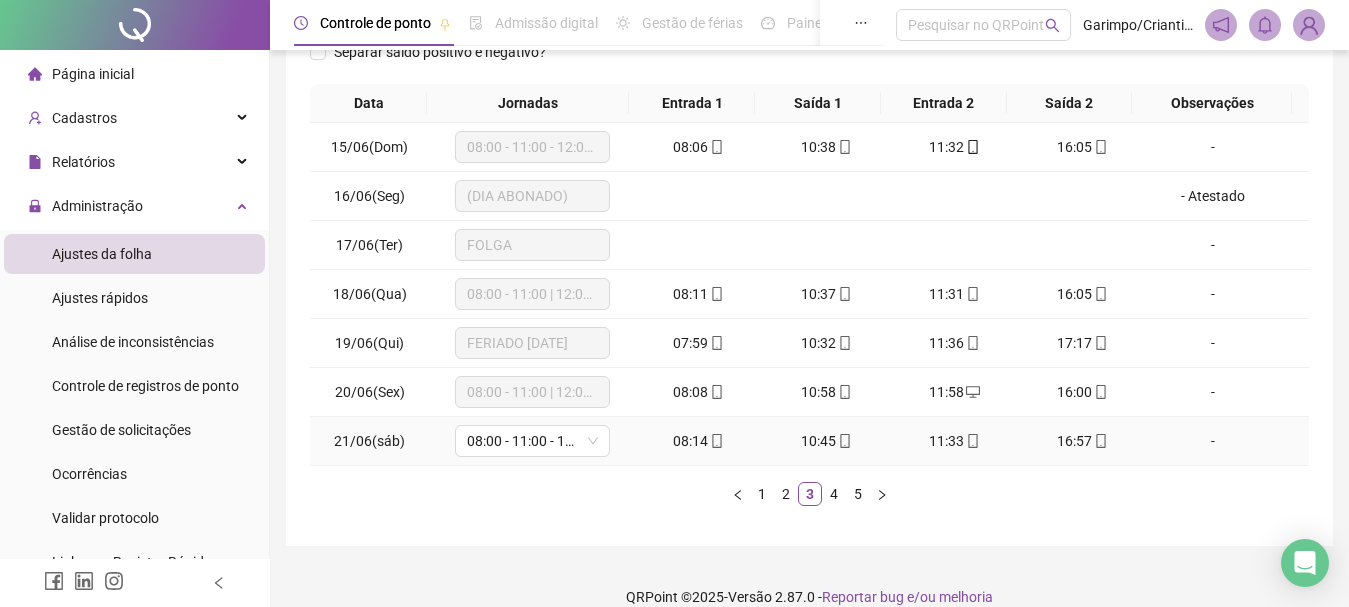 scroll, scrollTop: 331, scrollLeft: 0, axis: vertical 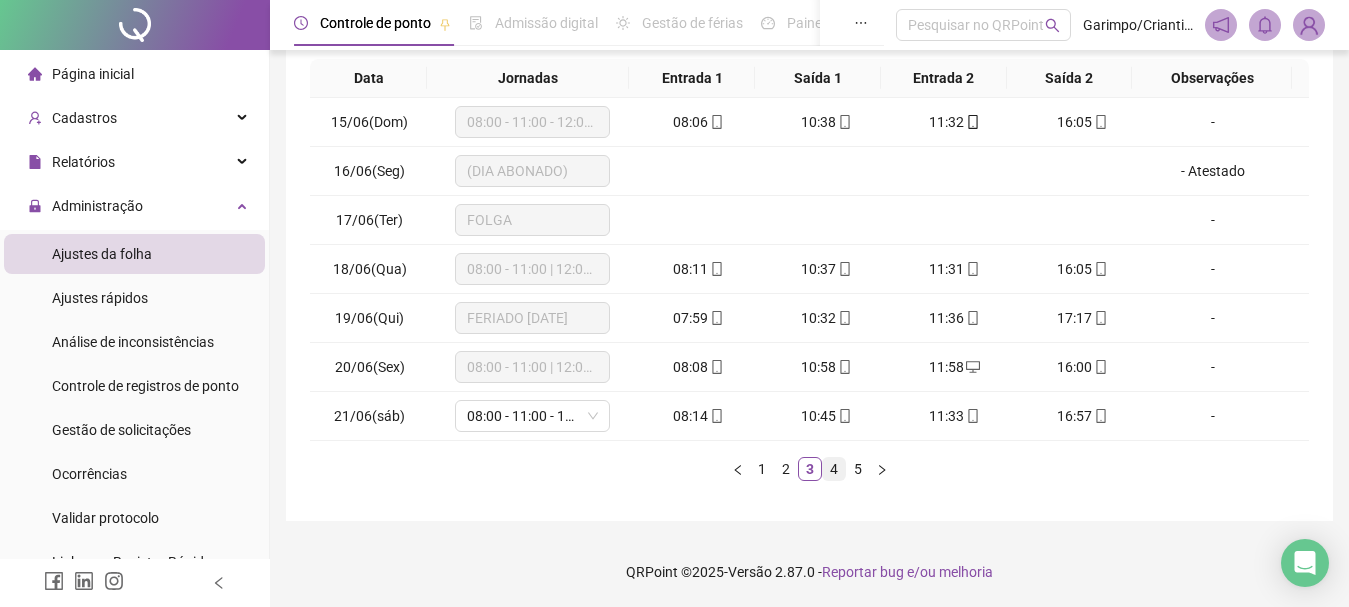 click on "4" at bounding box center (834, 469) 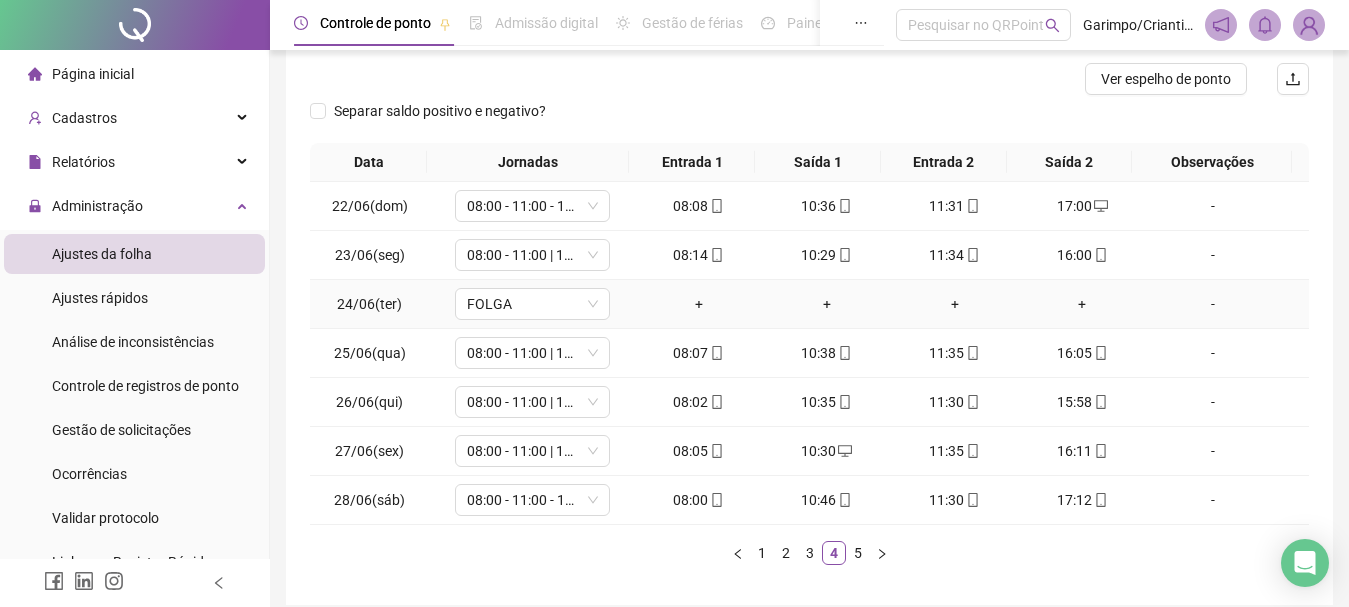 scroll, scrollTop: 331, scrollLeft: 0, axis: vertical 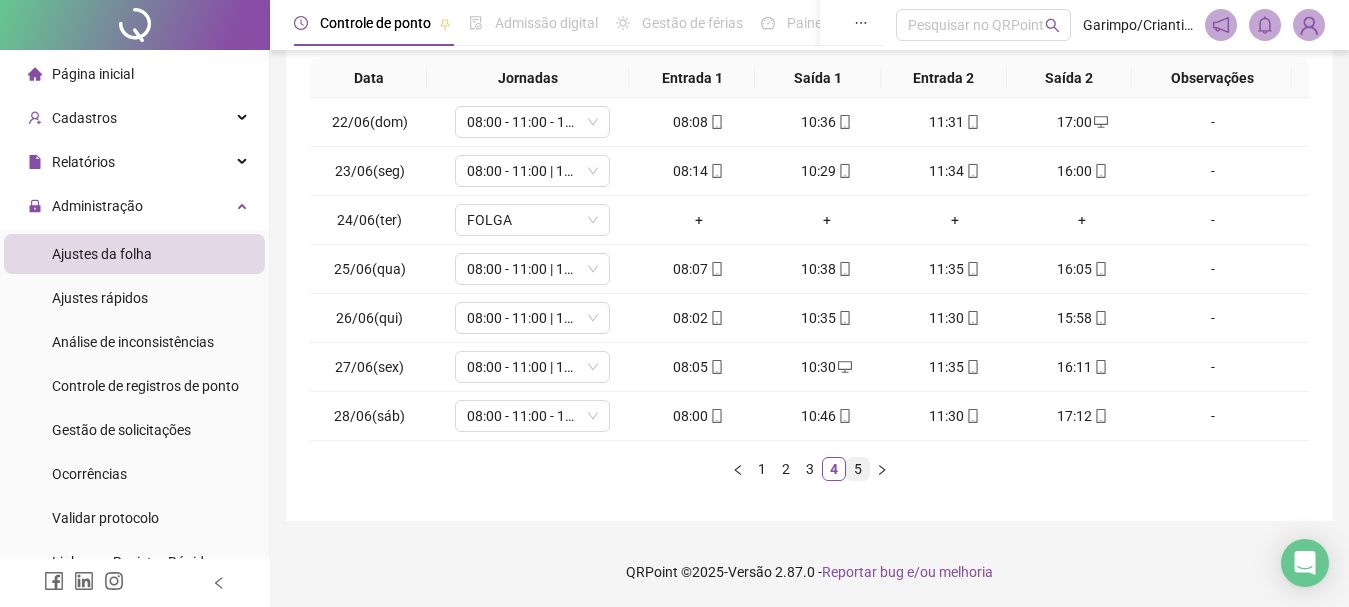 click on "5" at bounding box center [858, 469] 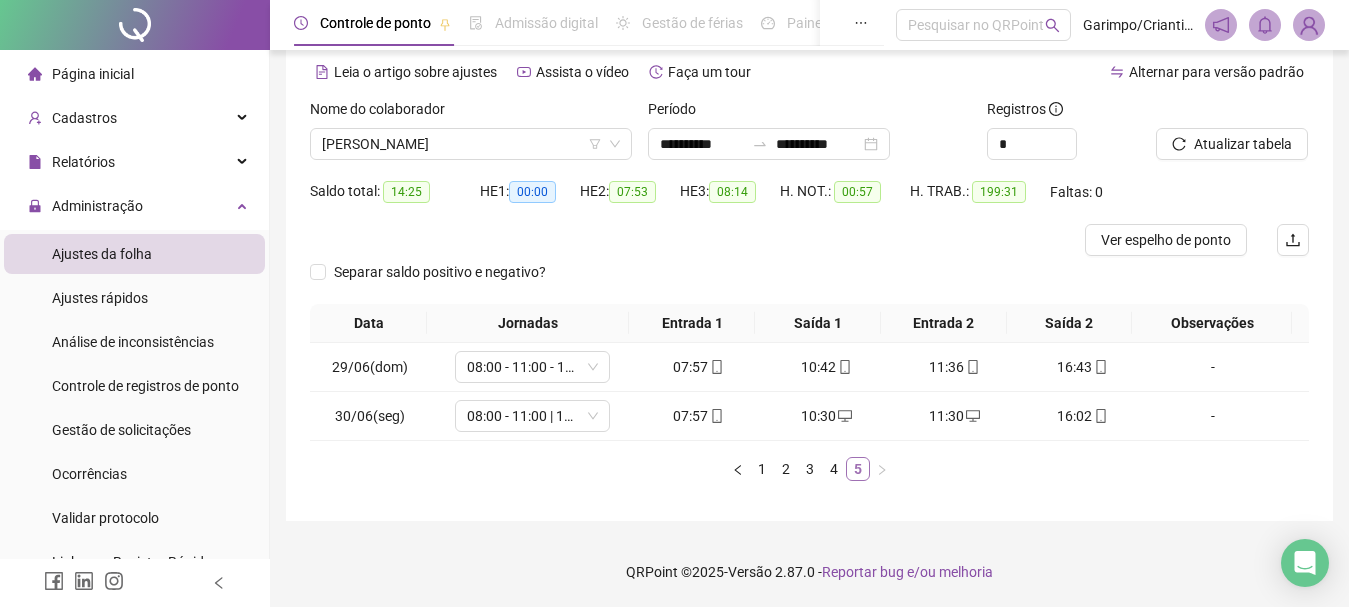 scroll, scrollTop: 86, scrollLeft: 0, axis: vertical 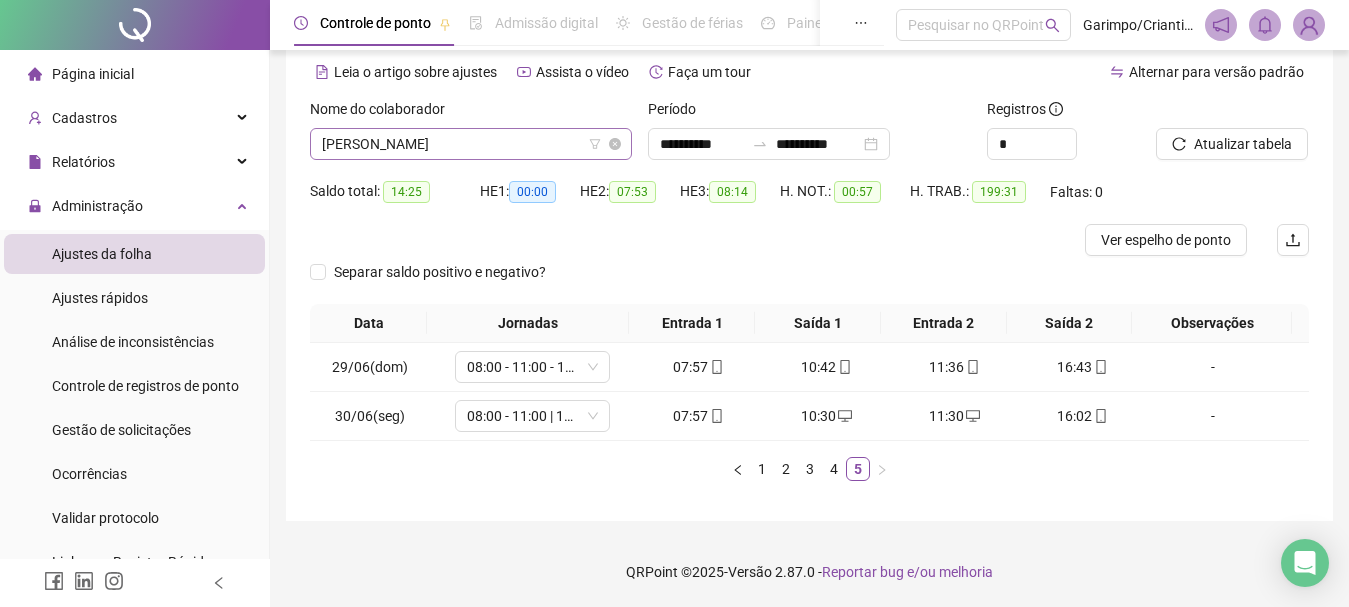 click on "[PERSON_NAME]" at bounding box center (471, 144) 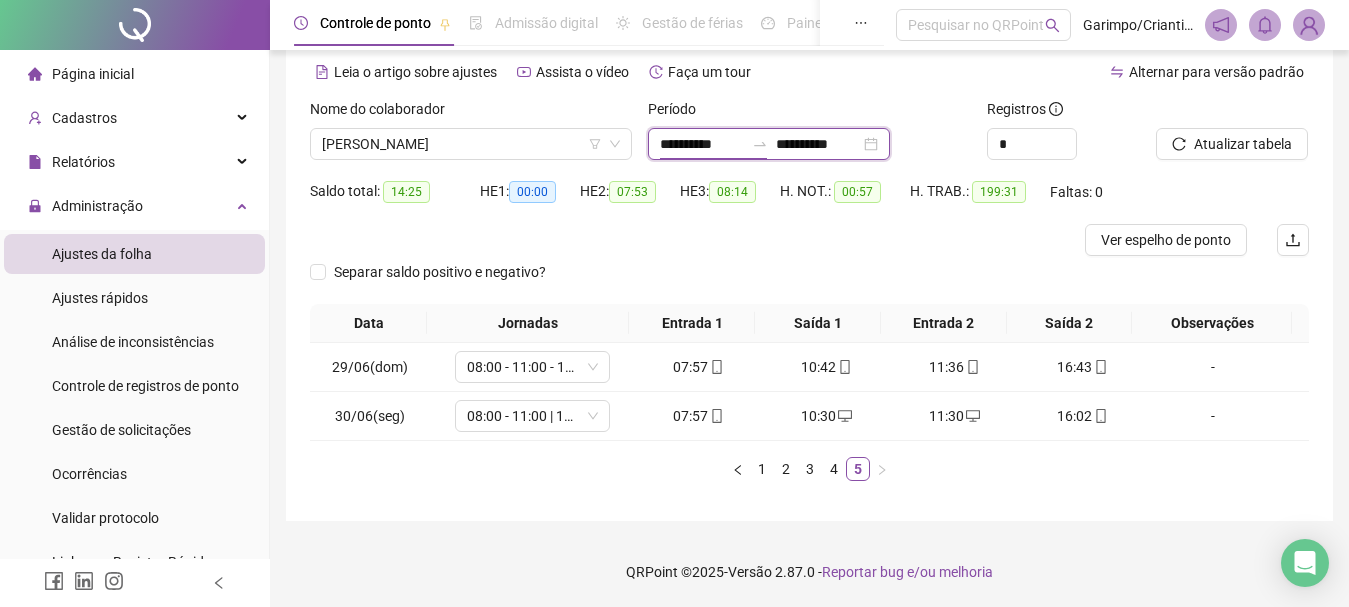 click on "**********" at bounding box center [702, 144] 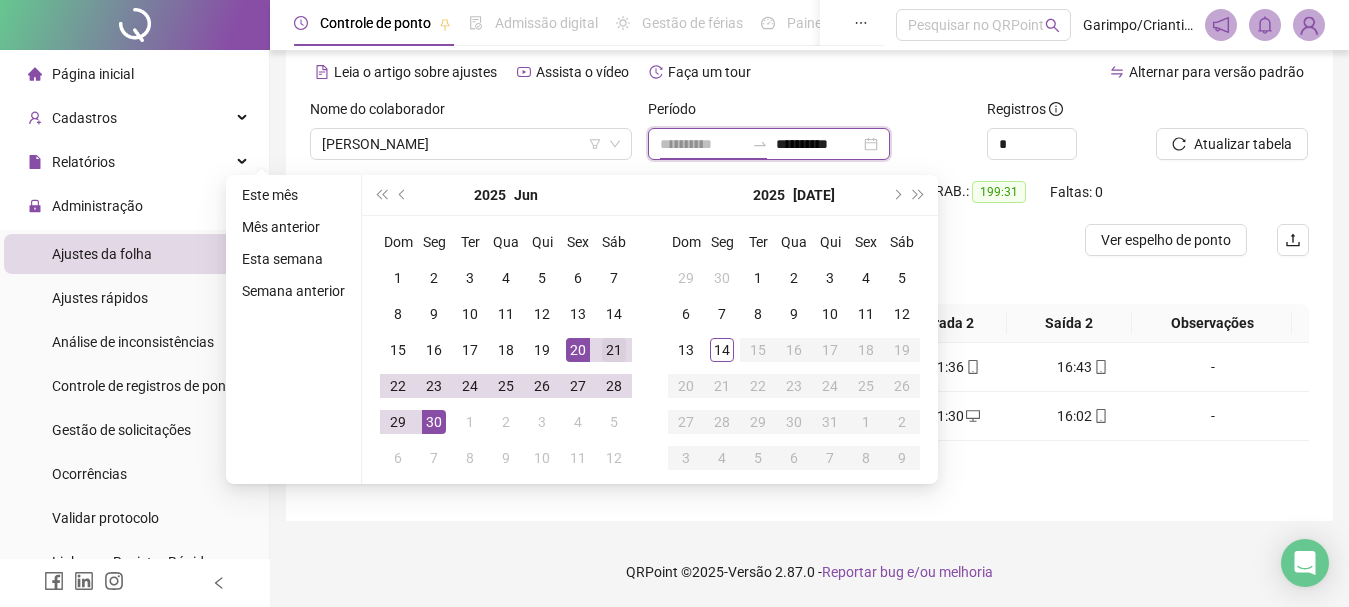 type on "**********" 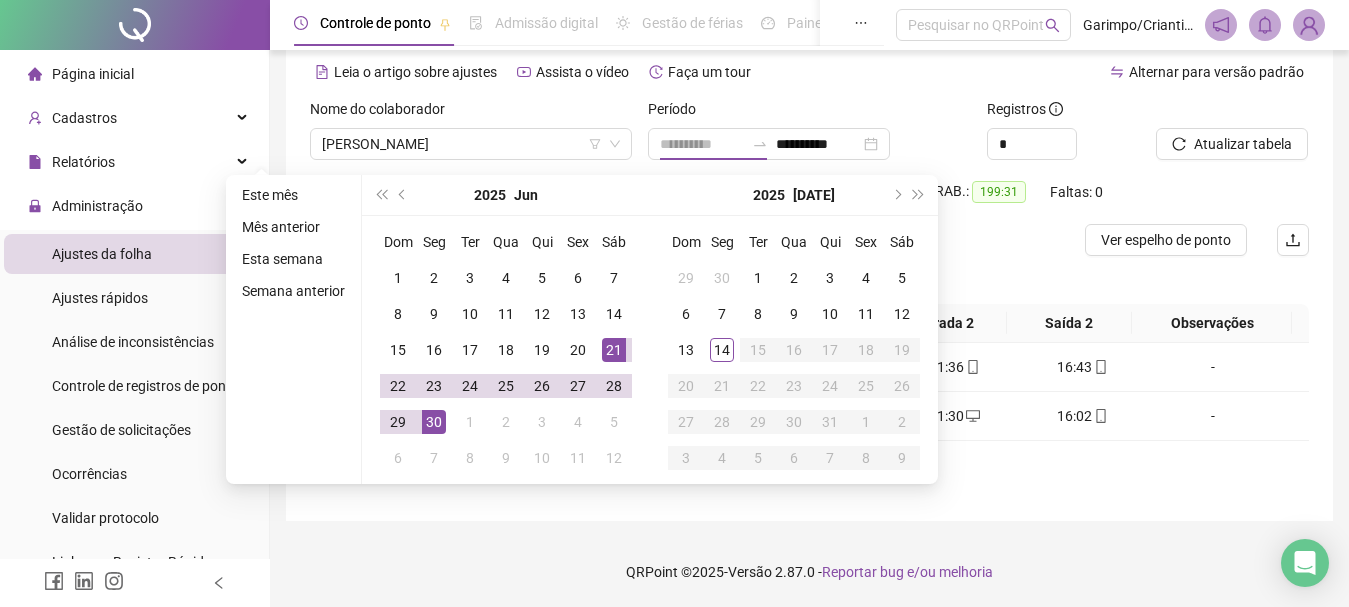 click on "21" at bounding box center [614, 350] 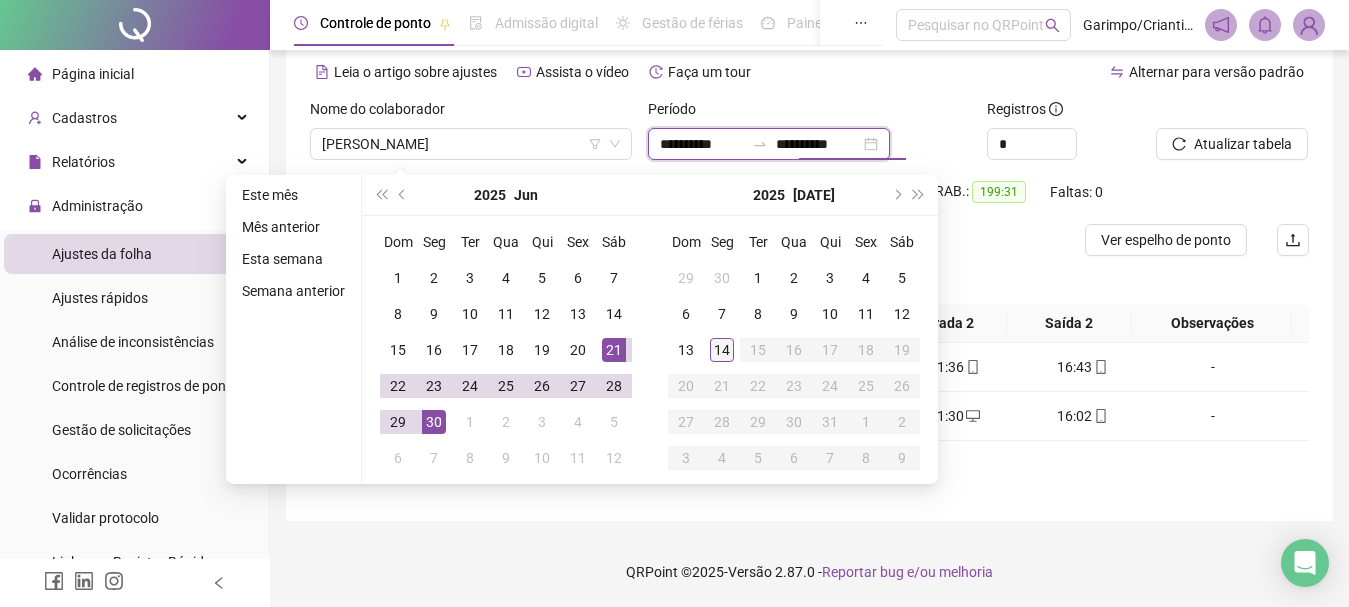 type on "**********" 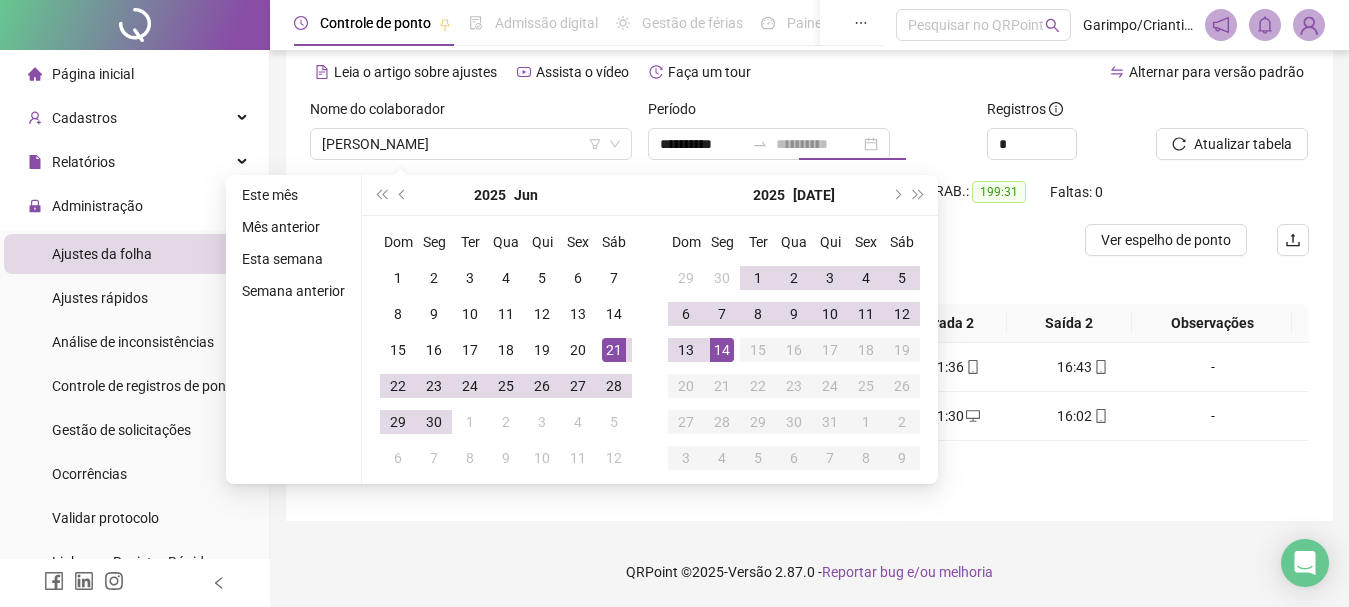 click on "14" at bounding box center (722, 350) 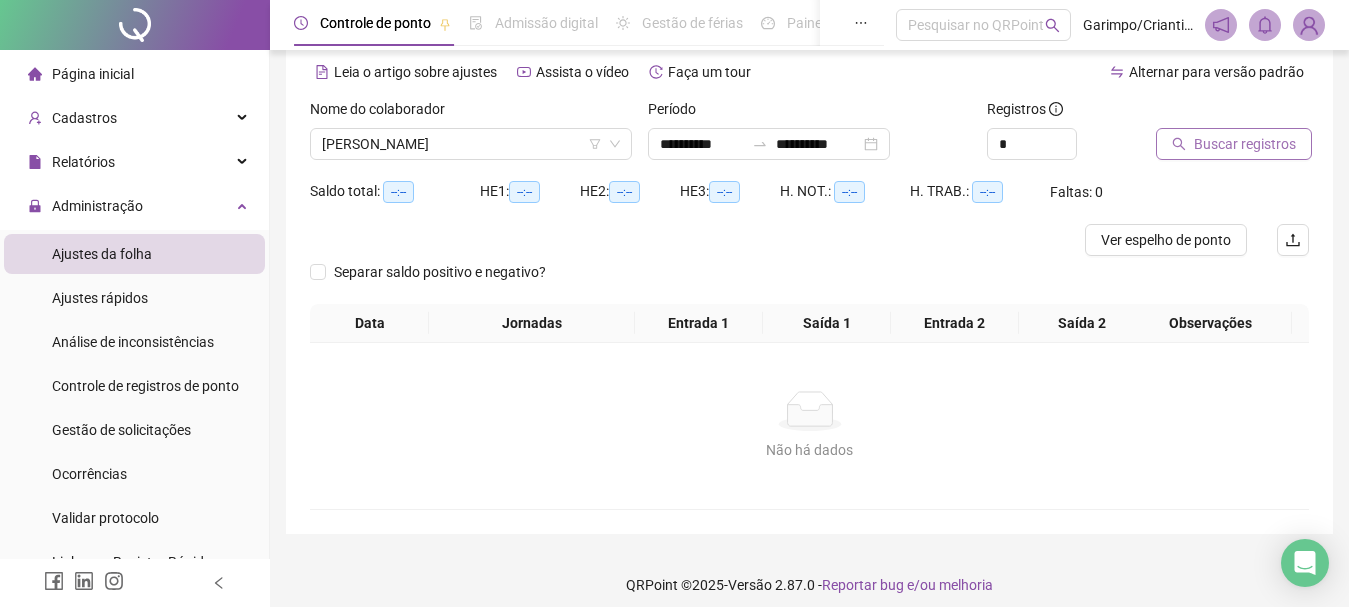 click on "Buscar registros" at bounding box center (1234, 144) 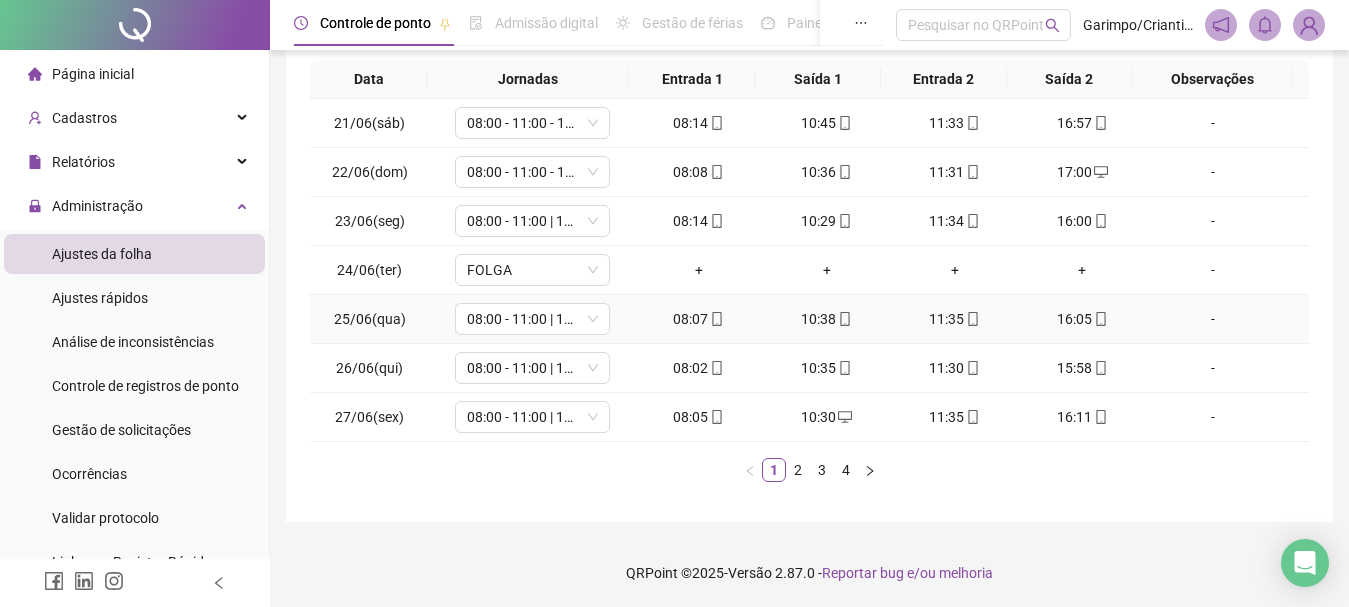 scroll, scrollTop: 331, scrollLeft: 0, axis: vertical 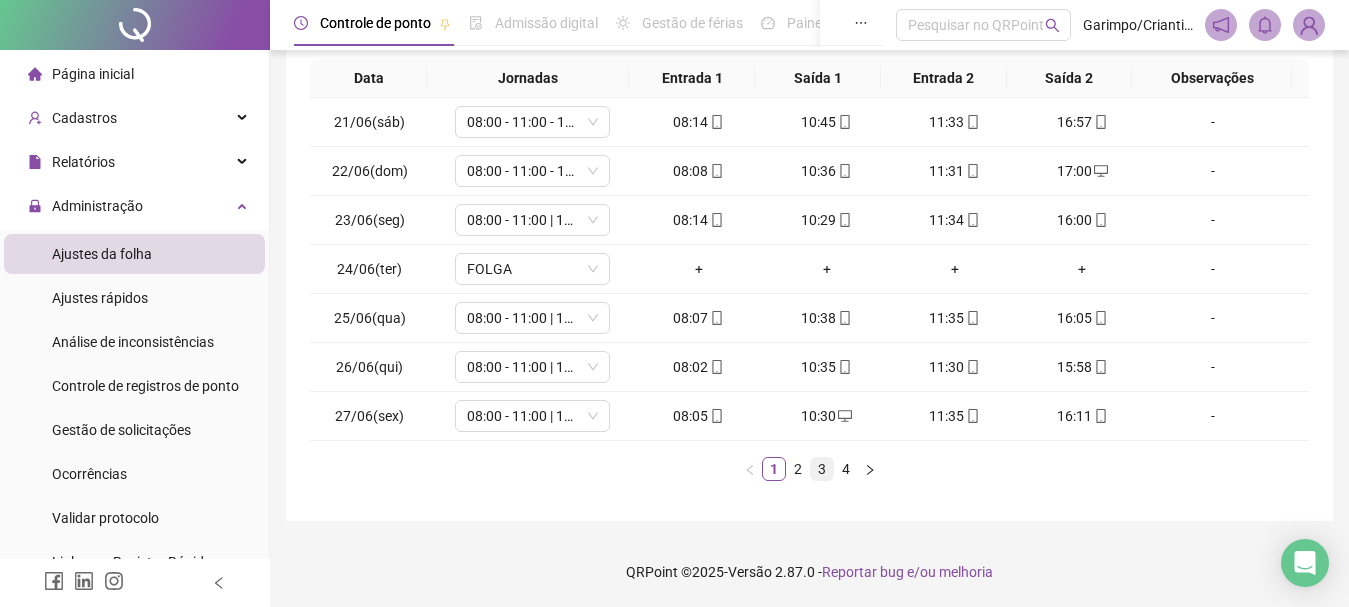 drag, startPoint x: 792, startPoint y: 465, endPoint x: 813, endPoint y: 465, distance: 21 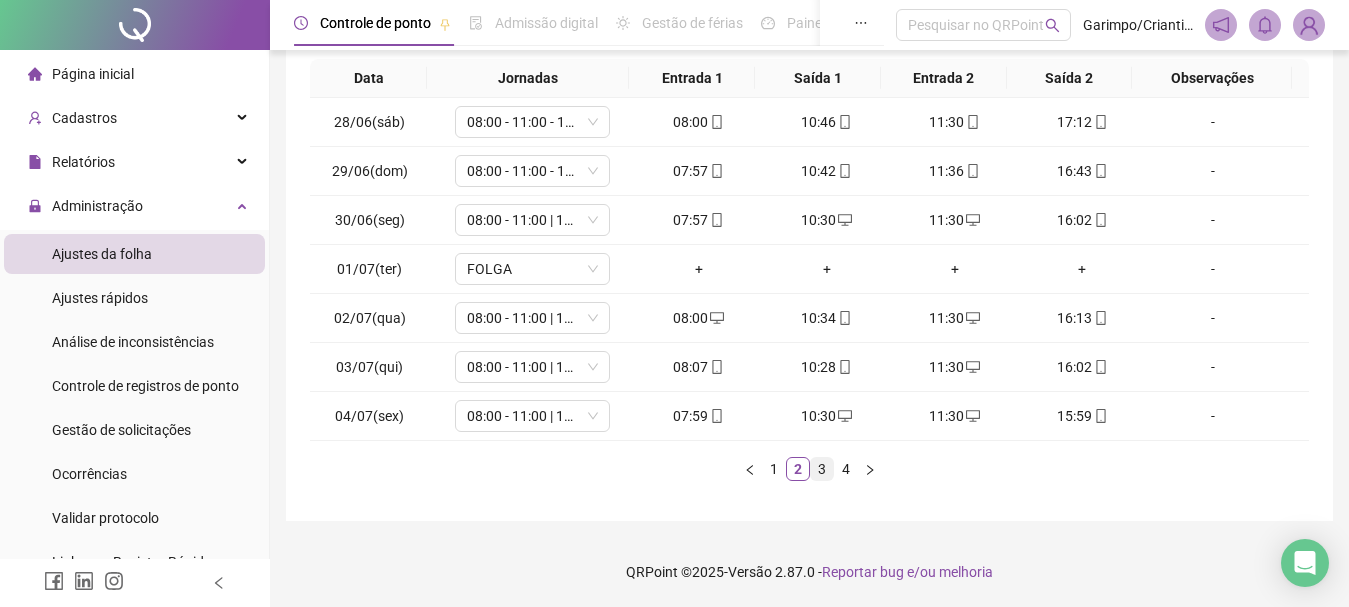 click on "3" at bounding box center (822, 469) 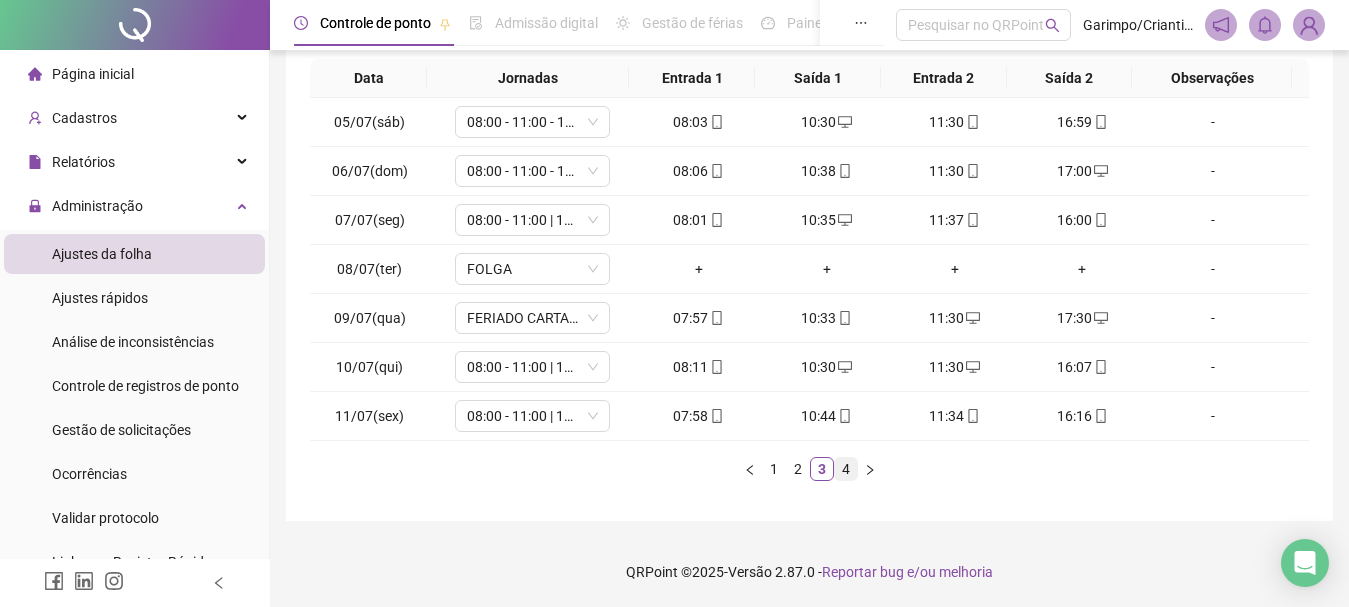 click on "4" at bounding box center (846, 469) 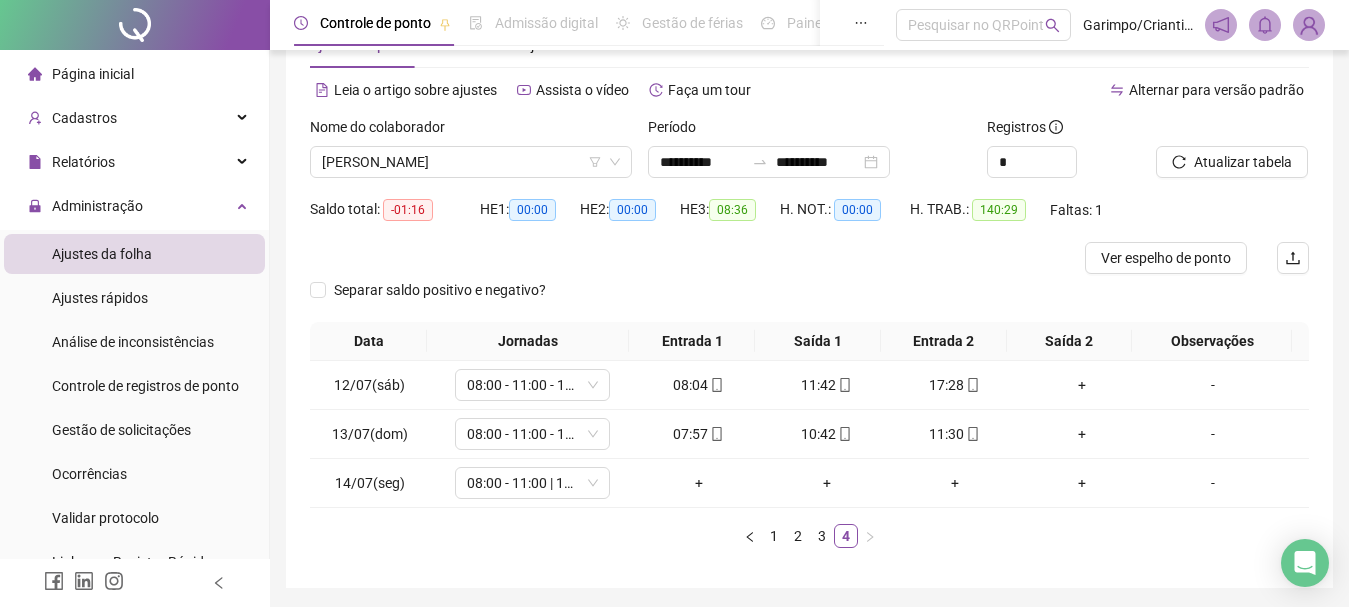 scroll, scrollTop: 0, scrollLeft: 0, axis: both 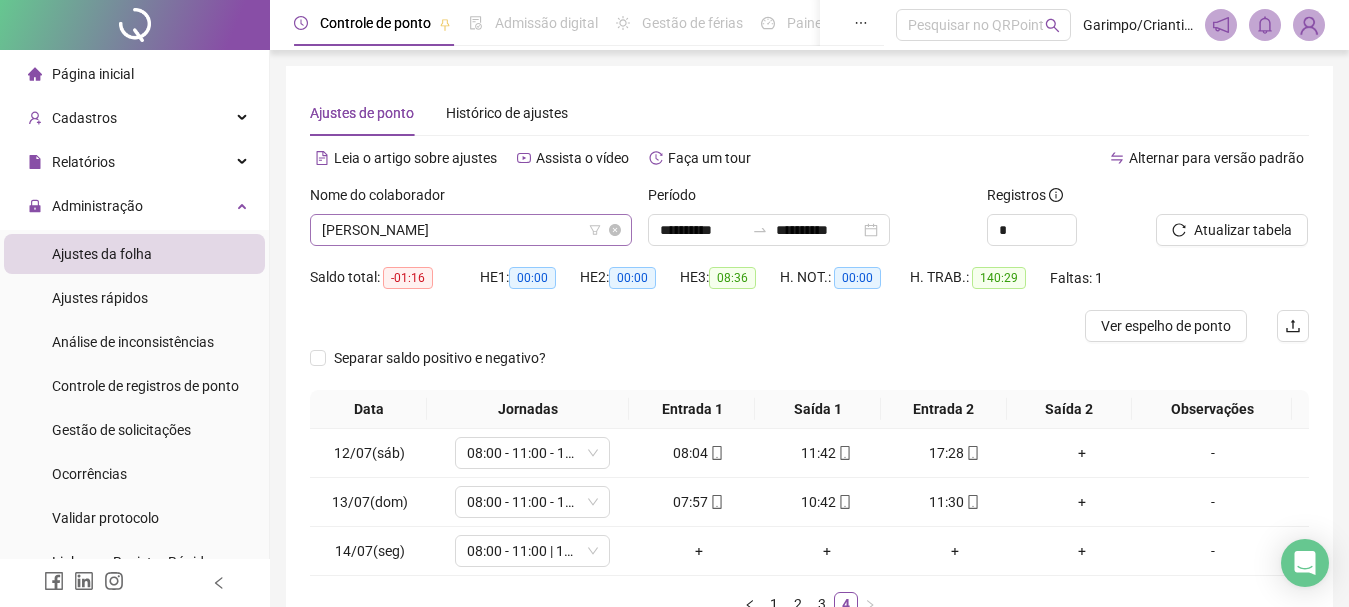 click on "[PERSON_NAME]" at bounding box center (471, 230) 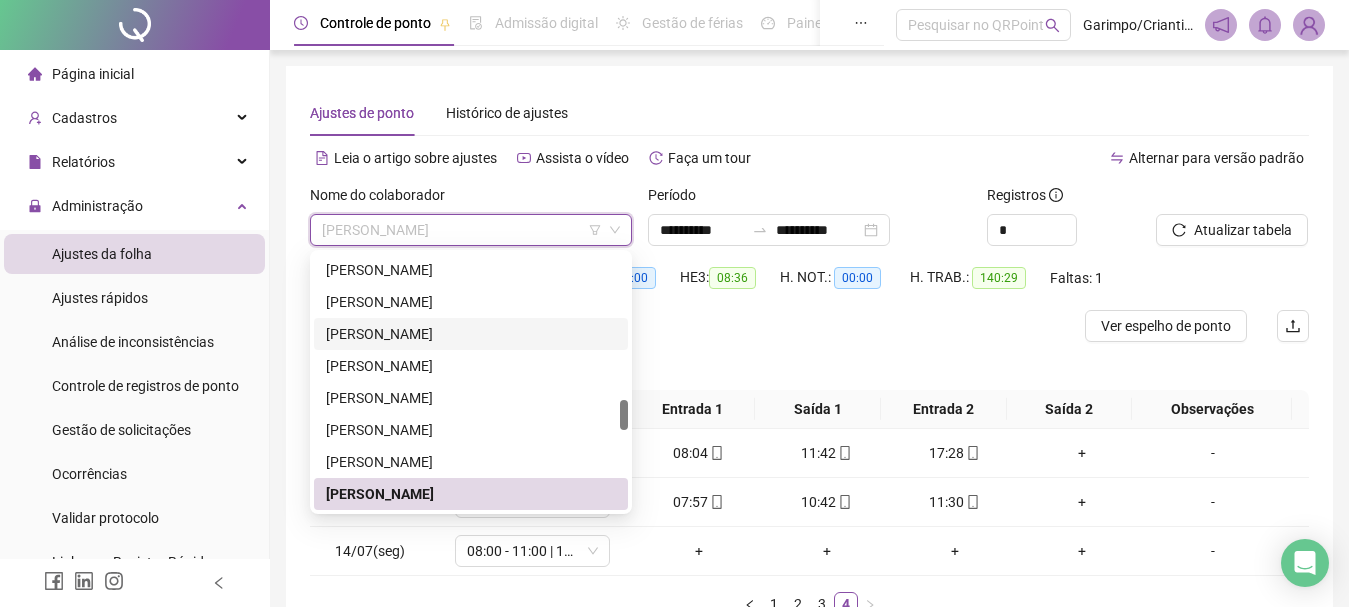 click on "[PERSON_NAME]" at bounding box center (471, 334) 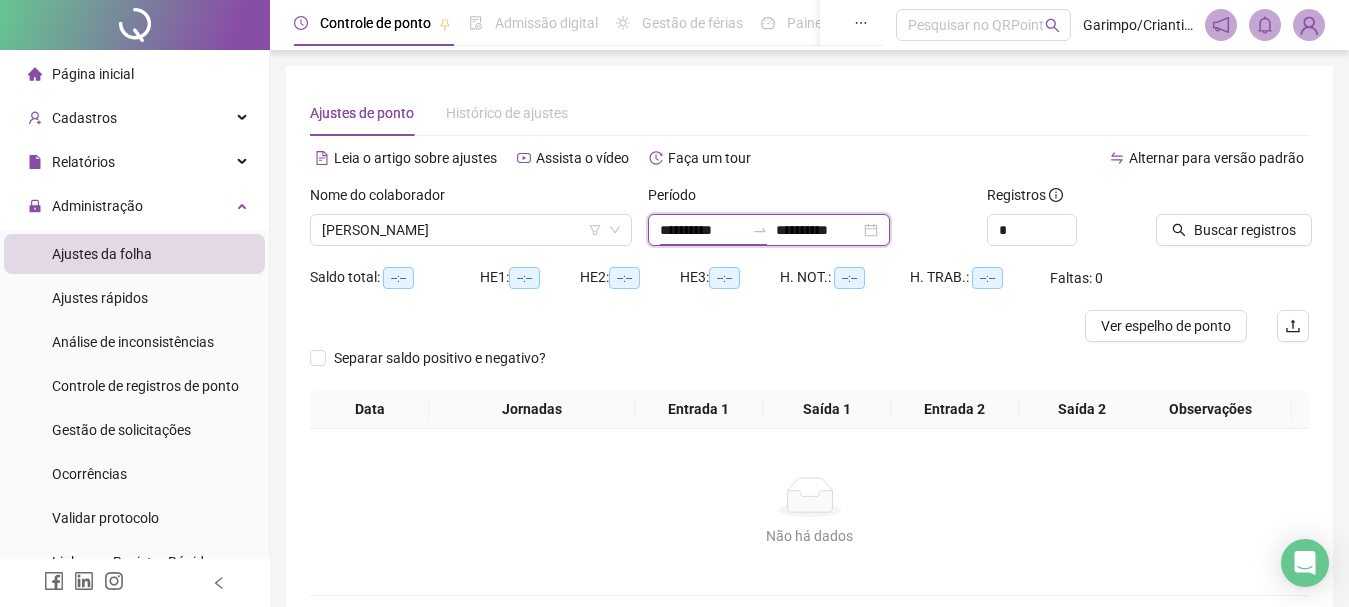 click on "**********" at bounding box center (702, 230) 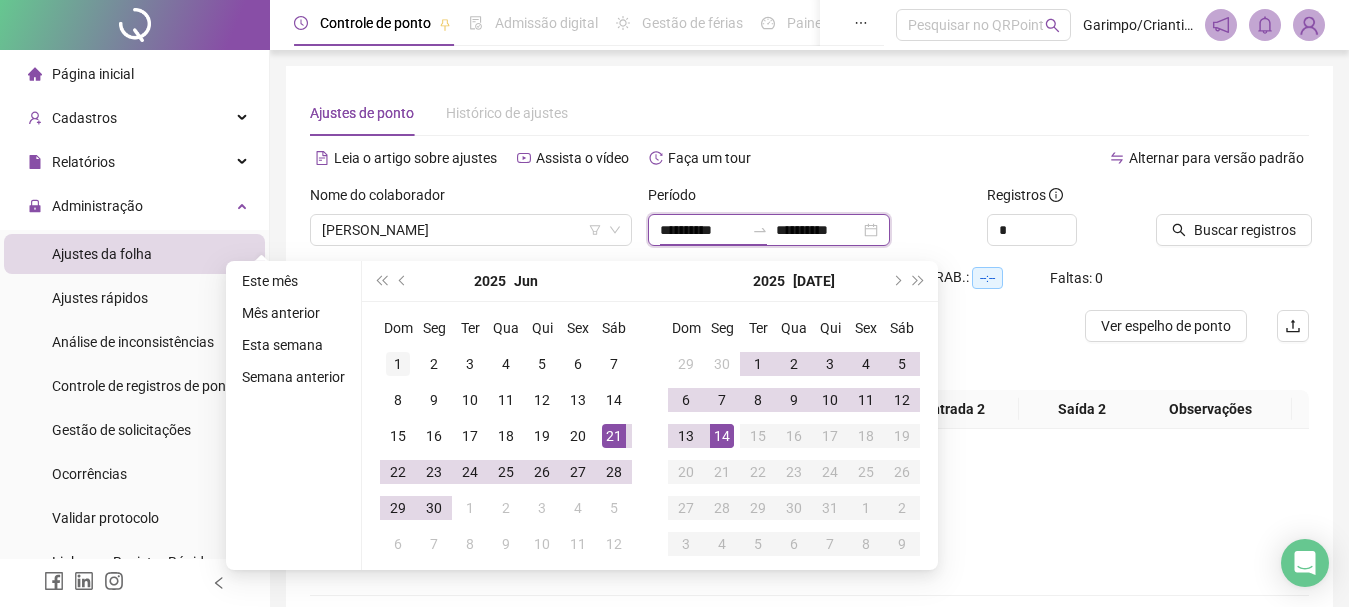 type on "**********" 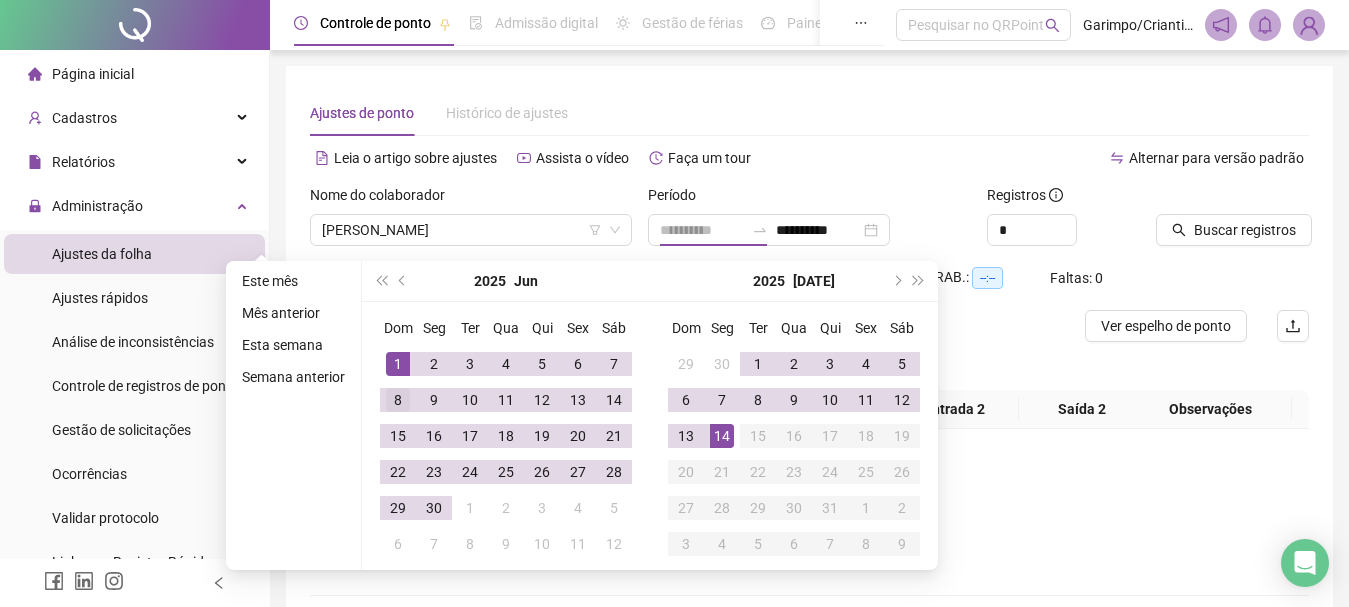 drag, startPoint x: 402, startPoint y: 362, endPoint x: 401, endPoint y: 407, distance: 45.01111 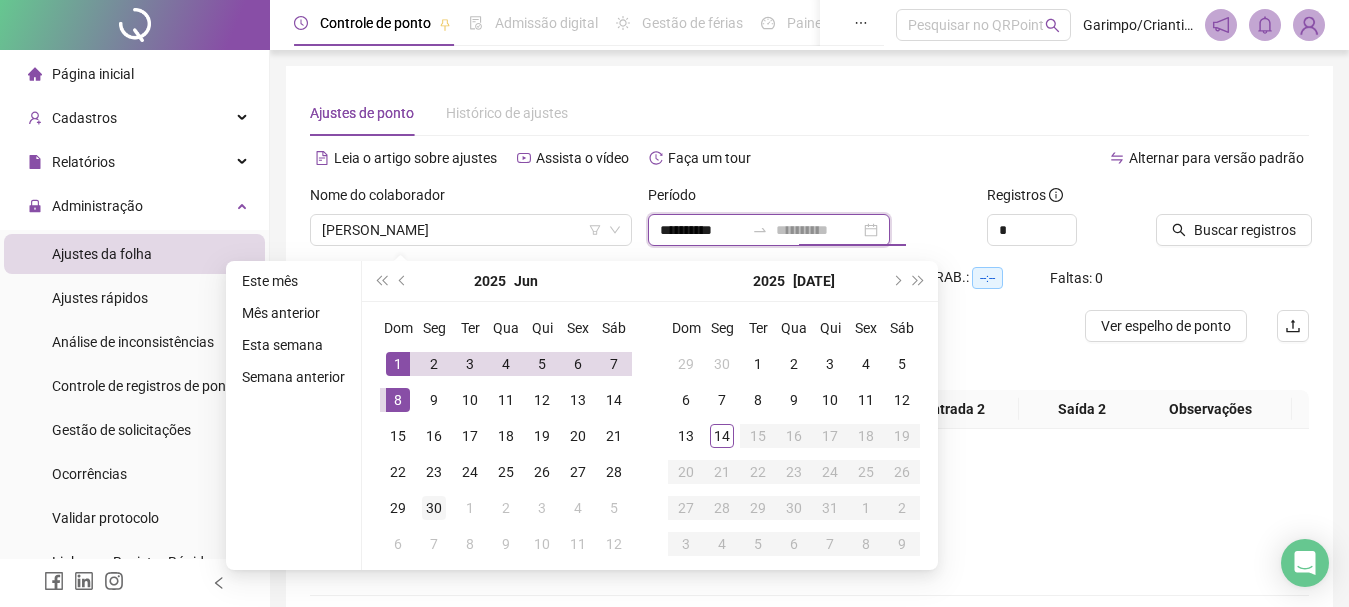 type on "**********" 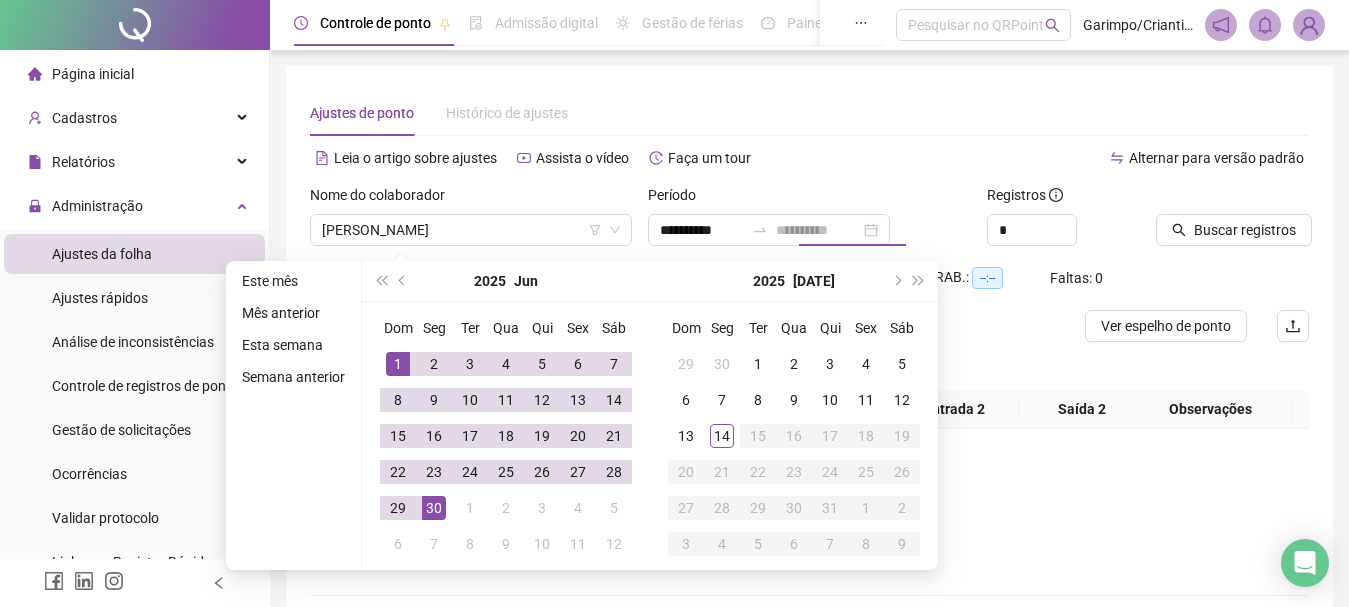 click on "30" at bounding box center [434, 508] 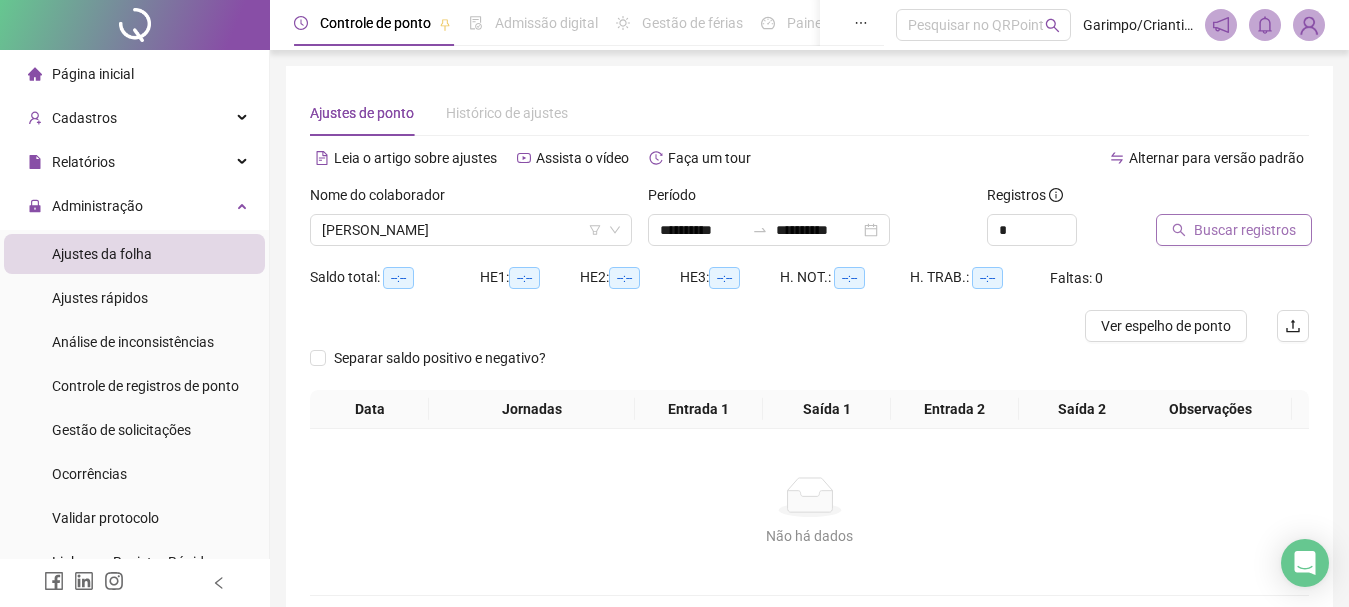 click on "Buscar registros" at bounding box center (1234, 230) 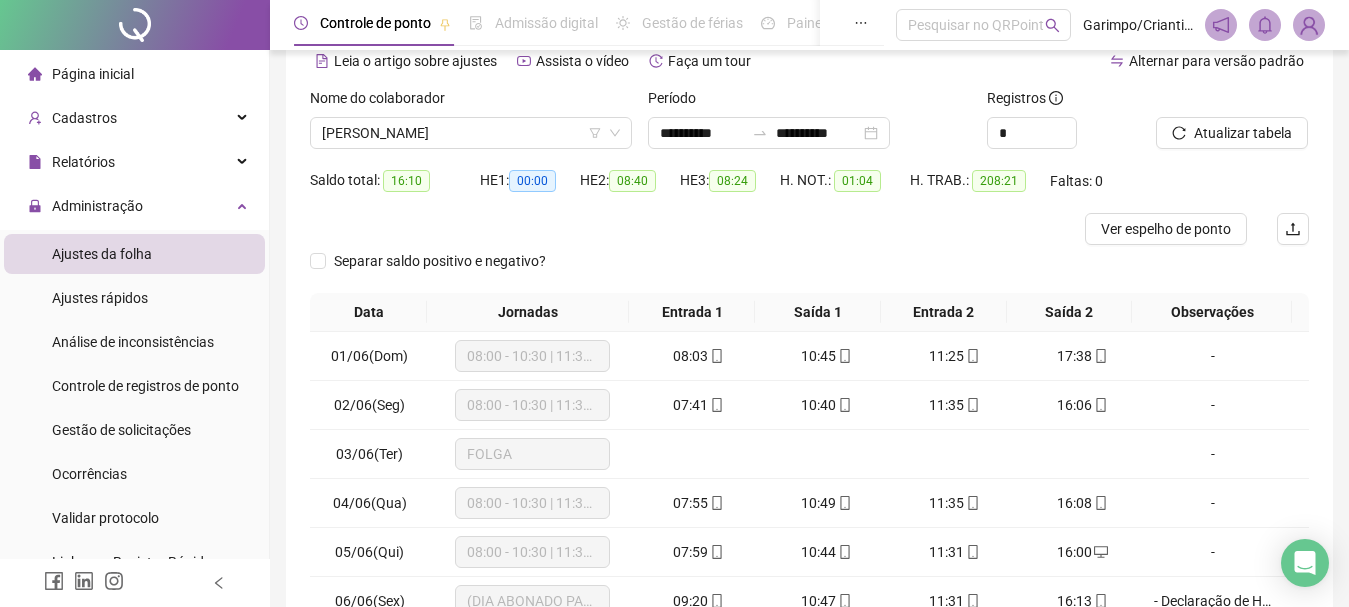 scroll, scrollTop: 331, scrollLeft: 0, axis: vertical 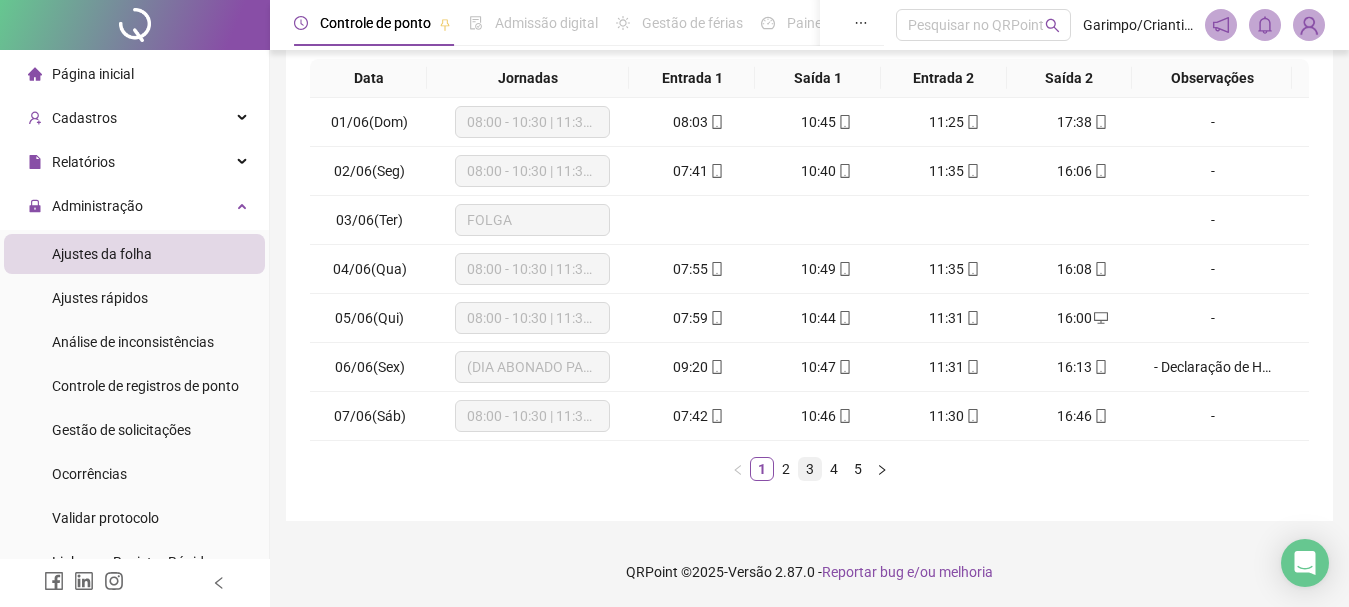 drag, startPoint x: 791, startPoint y: 474, endPoint x: 804, endPoint y: 474, distance: 13 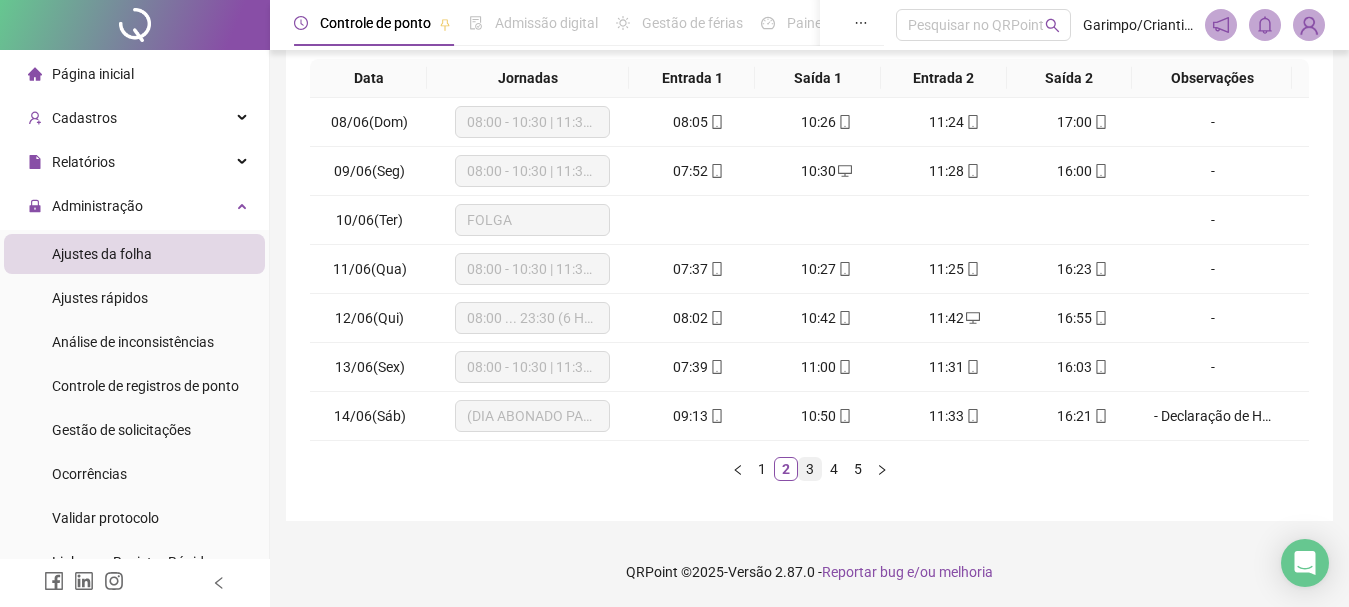 click on "3" at bounding box center (810, 469) 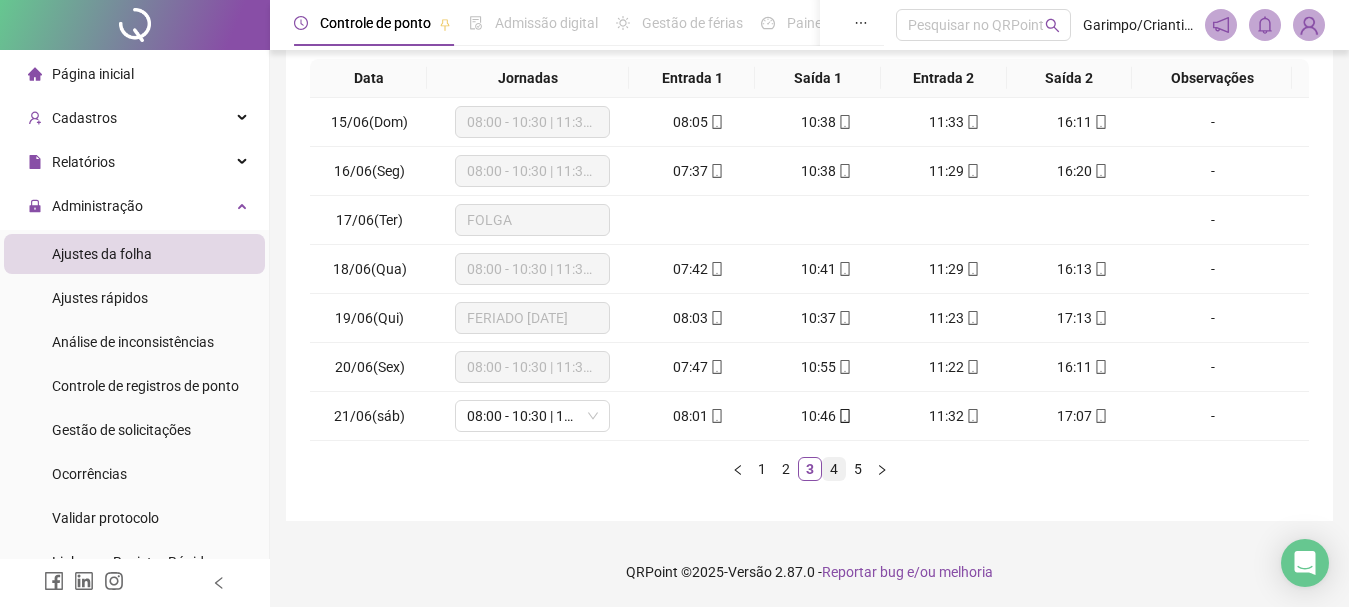 click on "4" at bounding box center [834, 469] 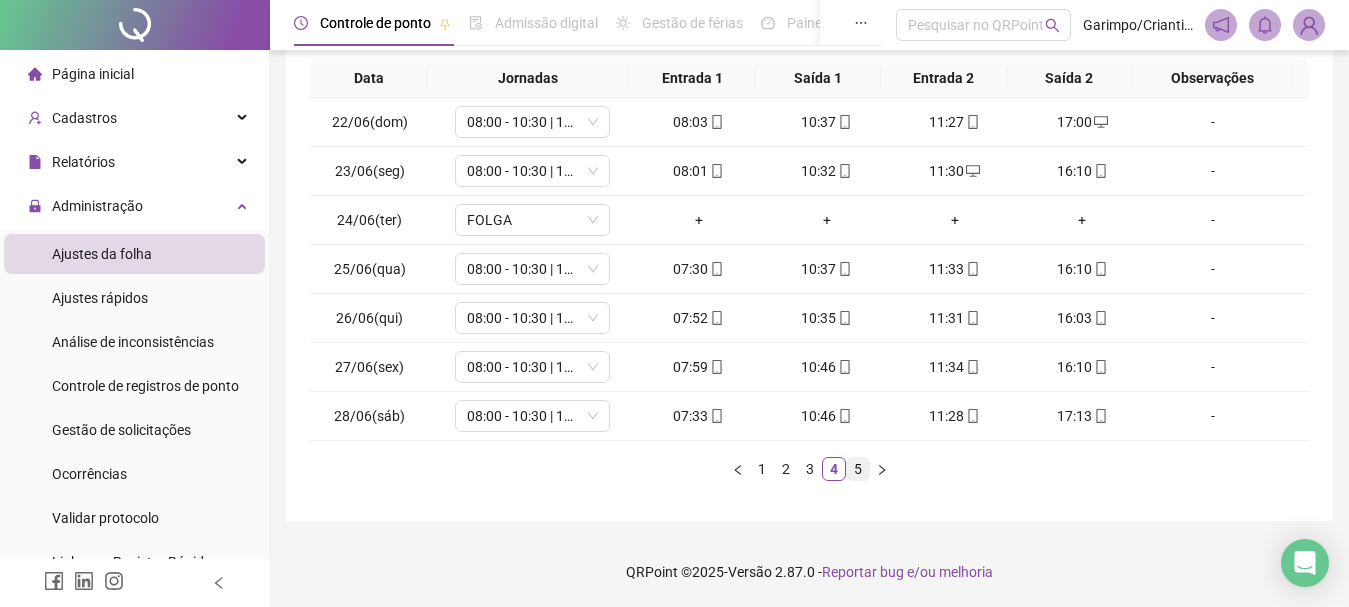 click on "5" at bounding box center (858, 469) 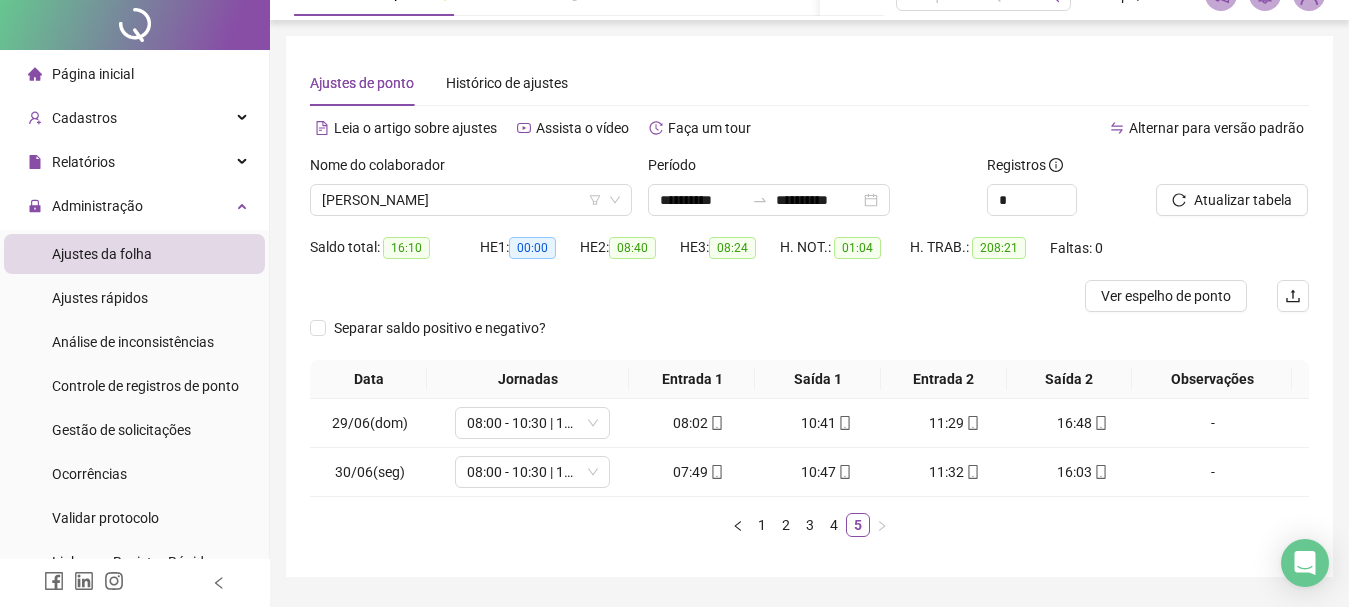 scroll, scrollTop: 0, scrollLeft: 0, axis: both 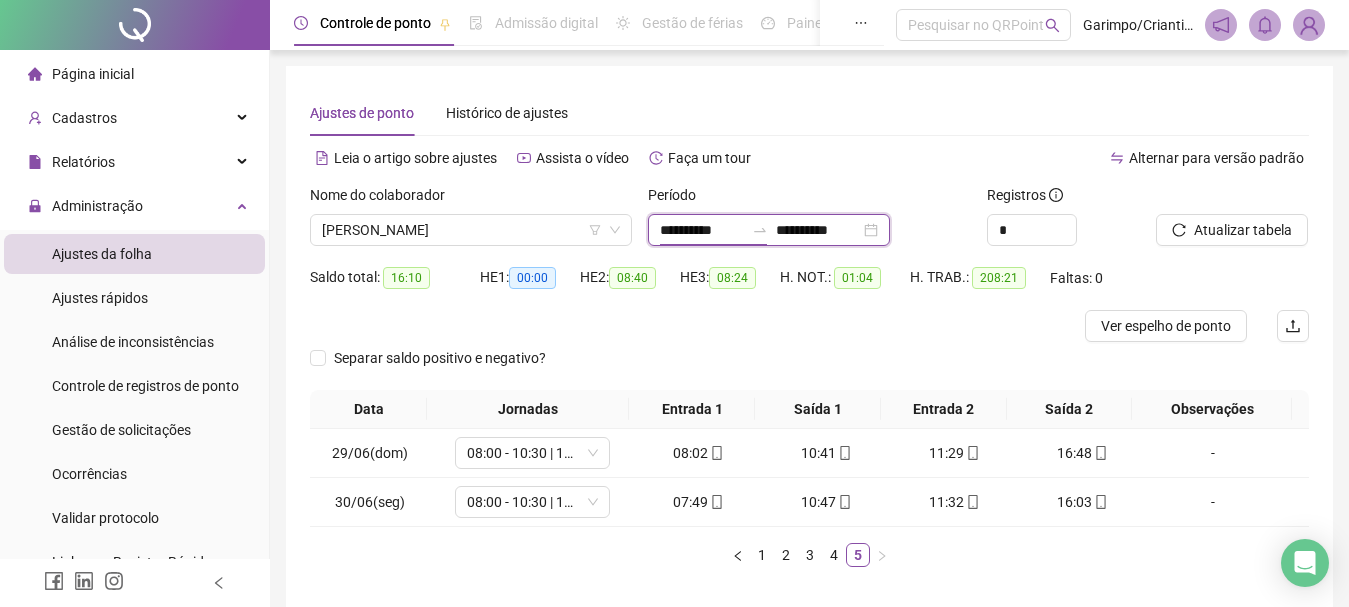 click on "**********" at bounding box center [702, 230] 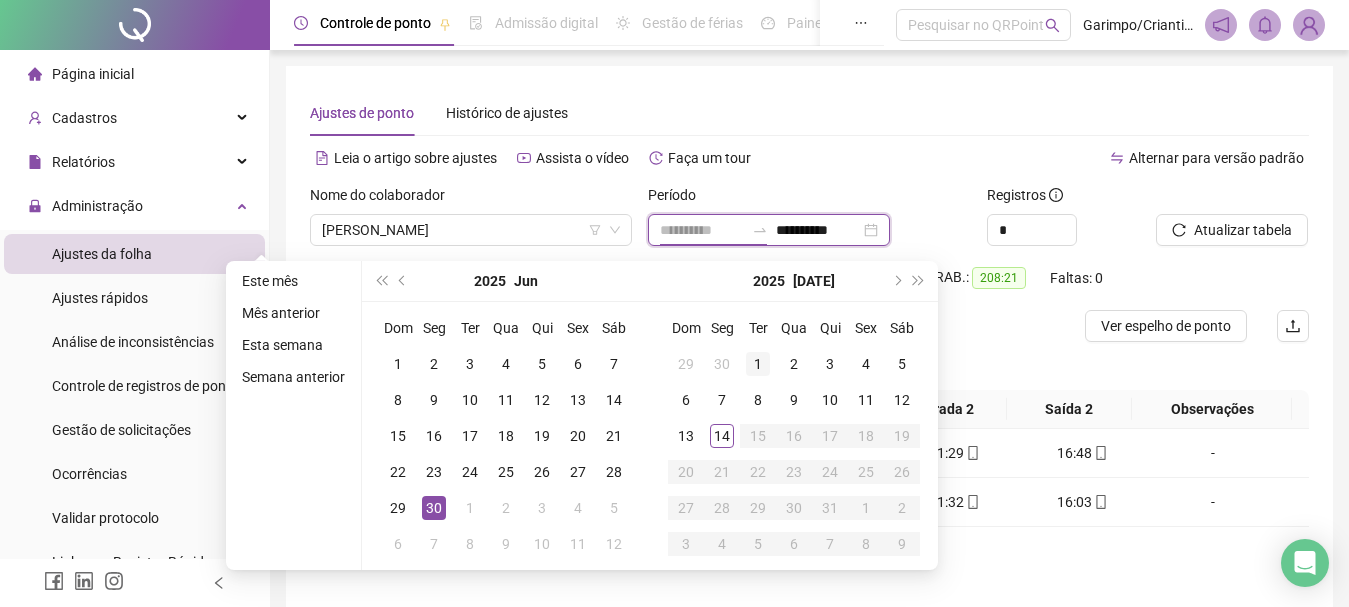 type on "**********" 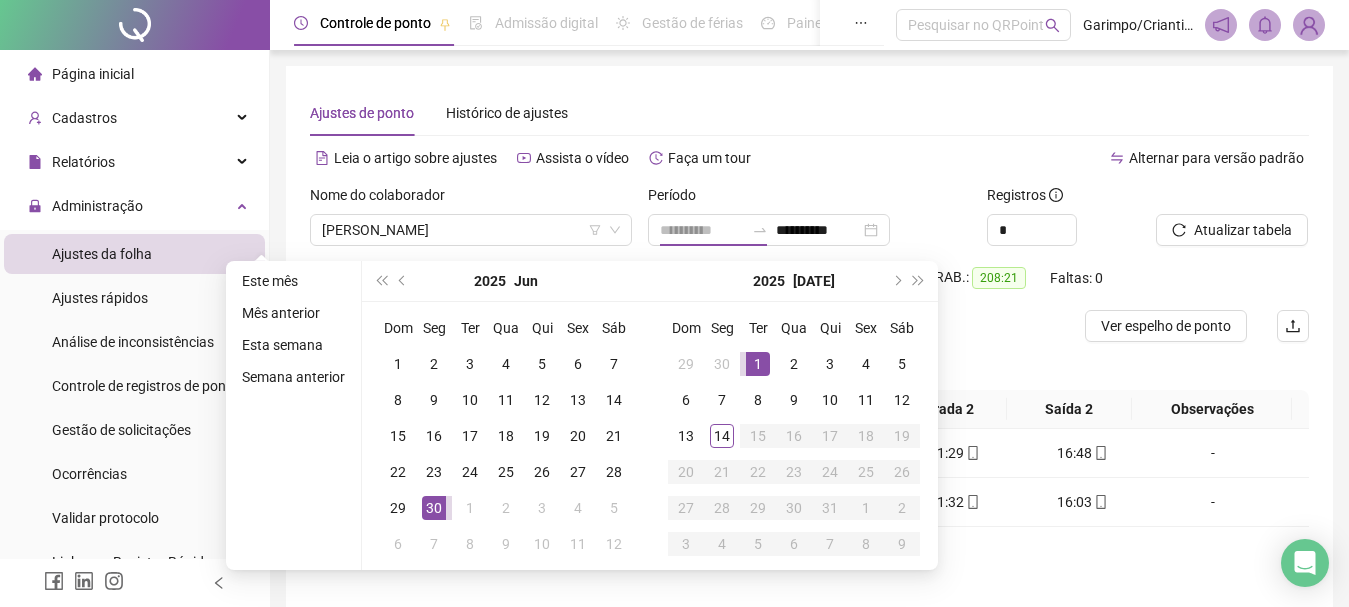 click on "1" at bounding box center [758, 364] 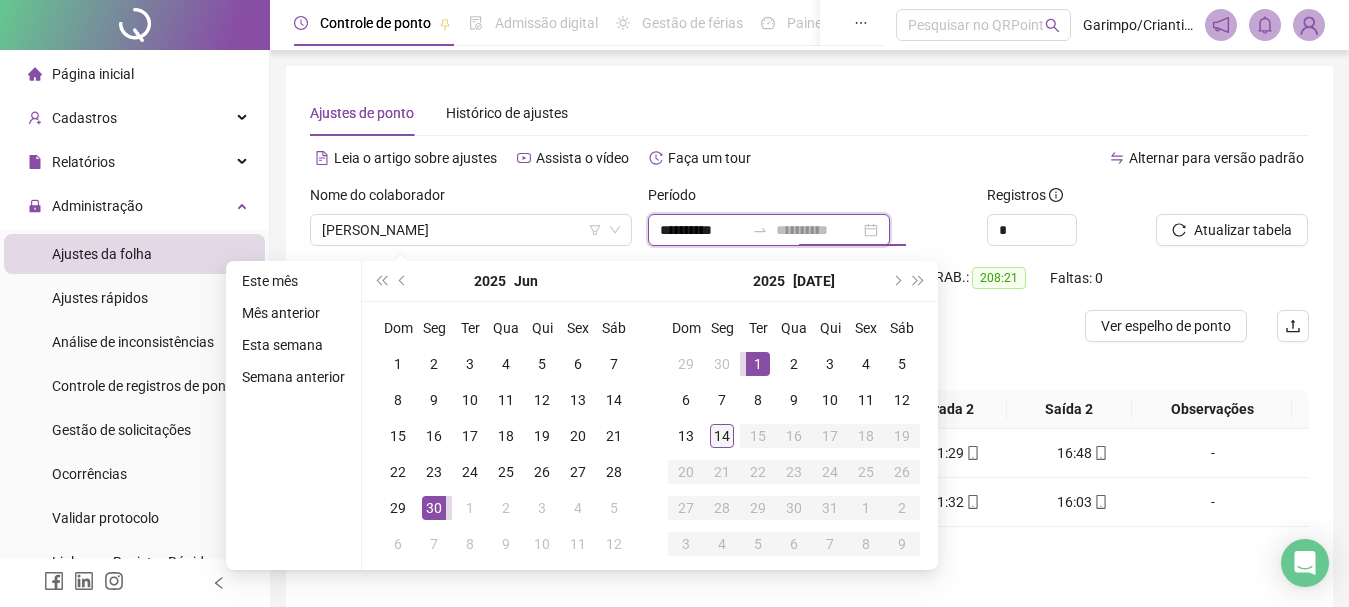 type on "**********" 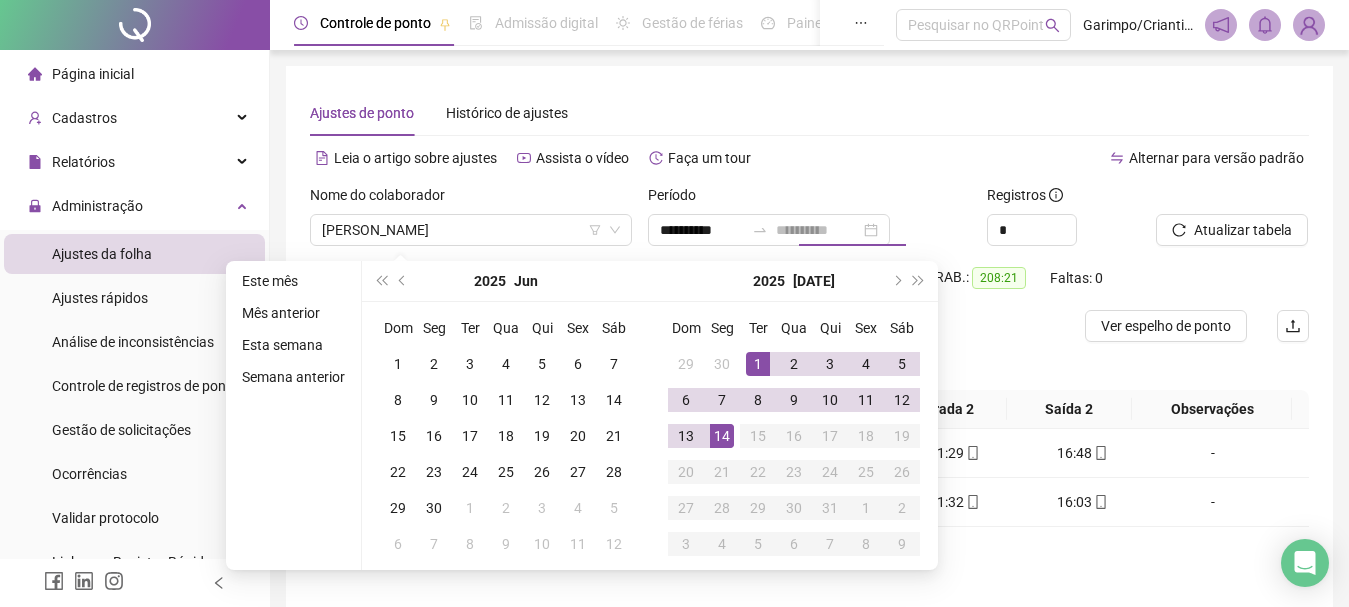 click on "14" at bounding box center (722, 436) 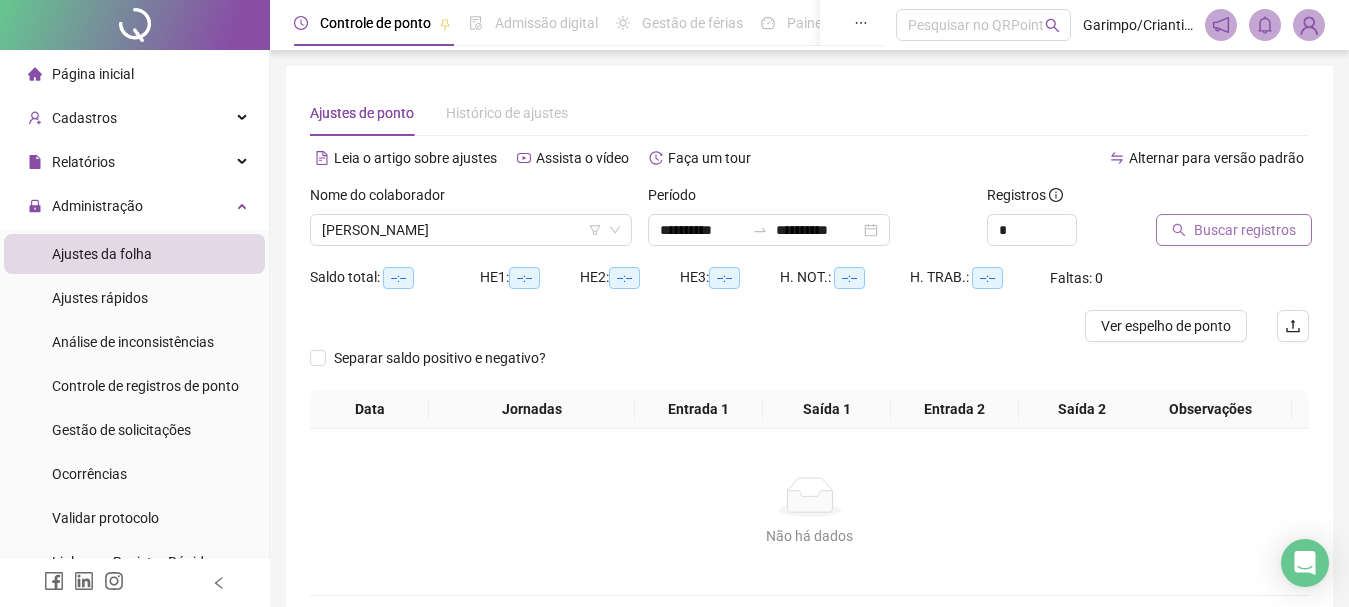 click on "Buscar registros" at bounding box center [1245, 230] 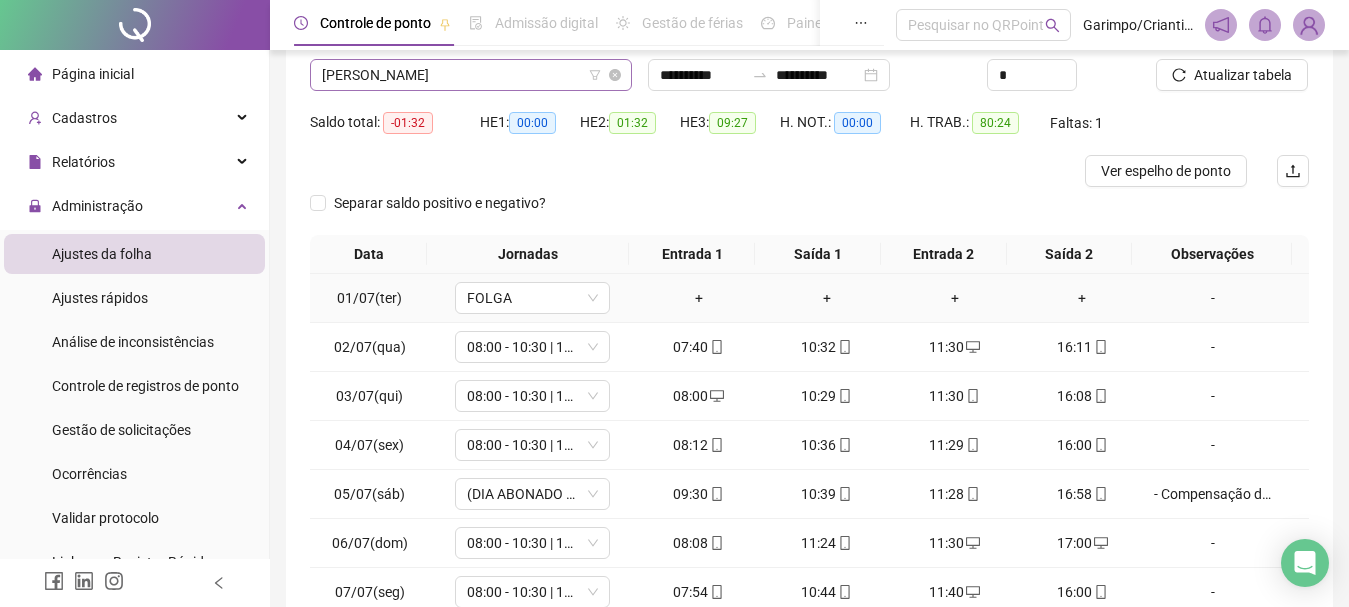 scroll, scrollTop: 31, scrollLeft: 0, axis: vertical 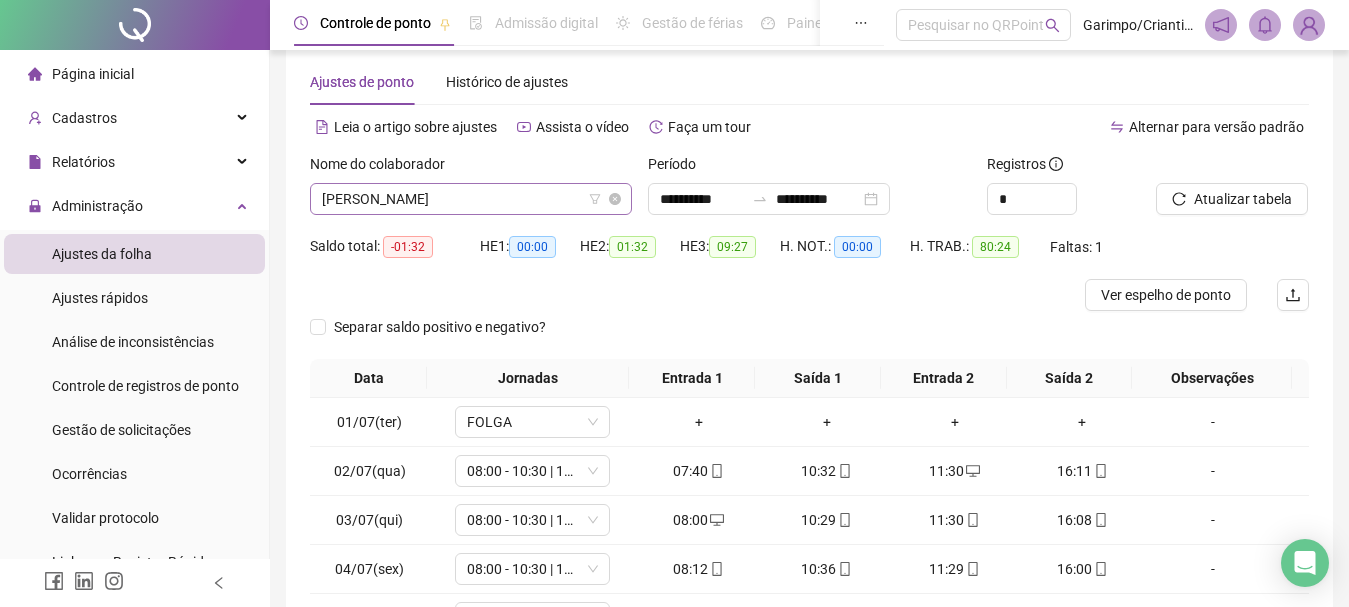 click on "[PERSON_NAME]" at bounding box center (471, 199) 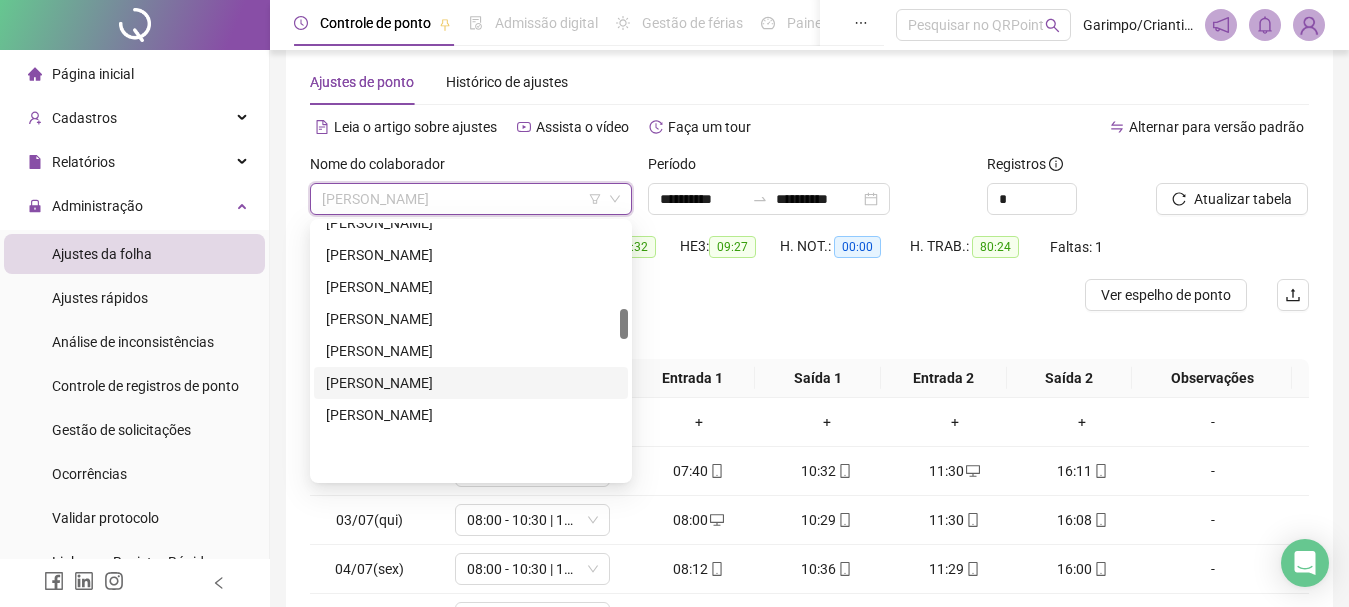 scroll, scrollTop: 616, scrollLeft: 0, axis: vertical 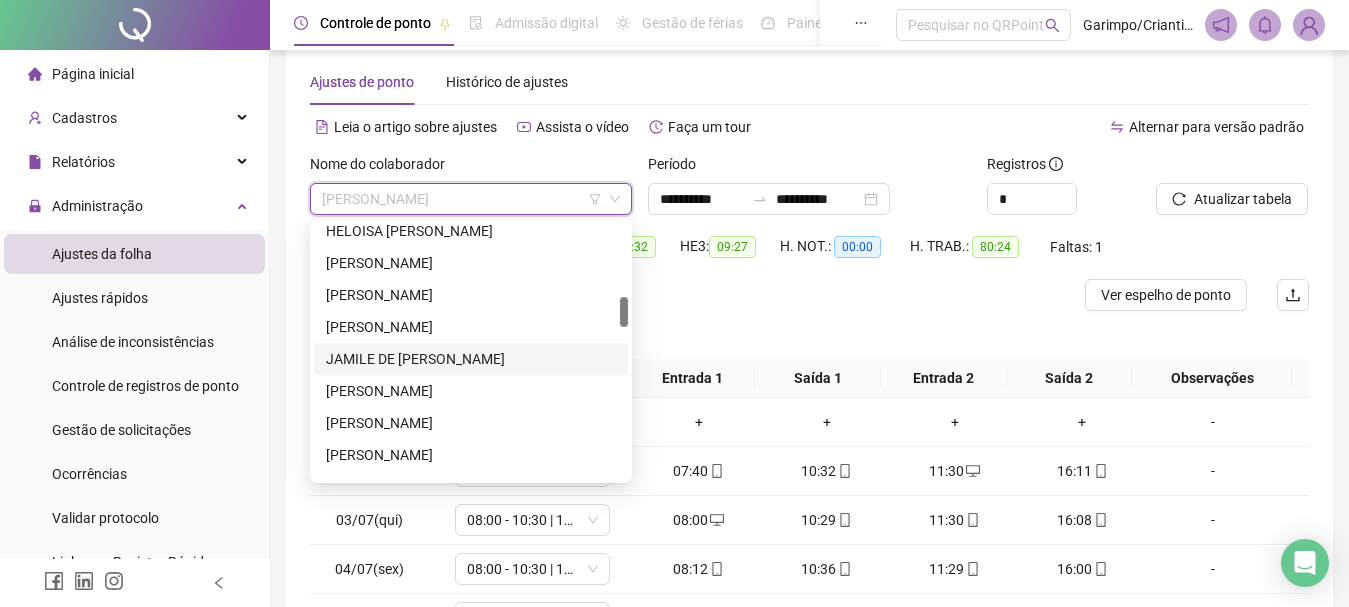 click on "JAMILE DE [PERSON_NAME]" at bounding box center (471, 359) 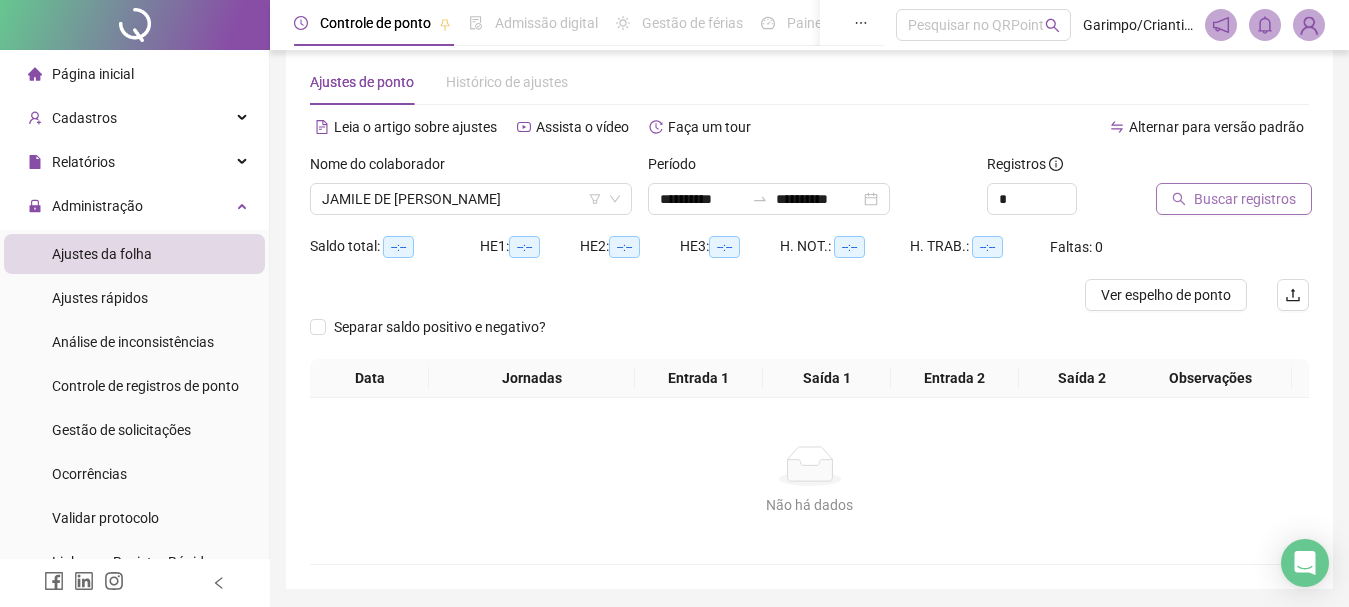 click on "Buscar registros" at bounding box center [1245, 199] 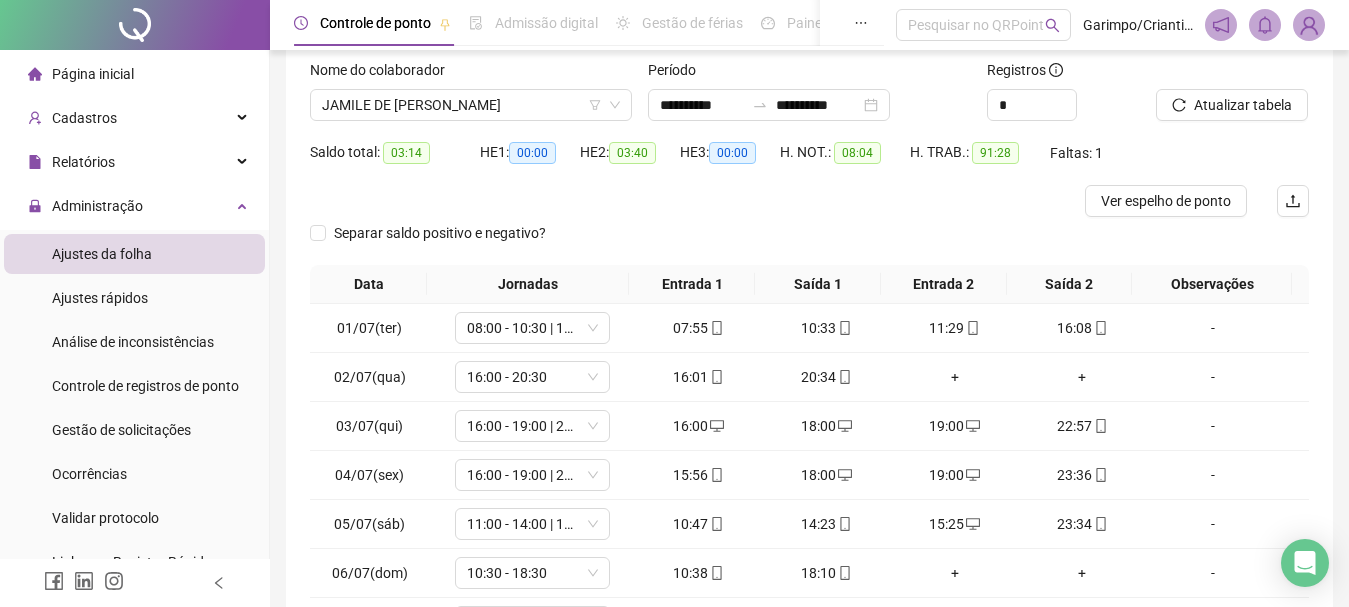 scroll, scrollTop: 331, scrollLeft: 0, axis: vertical 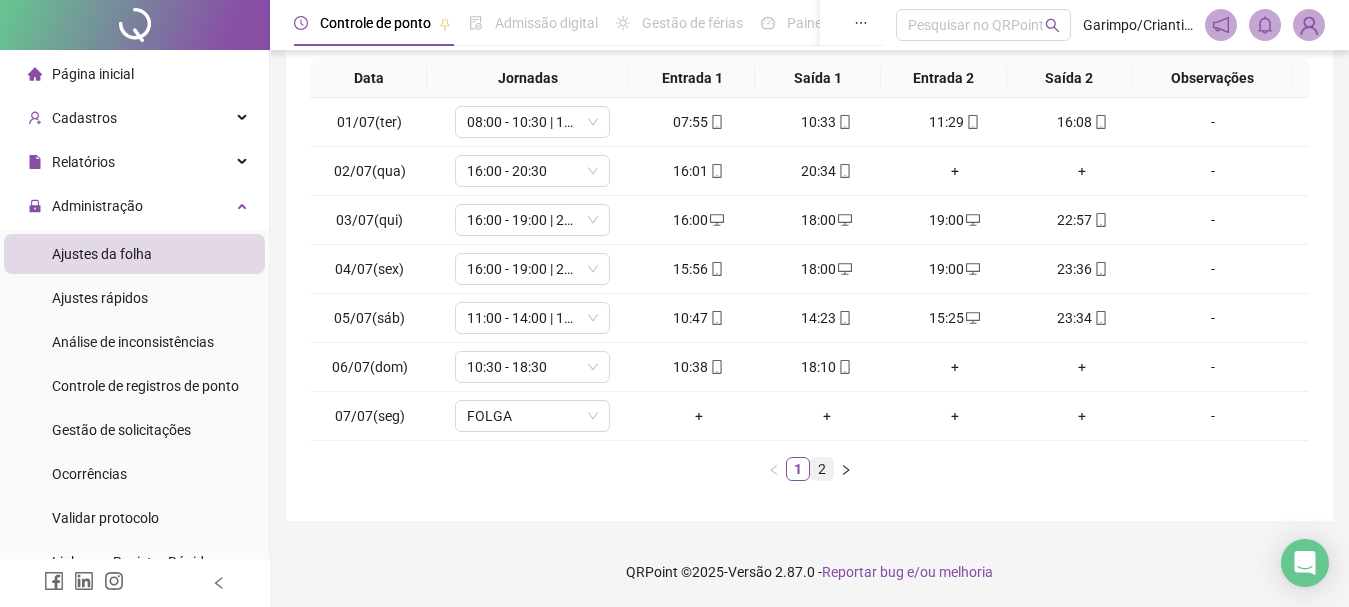 click on "2" at bounding box center [822, 469] 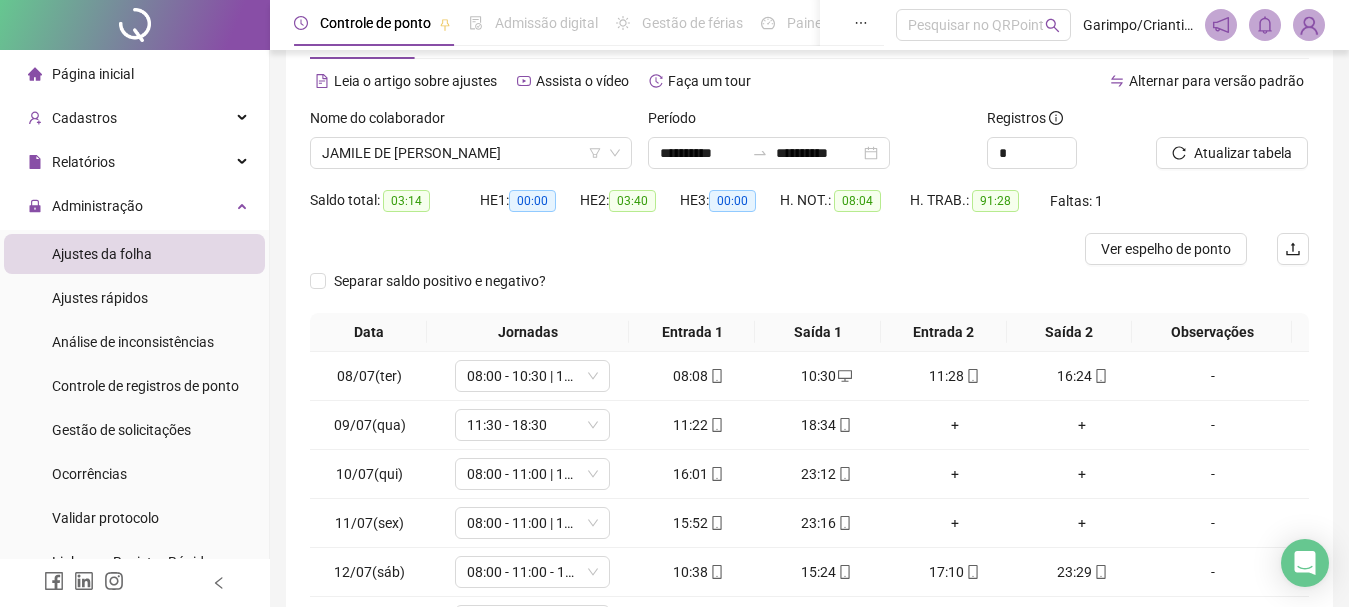scroll, scrollTop: 31, scrollLeft: 0, axis: vertical 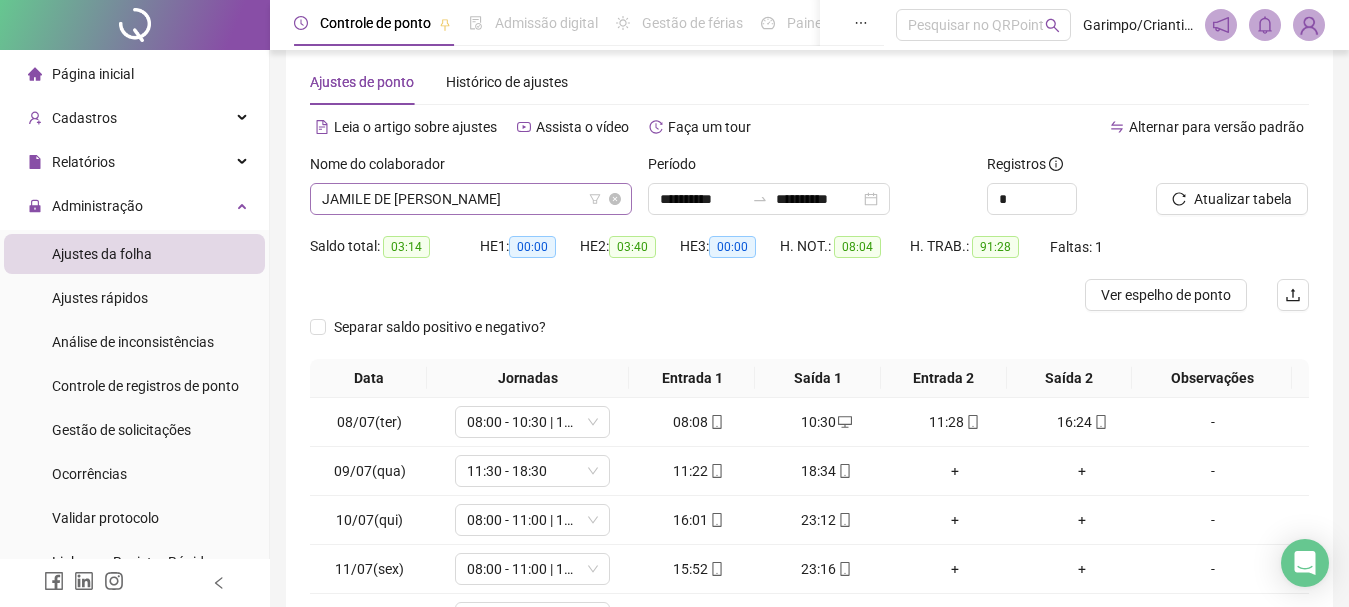 click on "JAMILE DE [PERSON_NAME]" at bounding box center (471, 199) 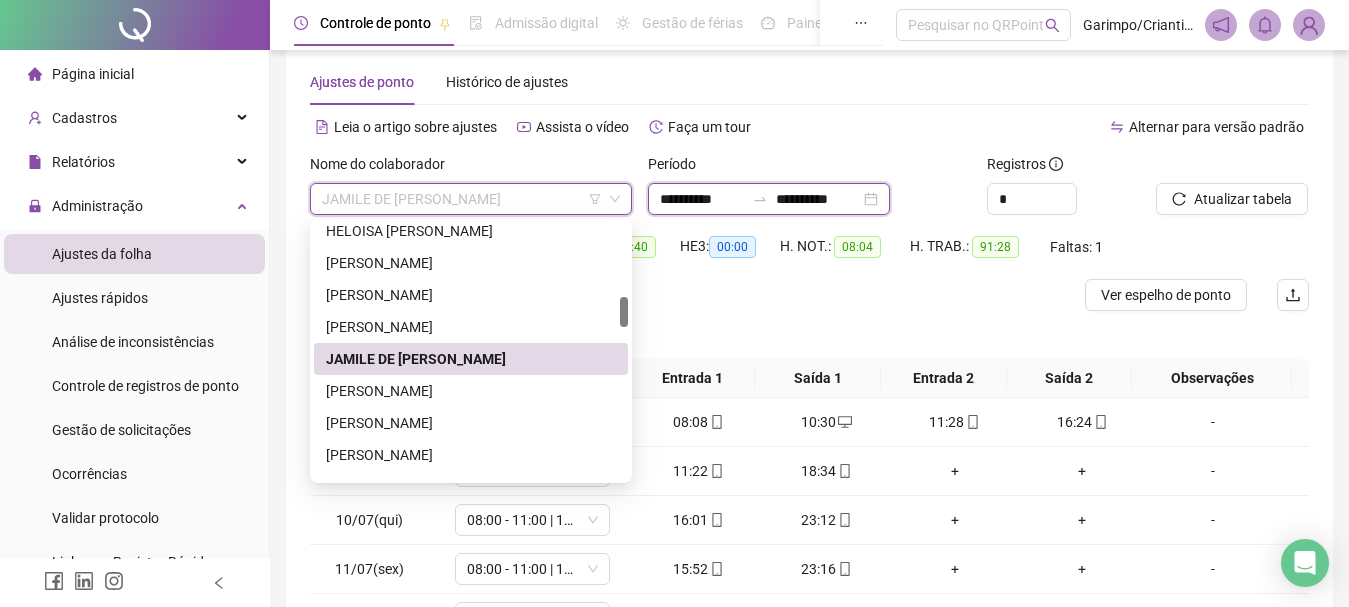 click on "**********" at bounding box center [702, 199] 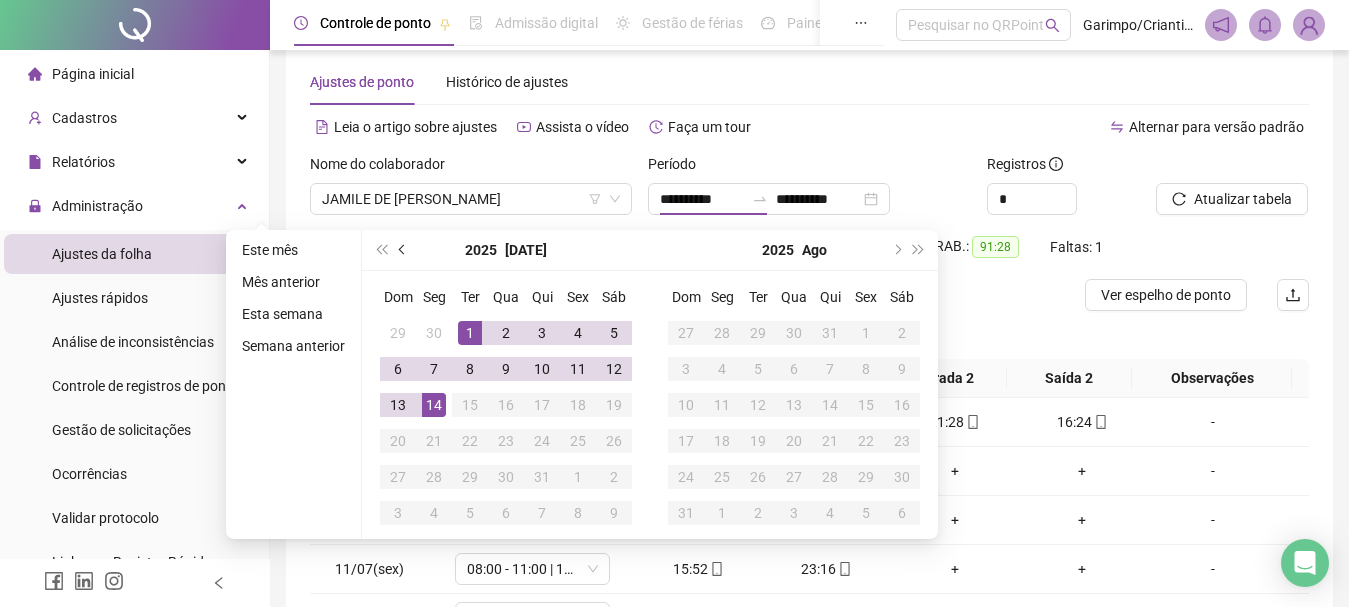 click at bounding box center (403, 250) 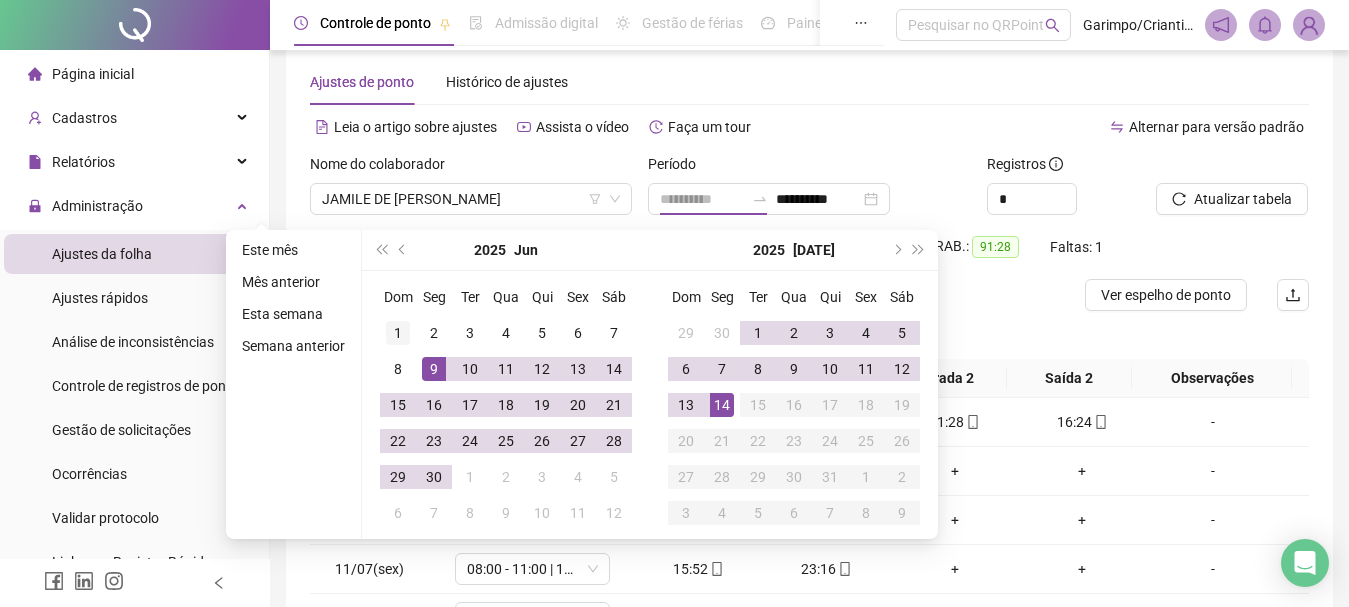 type on "**********" 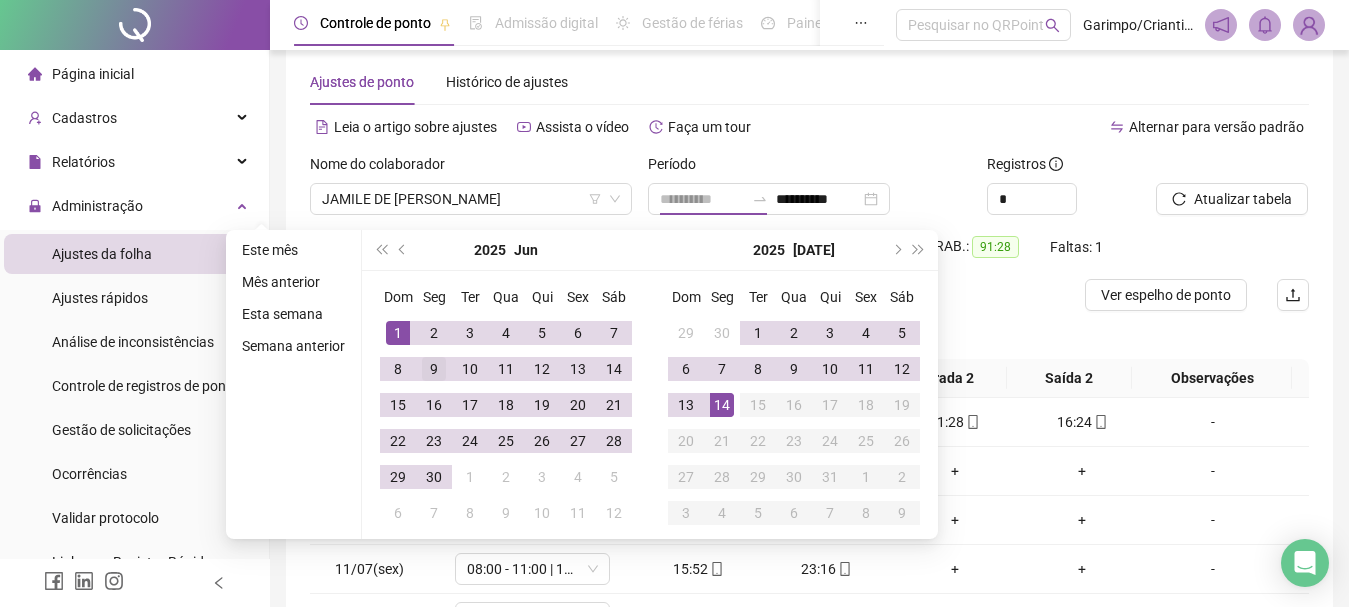 drag, startPoint x: 399, startPoint y: 327, endPoint x: 424, endPoint y: 369, distance: 48.8774 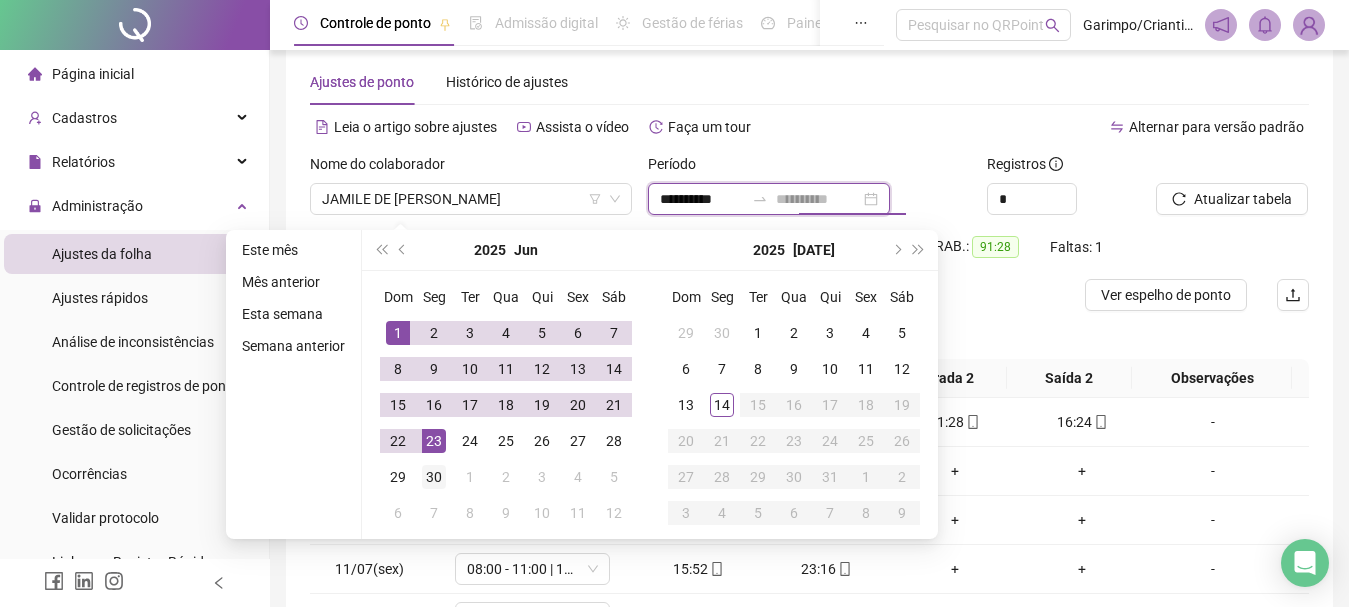 type on "**********" 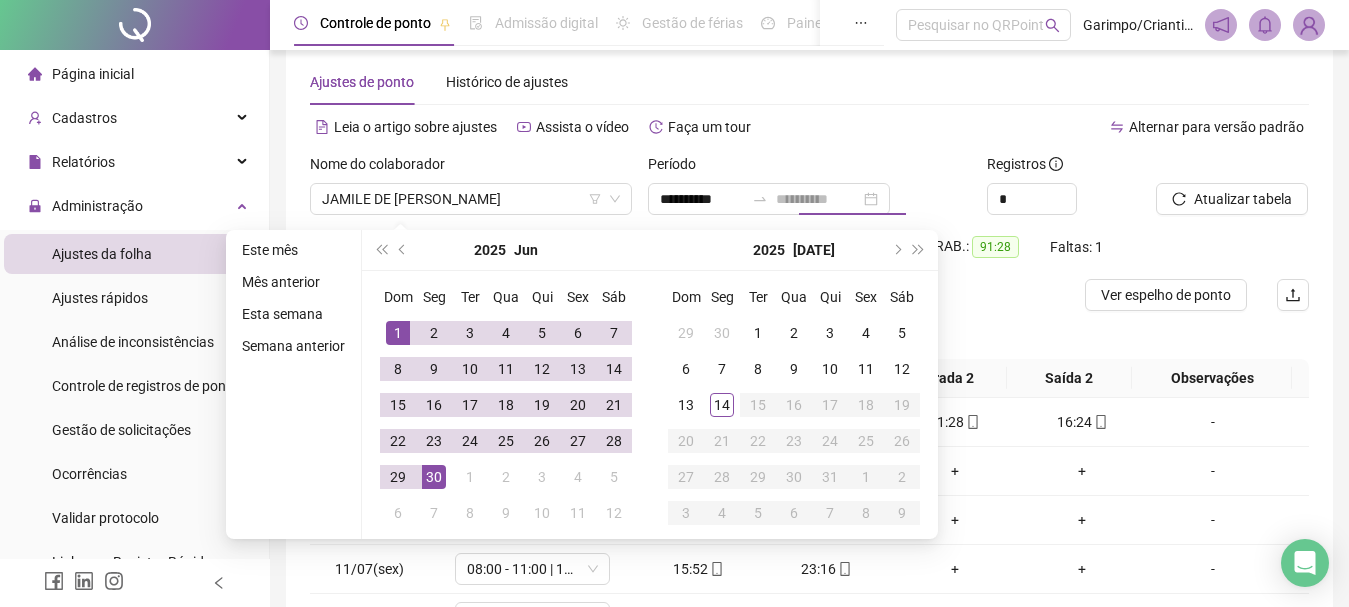 click on "30" at bounding box center [434, 477] 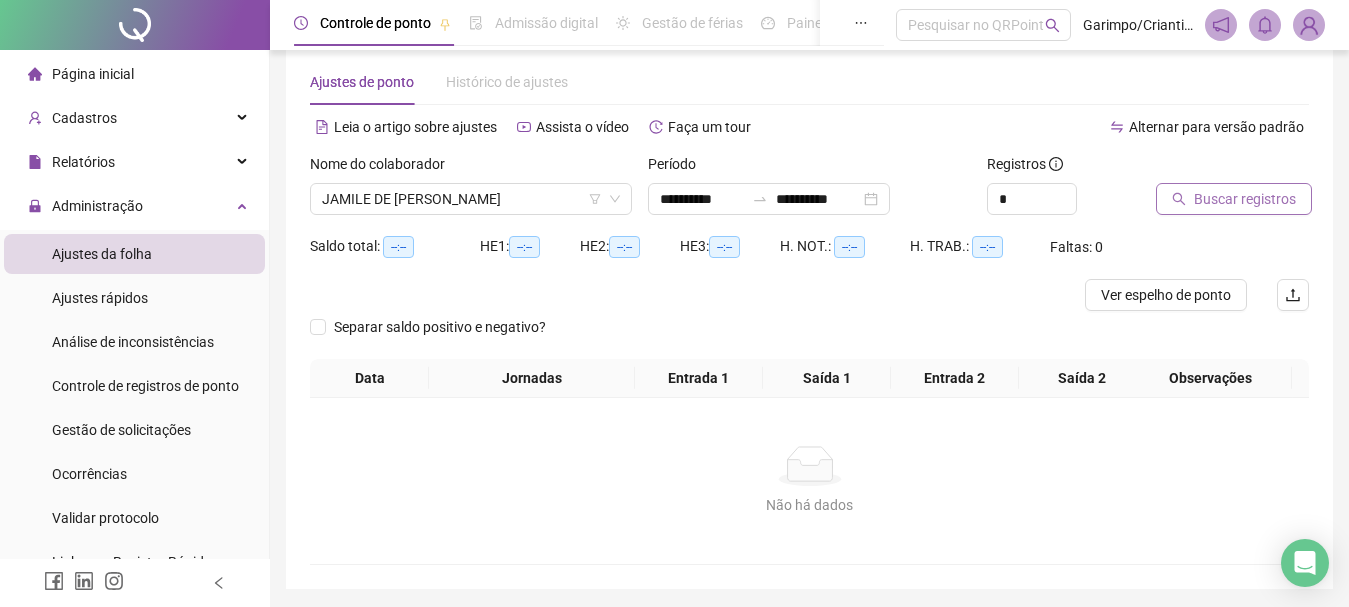 click on "Buscar registros" at bounding box center [1234, 199] 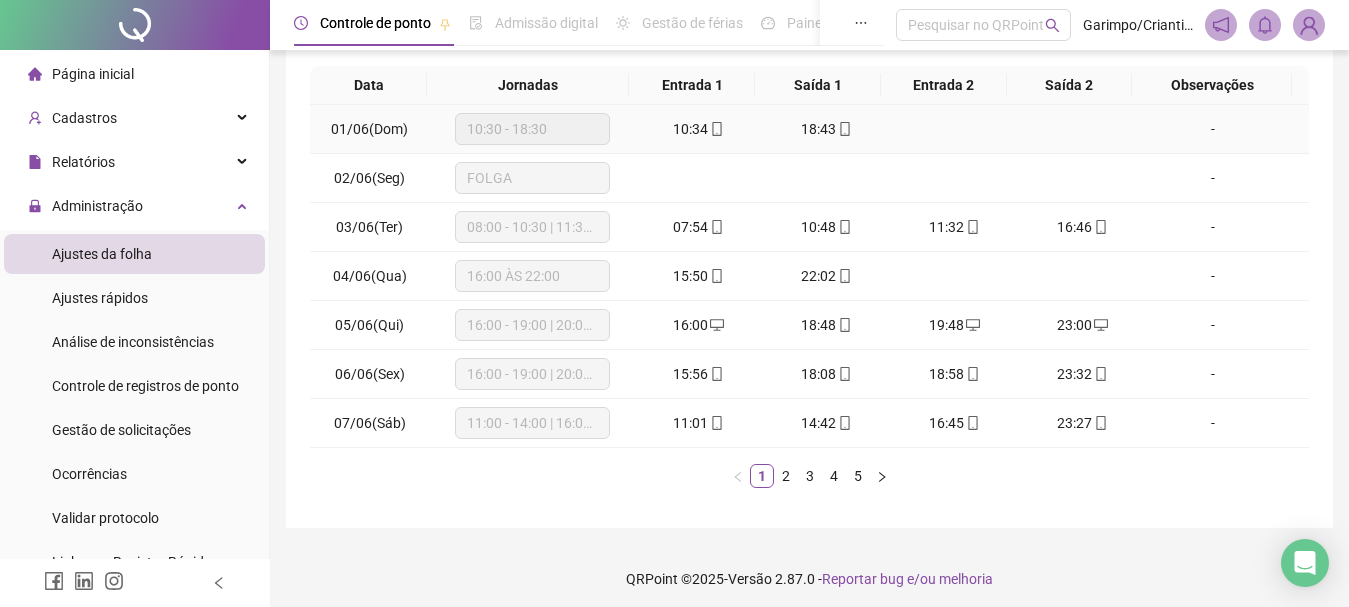 scroll, scrollTop: 331, scrollLeft: 0, axis: vertical 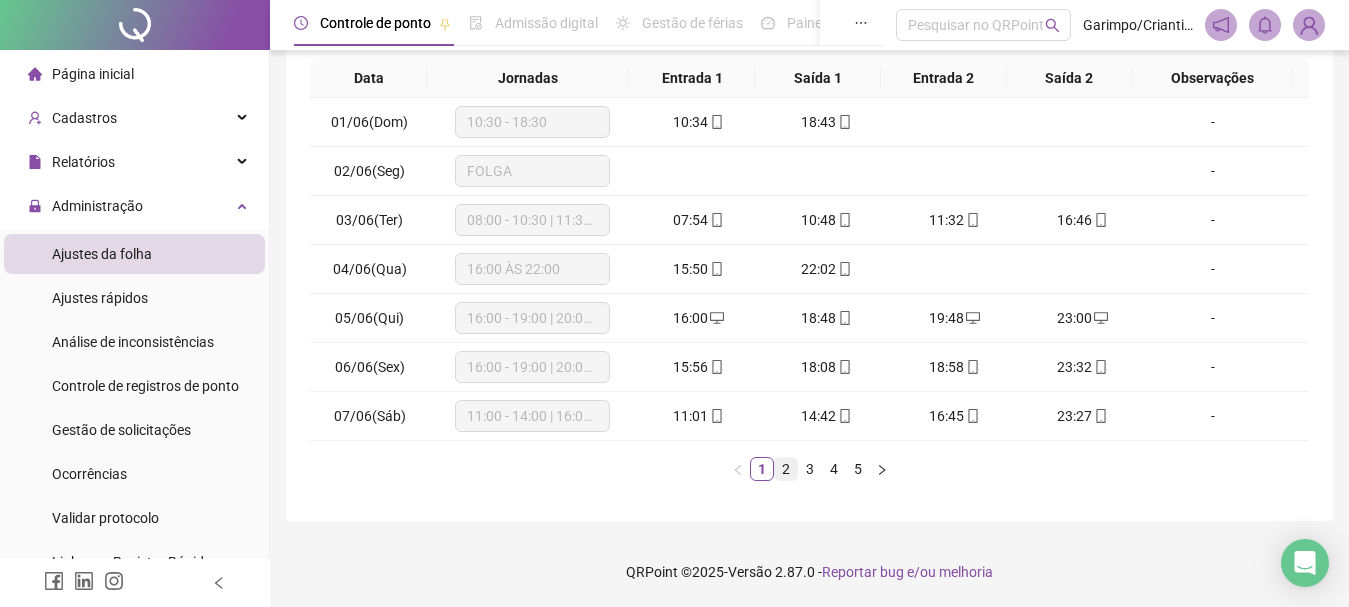 click on "2" at bounding box center (786, 469) 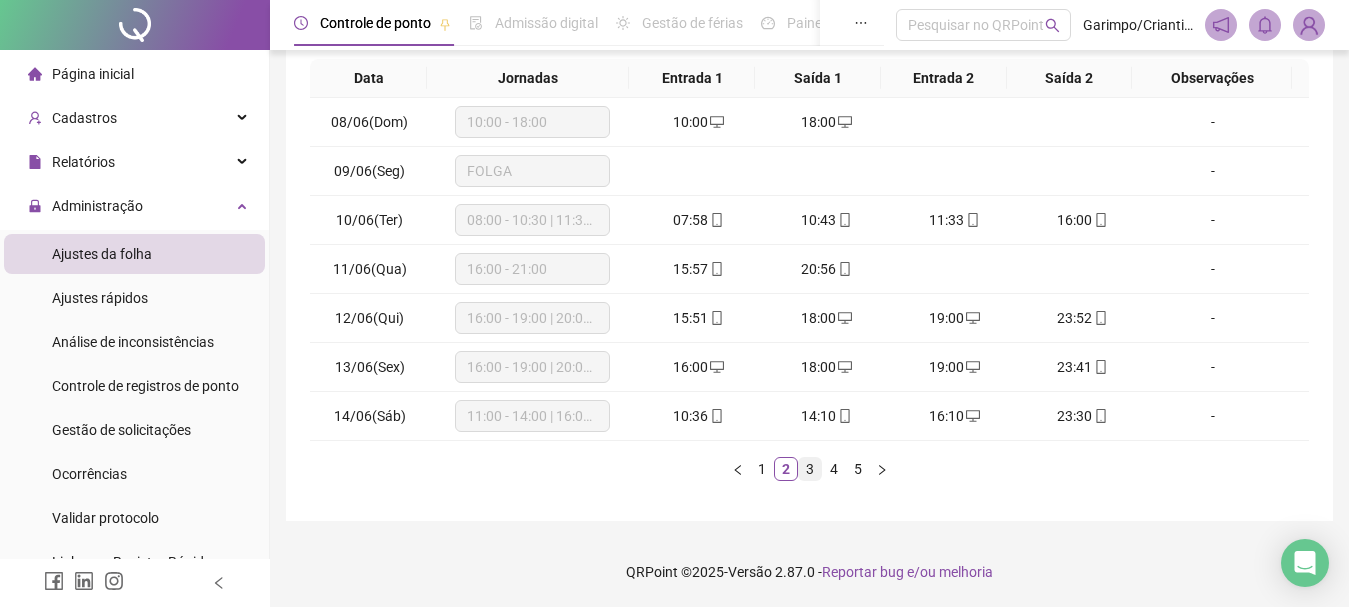 click on "3" at bounding box center (810, 469) 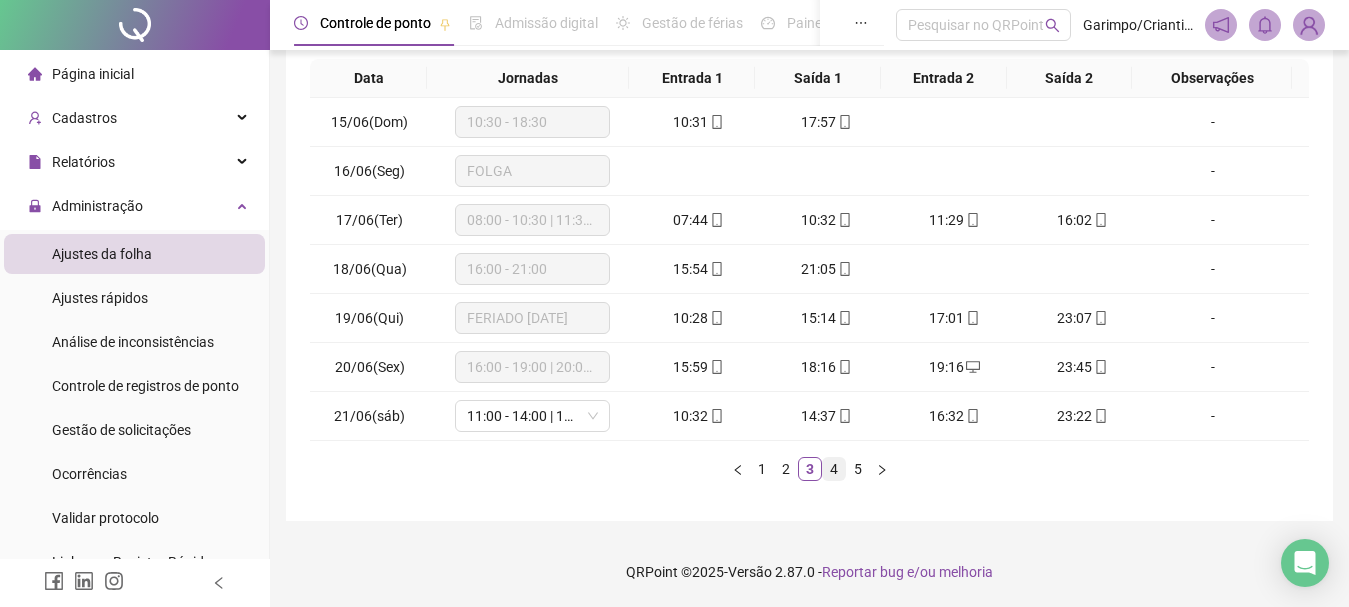 click on "4" at bounding box center (834, 469) 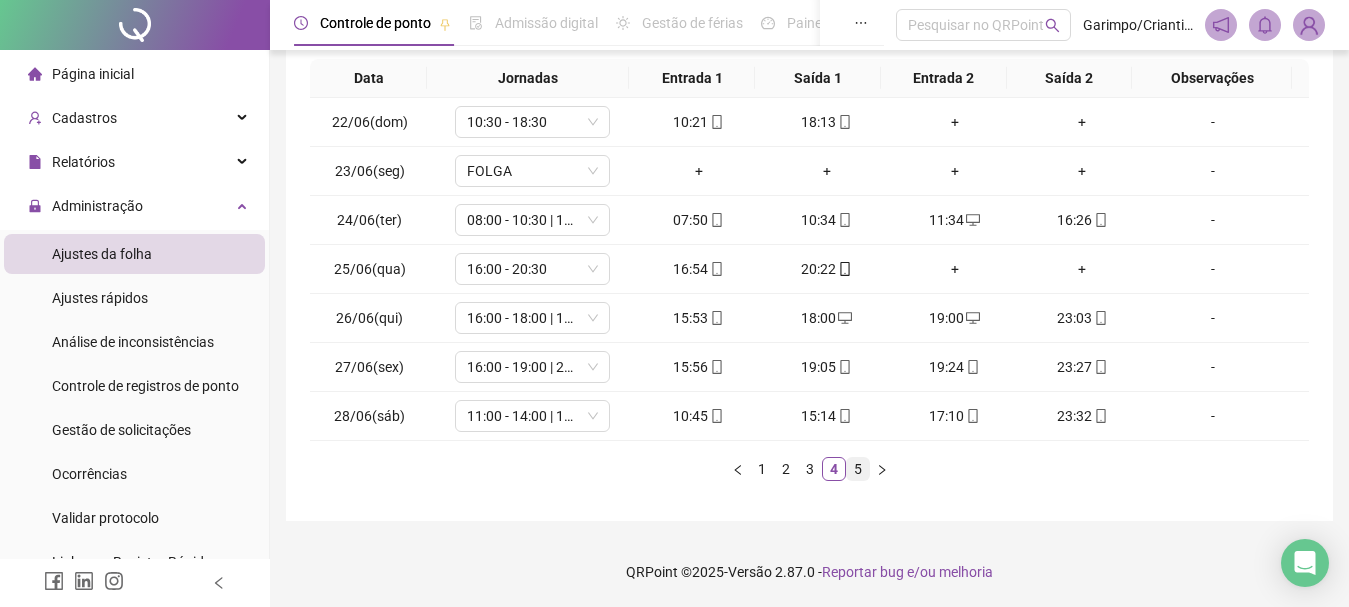 click on "5" at bounding box center (858, 469) 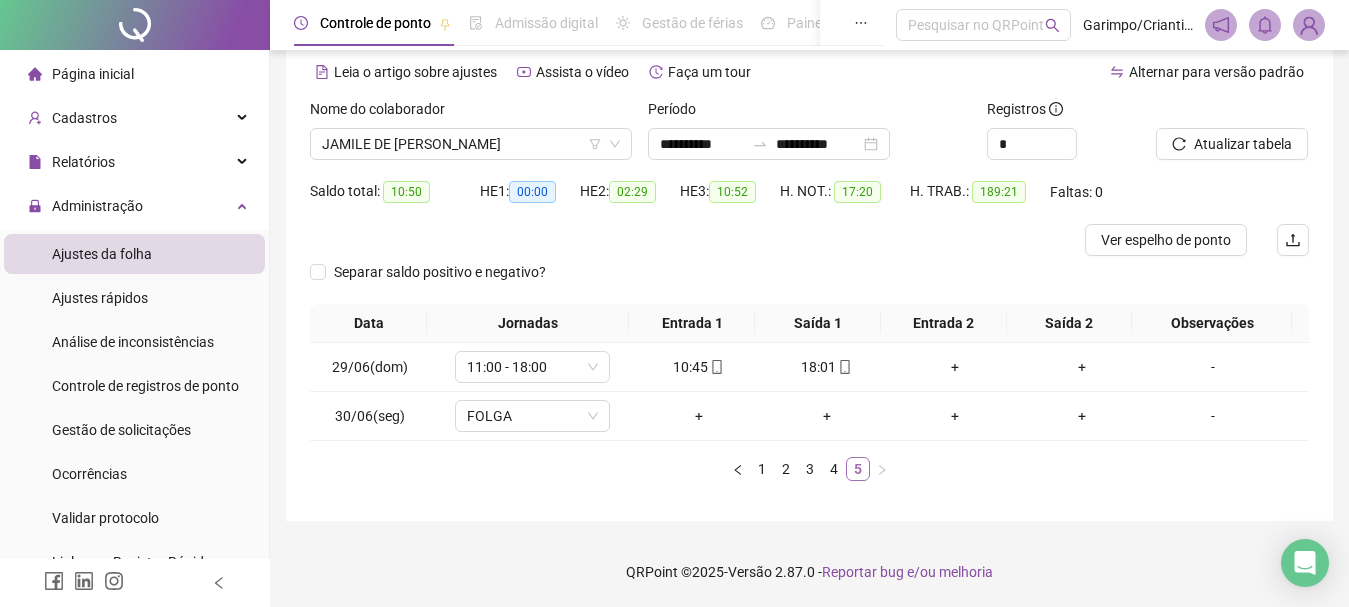 scroll, scrollTop: 86, scrollLeft: 0, axis: vertical 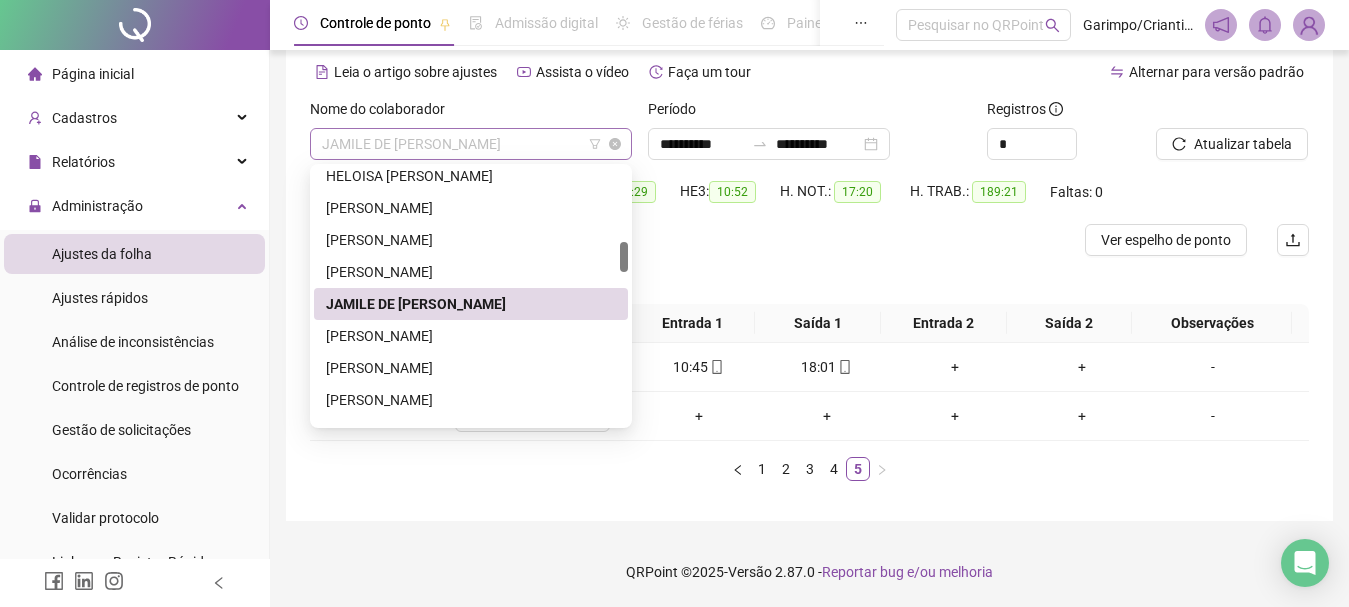 click on "JAMILE DE [PERSON_NAME]" at bounding box center [471, 144] 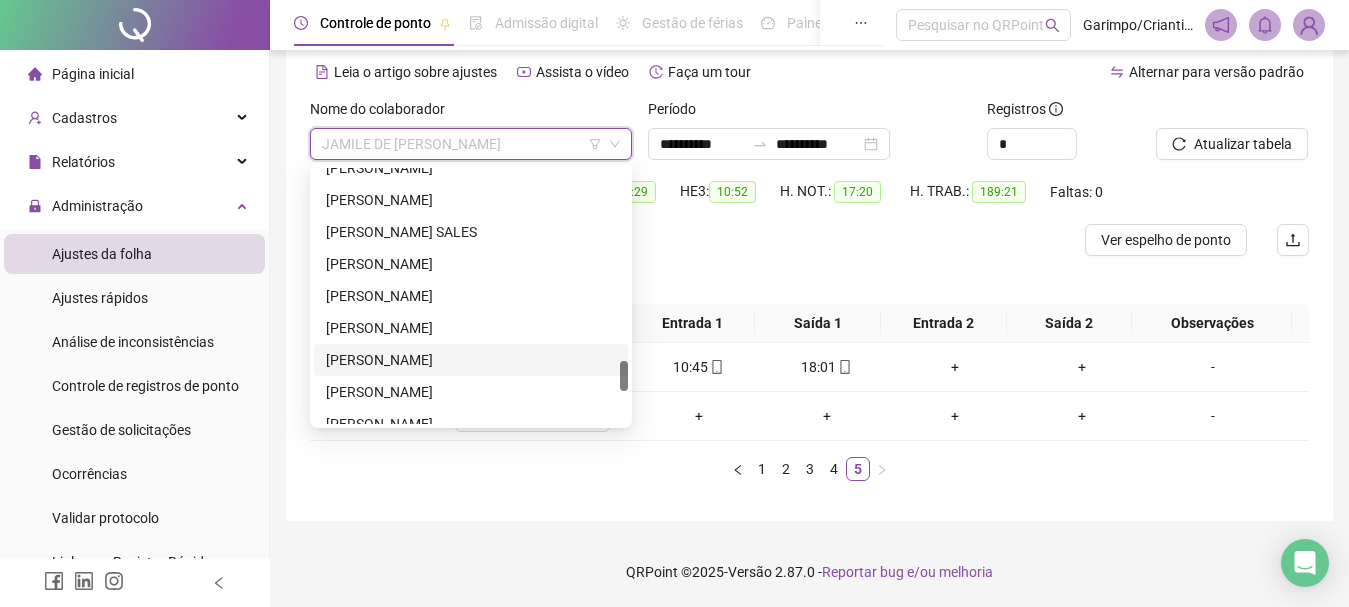 scroll, scrollTop: 1816, scrollLeft: 0, axis: vertical 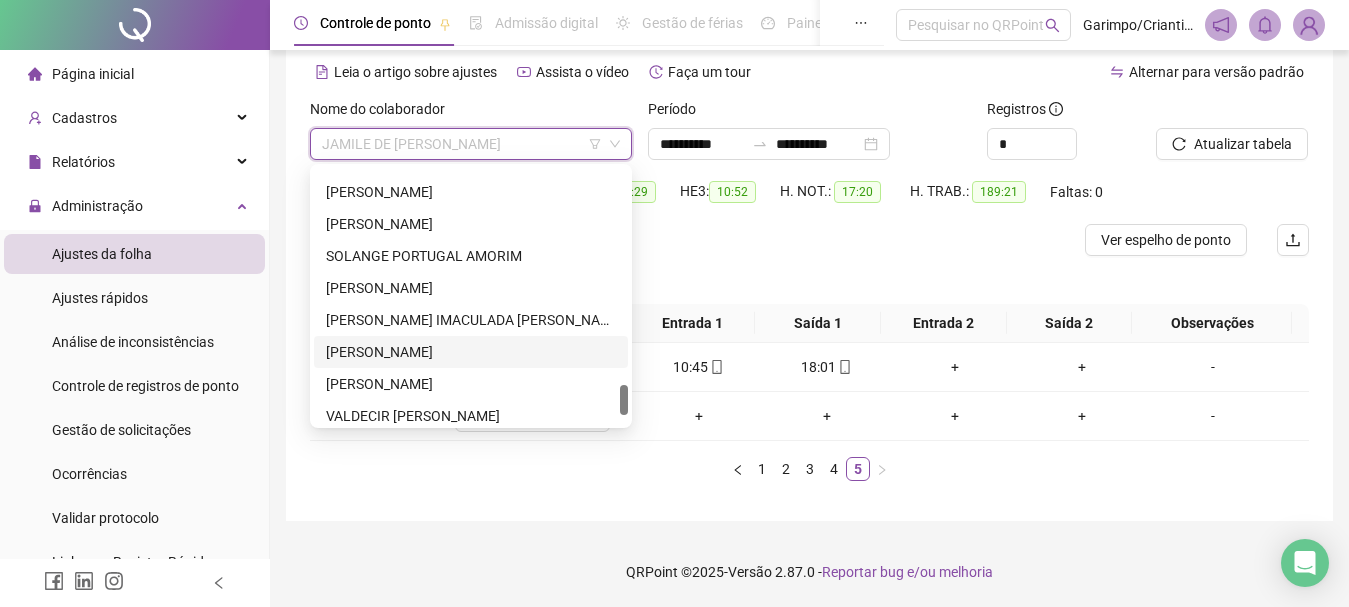 click on "[PERSON_NAME]" at bounding box center (471, 352) 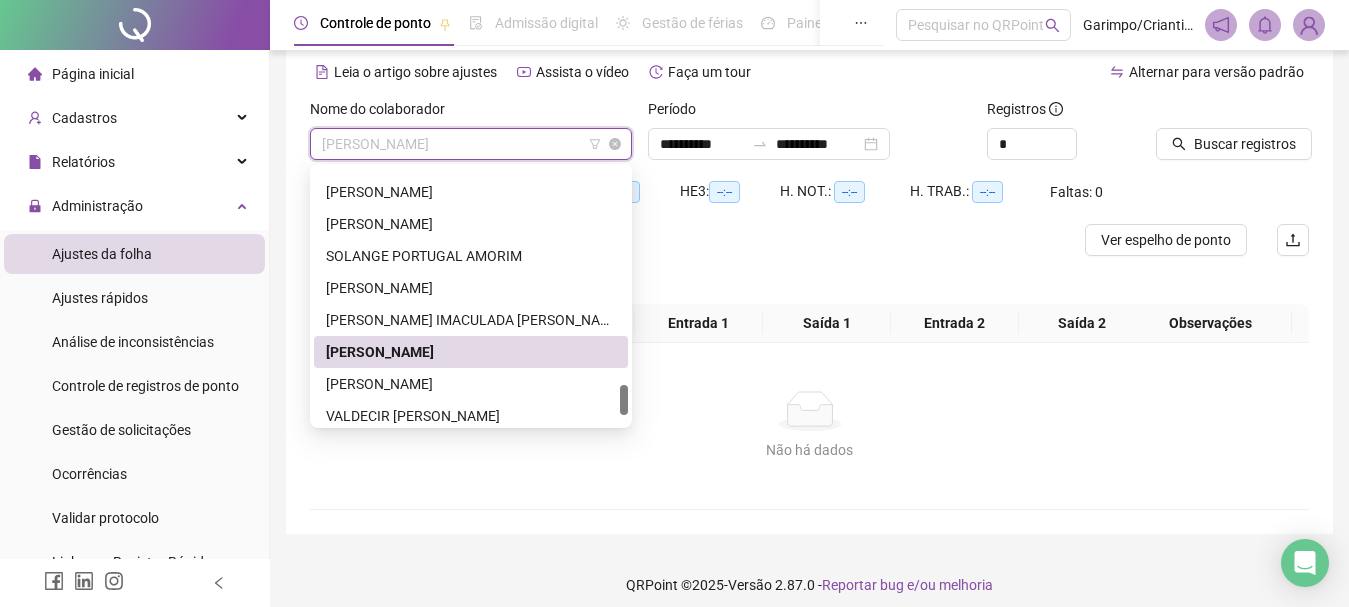 click on "[PERSON_NAME]" at bounding box center (471, 144) 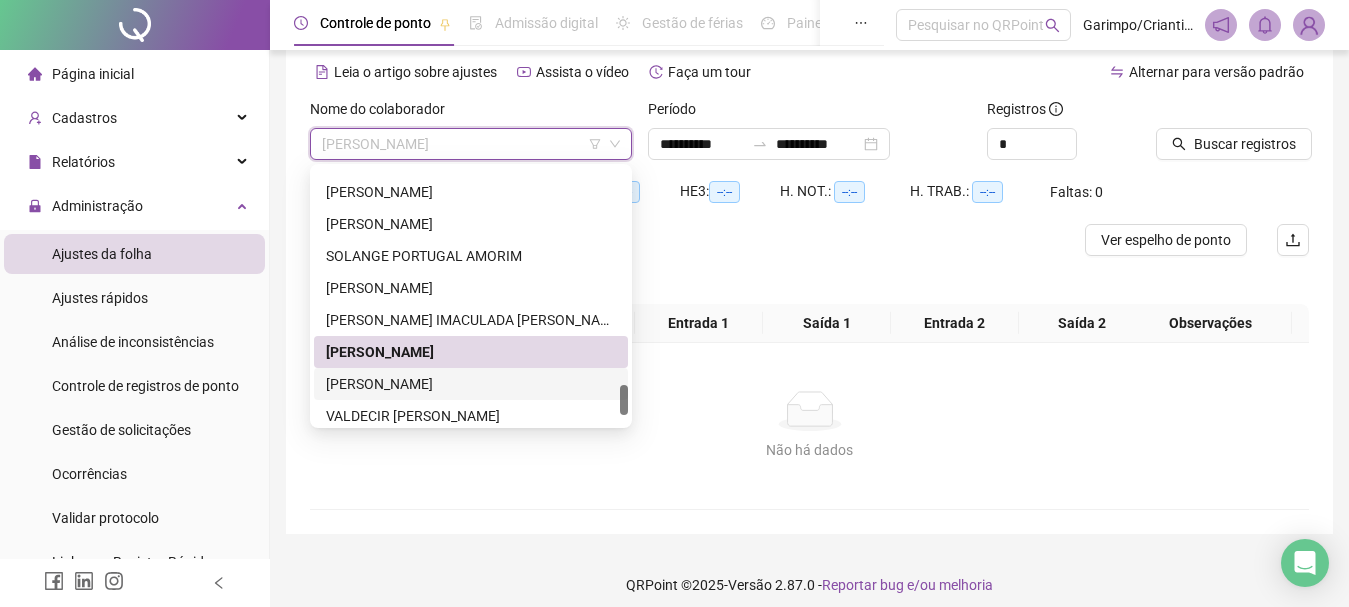 click on "[PERSON_NAME]" at bounding box center [471, 384] 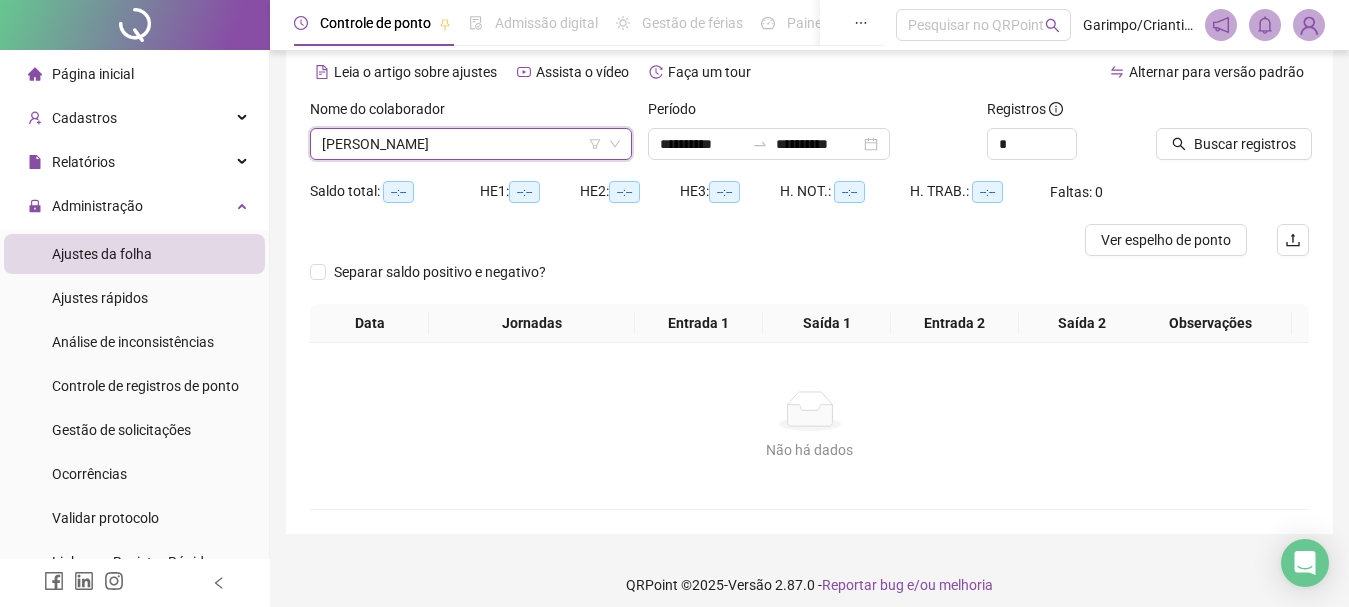 click on "Buscar registros" at bounding box center [1232, 129] 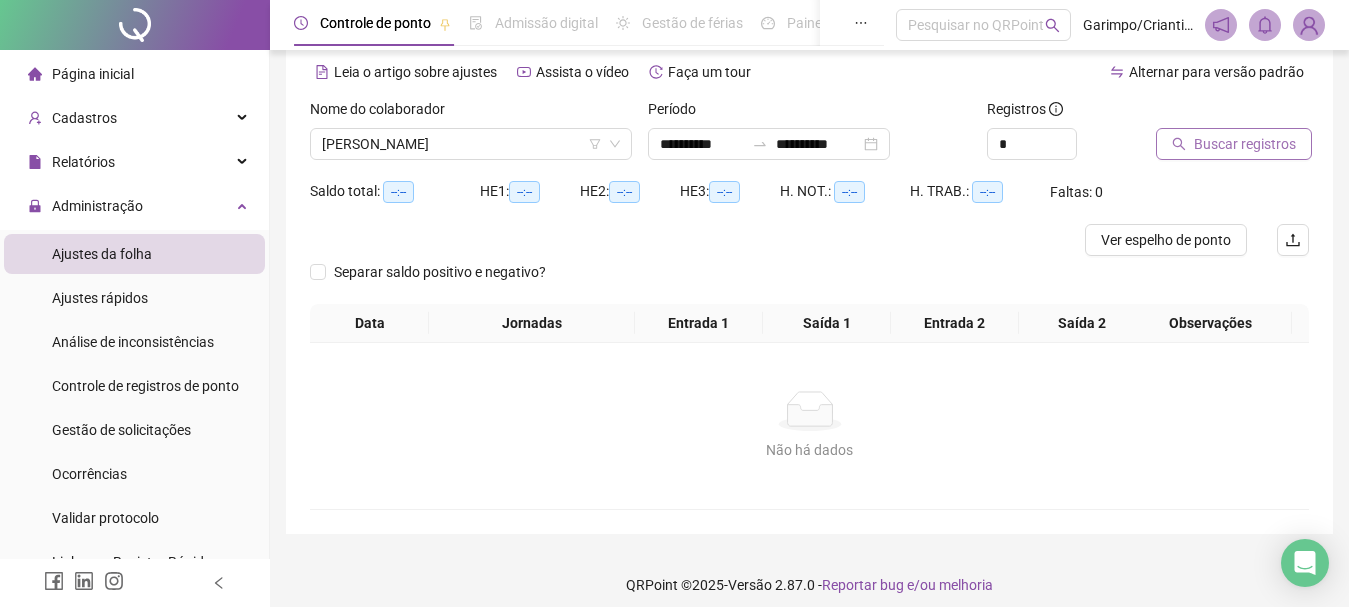 click on "Buscar registros" at bounding box center (1245, 144) 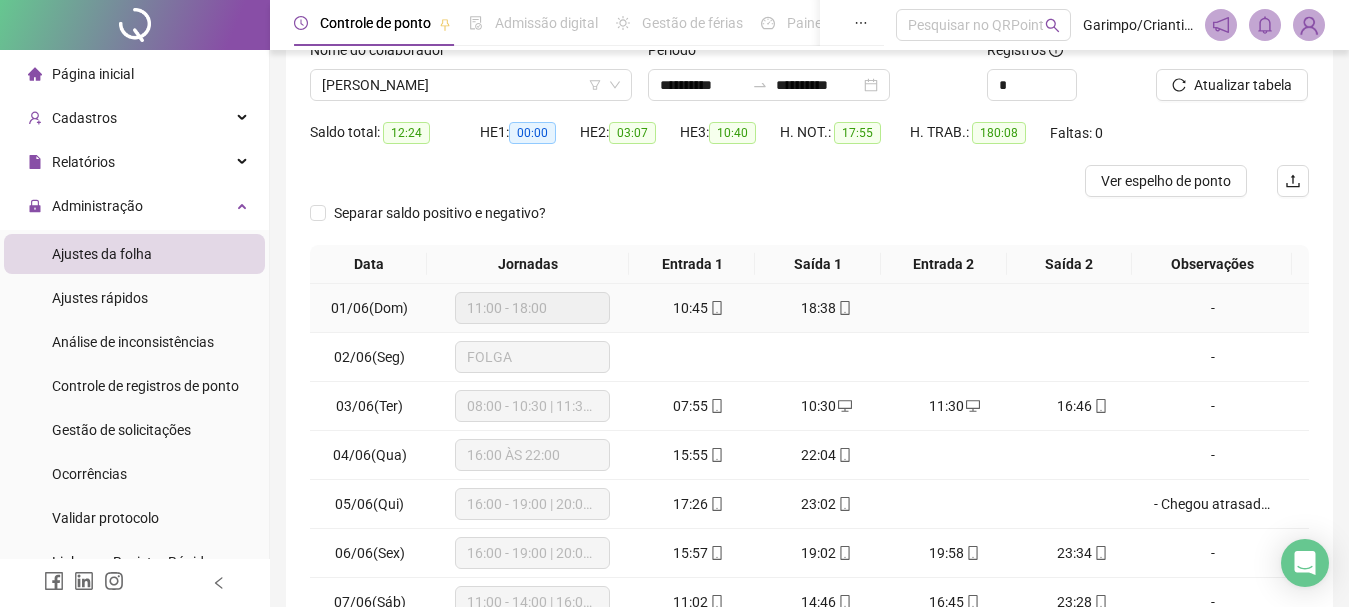 scroll, scrollTop: 331, scrollLeft: 0, axis: vertical 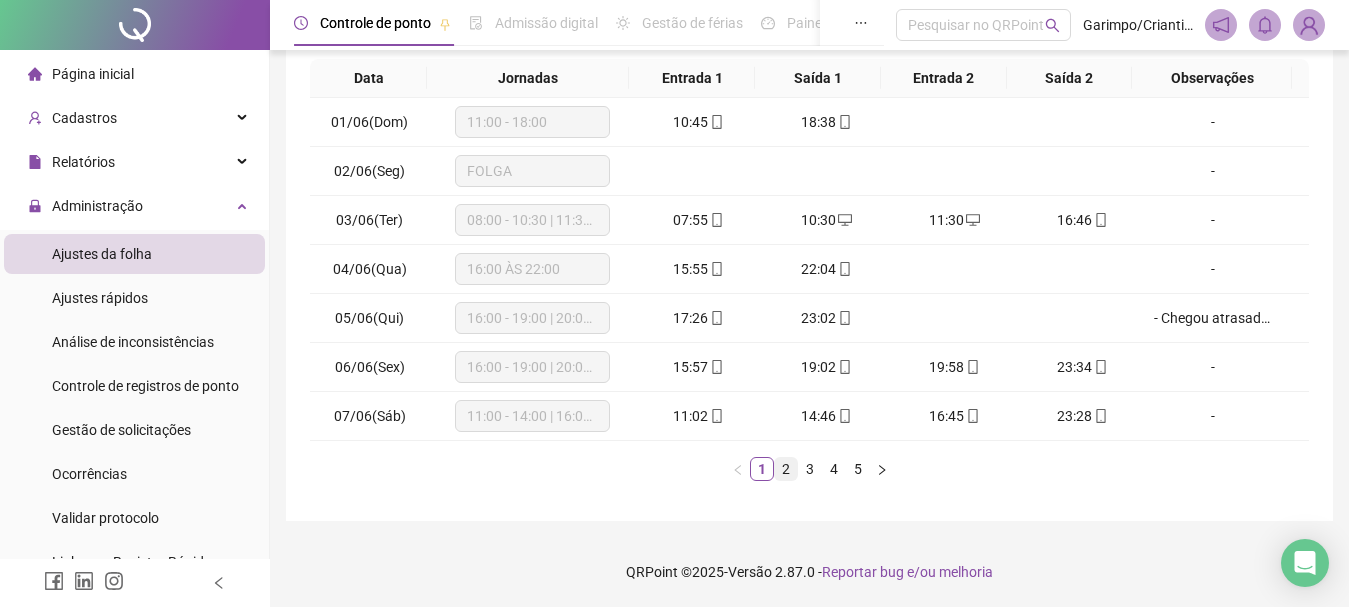 click on "2" at bounding box center [786, 469] 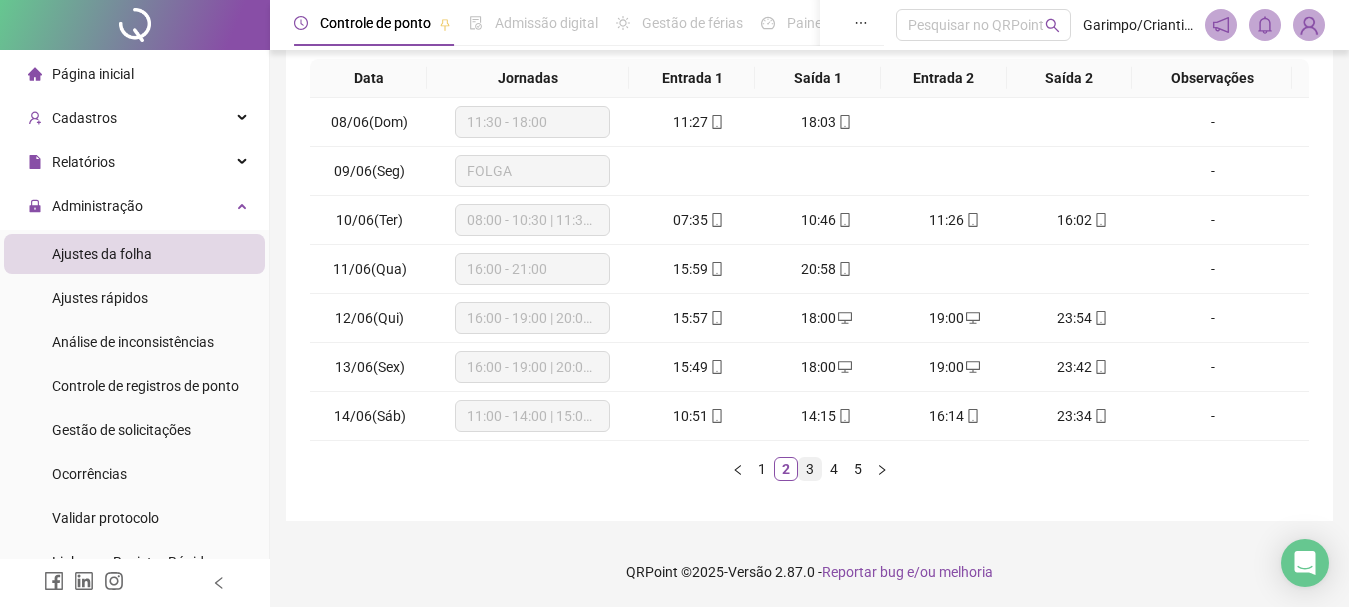 click on "3" at bounding box center (810, 469) 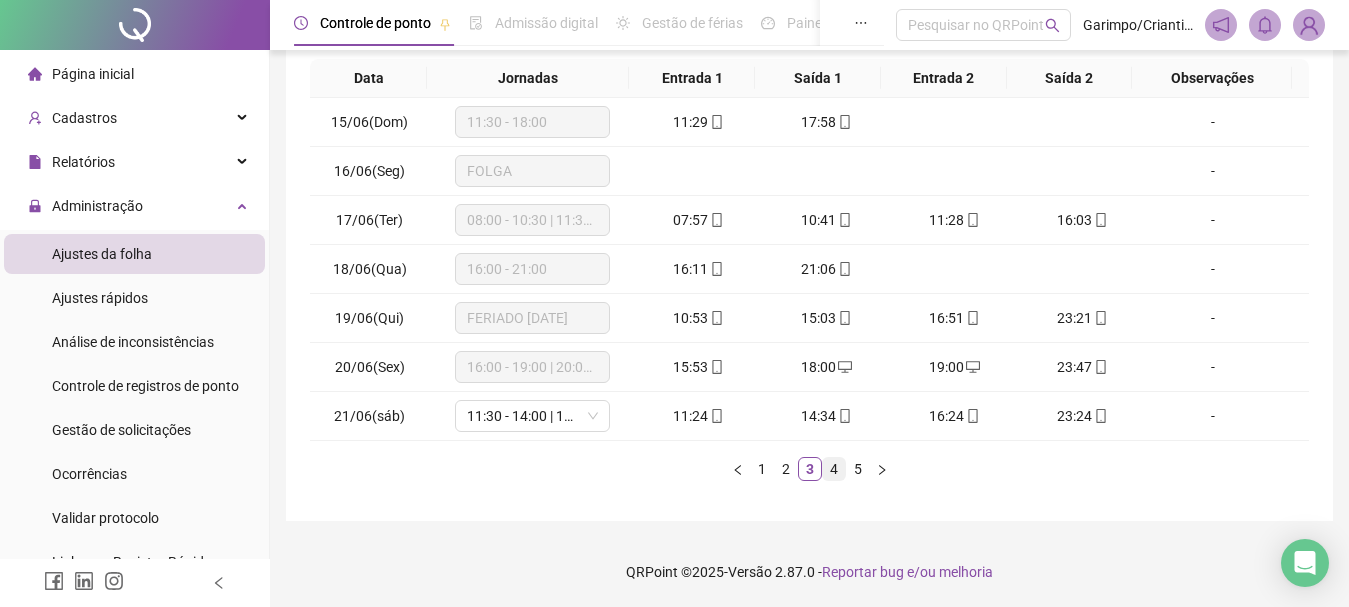 click on "4" at bounding box center (834, 469) 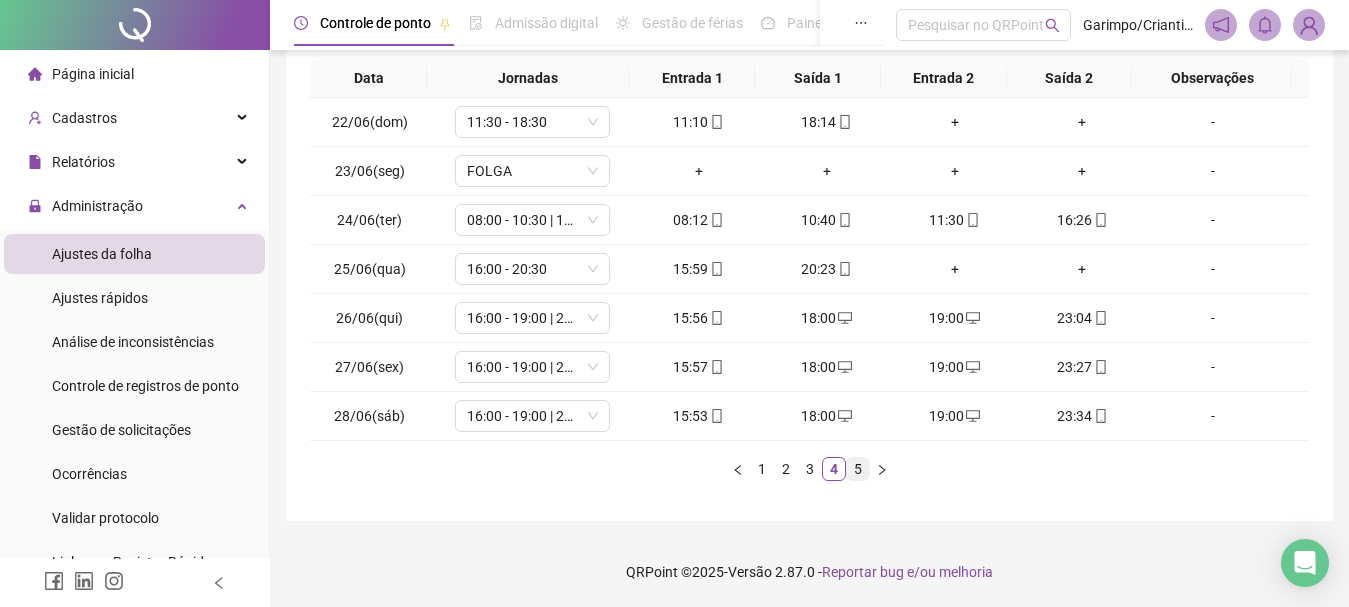 click on "5" at bounding box center [858, 469] 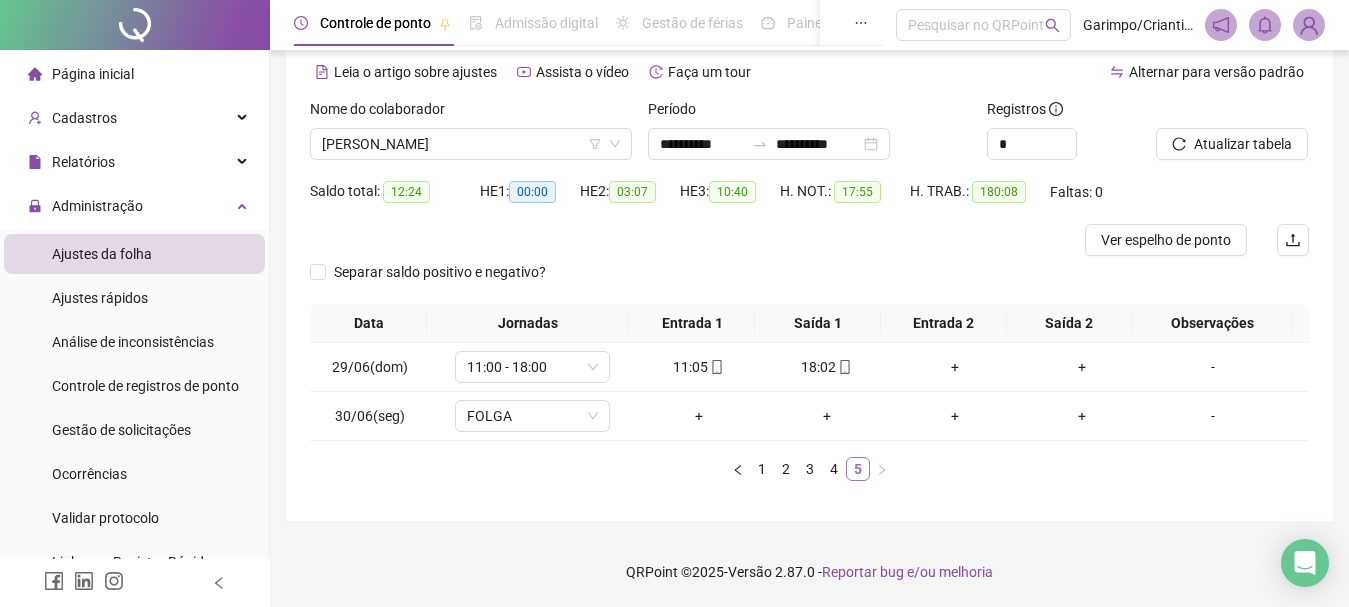 scroll, scrollTop: 86, scrollLeft: 0, axis: vertical 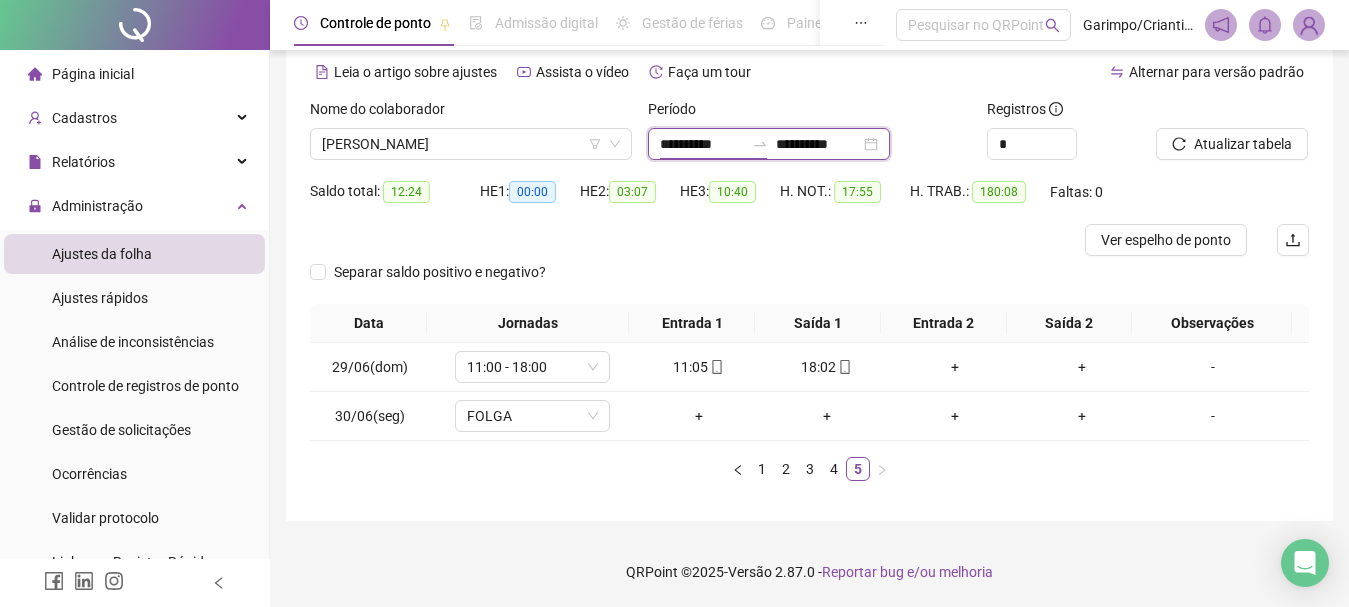click on "**********" at bounding box center [702, 144] 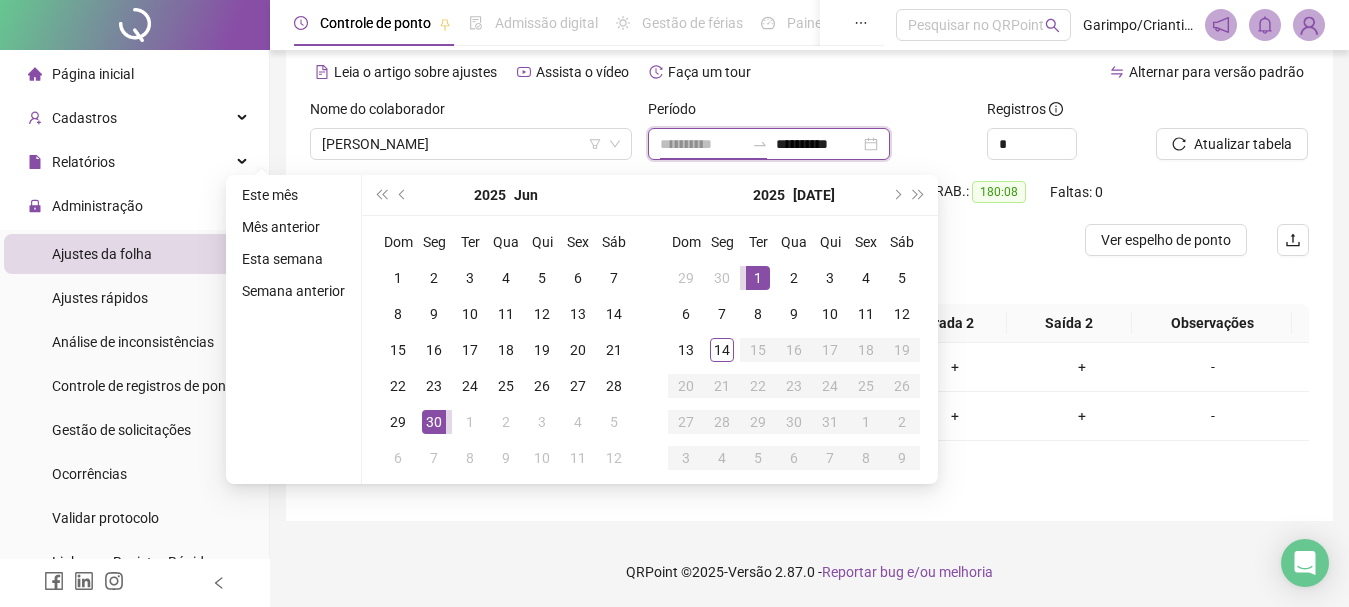 type on "**********" 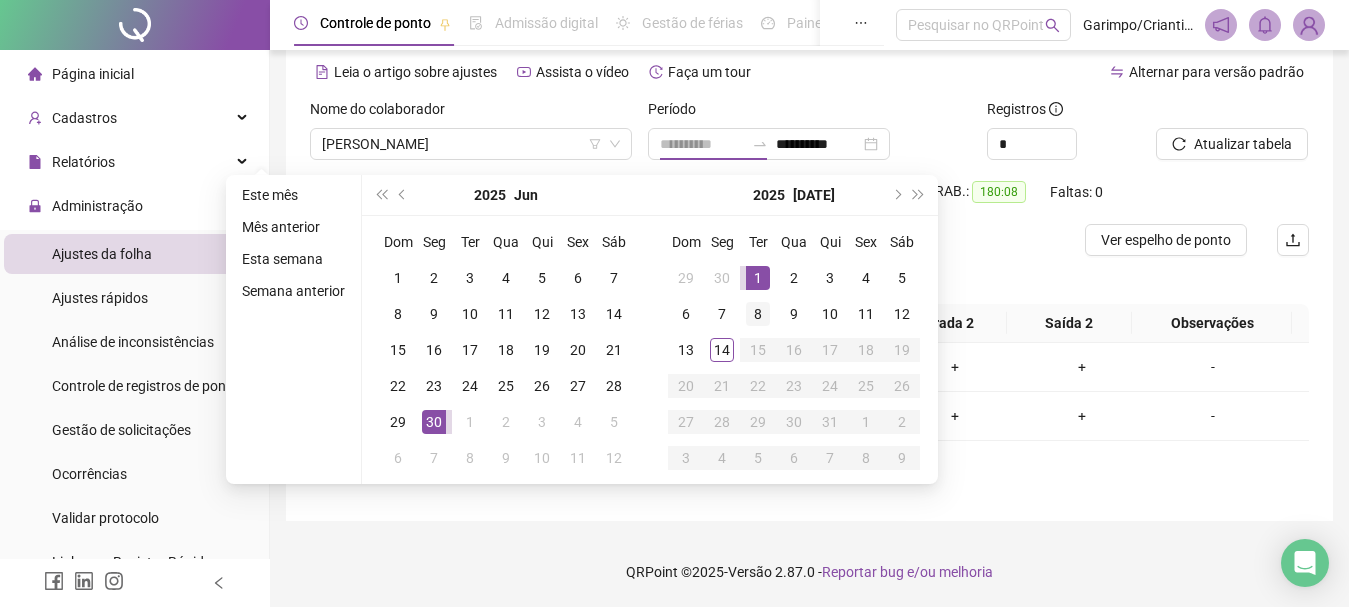 drag, startPoint x: 749, startPoint y: 275, endPoint x: 743, endPoint y: 309, distance: 34.525352 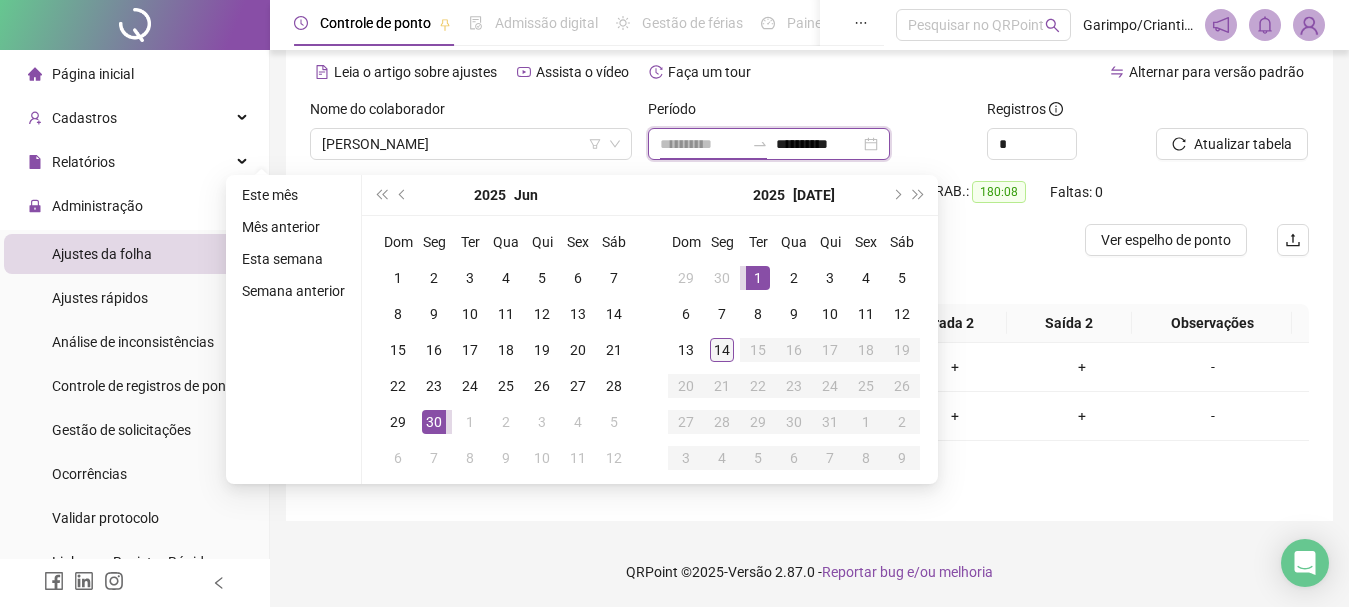 type on "**********" 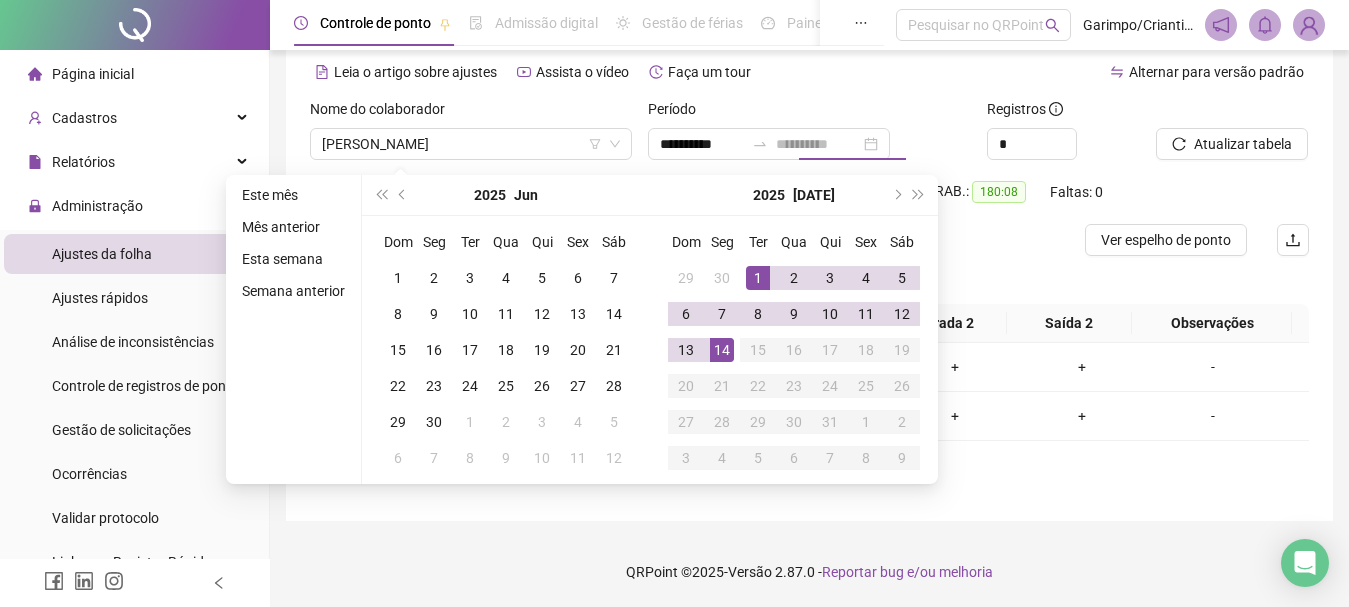 click on "14" at bounding box center [722, 350] 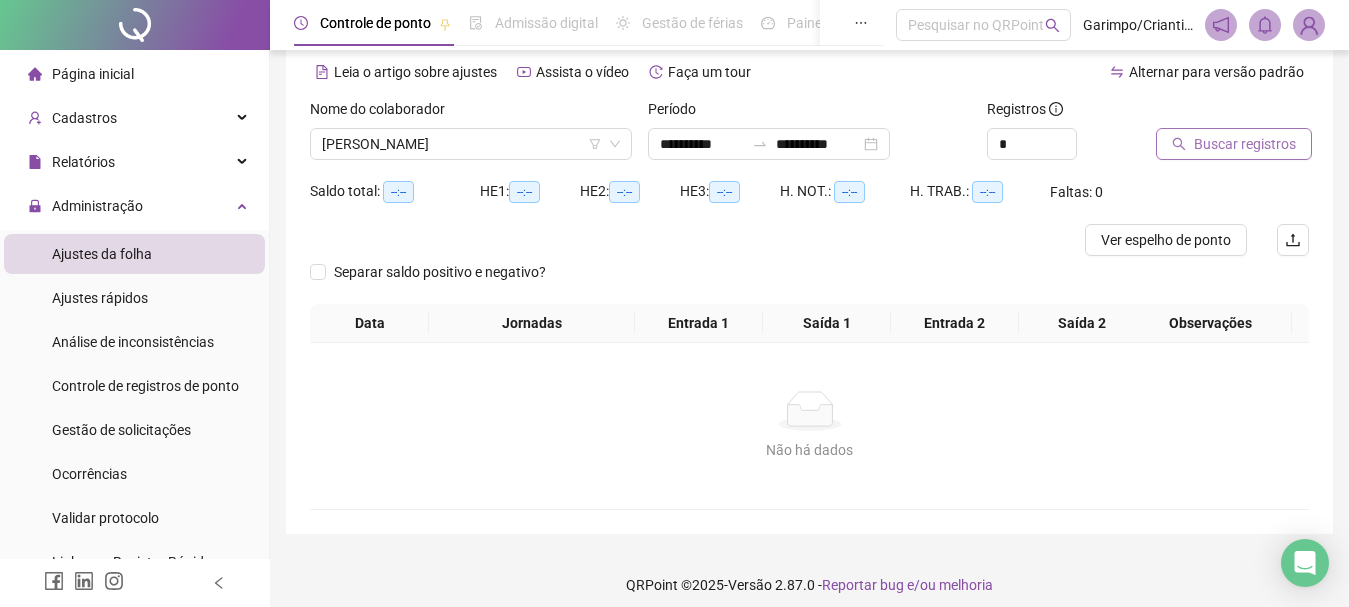 click on "Buscar registros" at bounding box center [1245, 144] 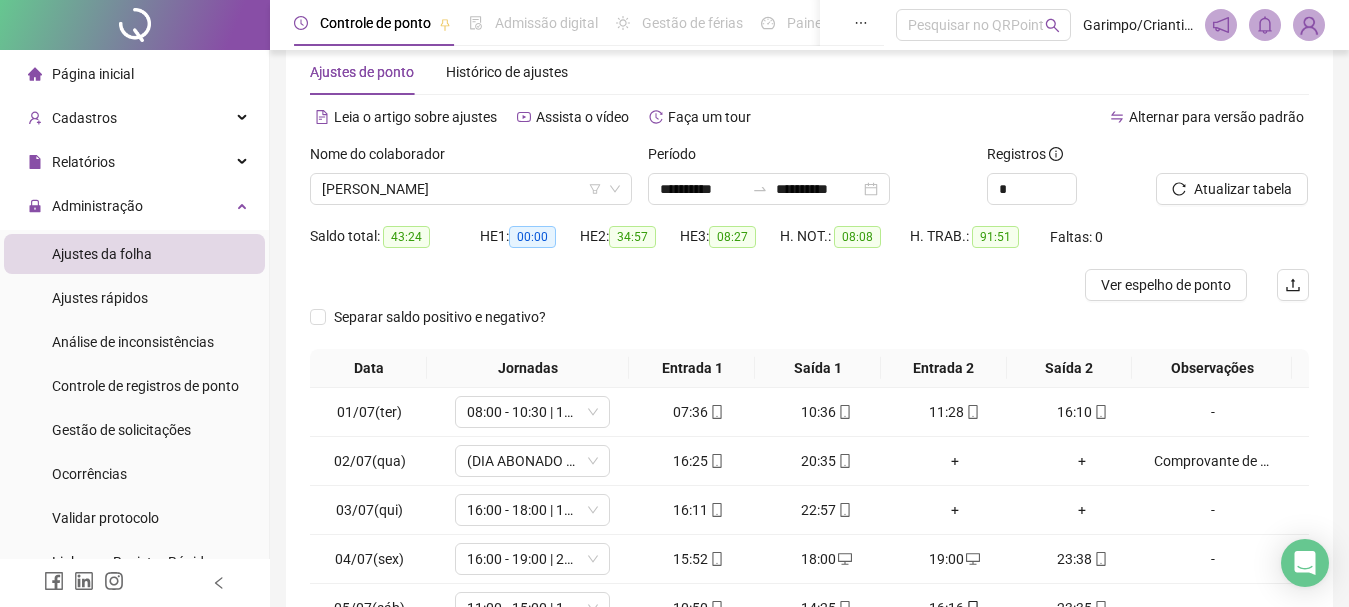 scroll, scrollTop: 31, scrollLeft: 0, axis: vertical 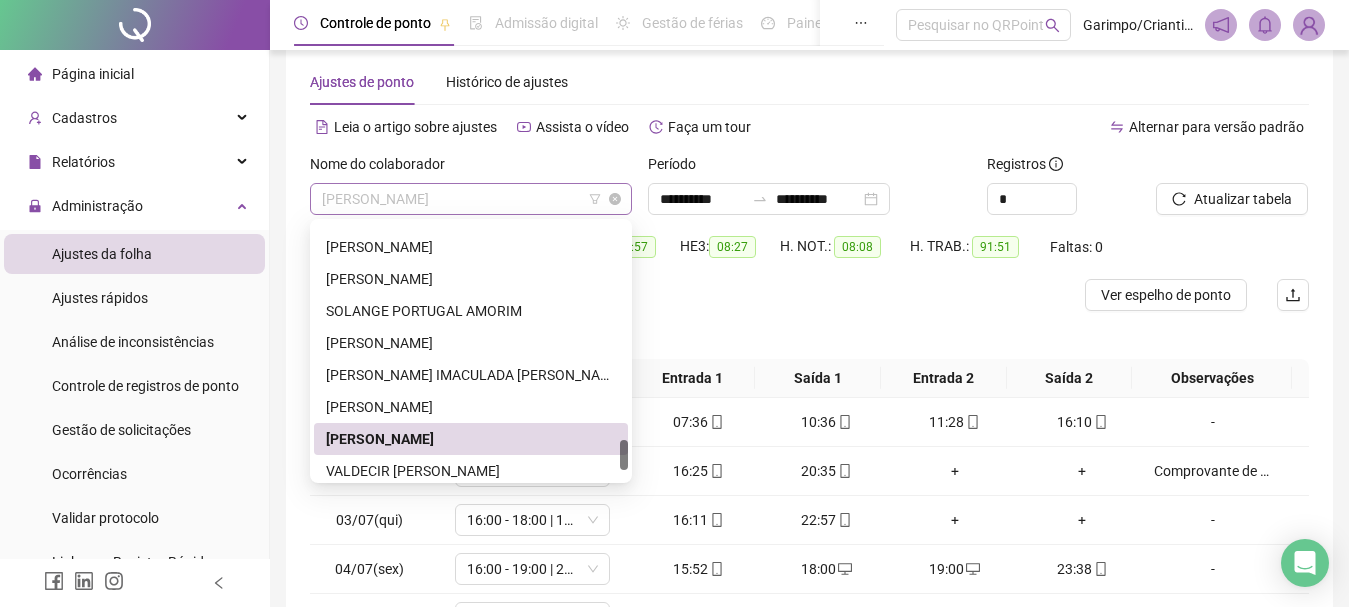 click on "[PERSON_NAME]" at bounding box center (471, 199) 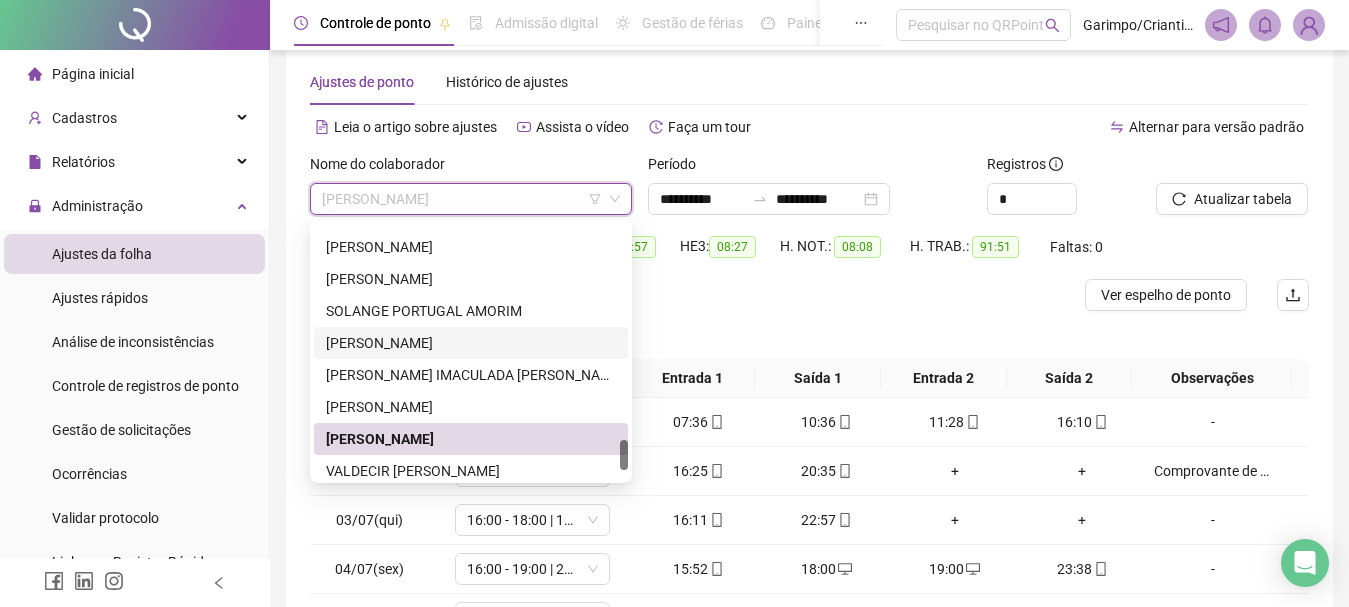 scroll, scrollTop: 1716, scrollLeft: 0, axis: vertical 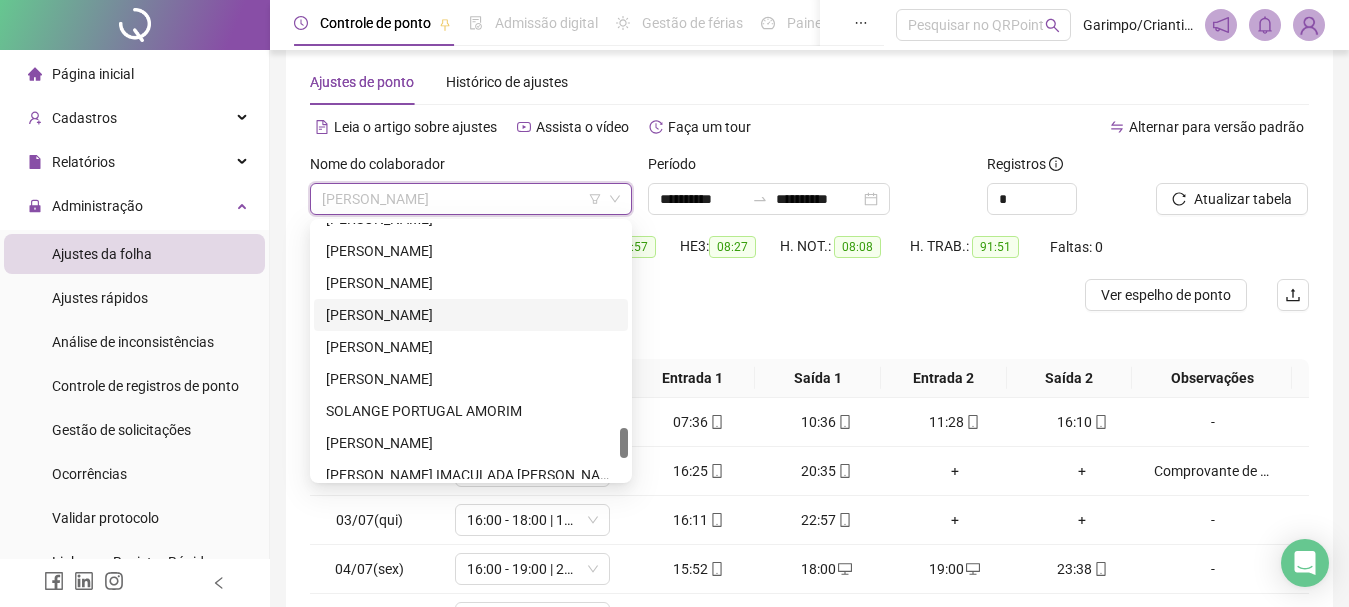 click on "[PERSON_NAME]" at bounding box center [471, 315] 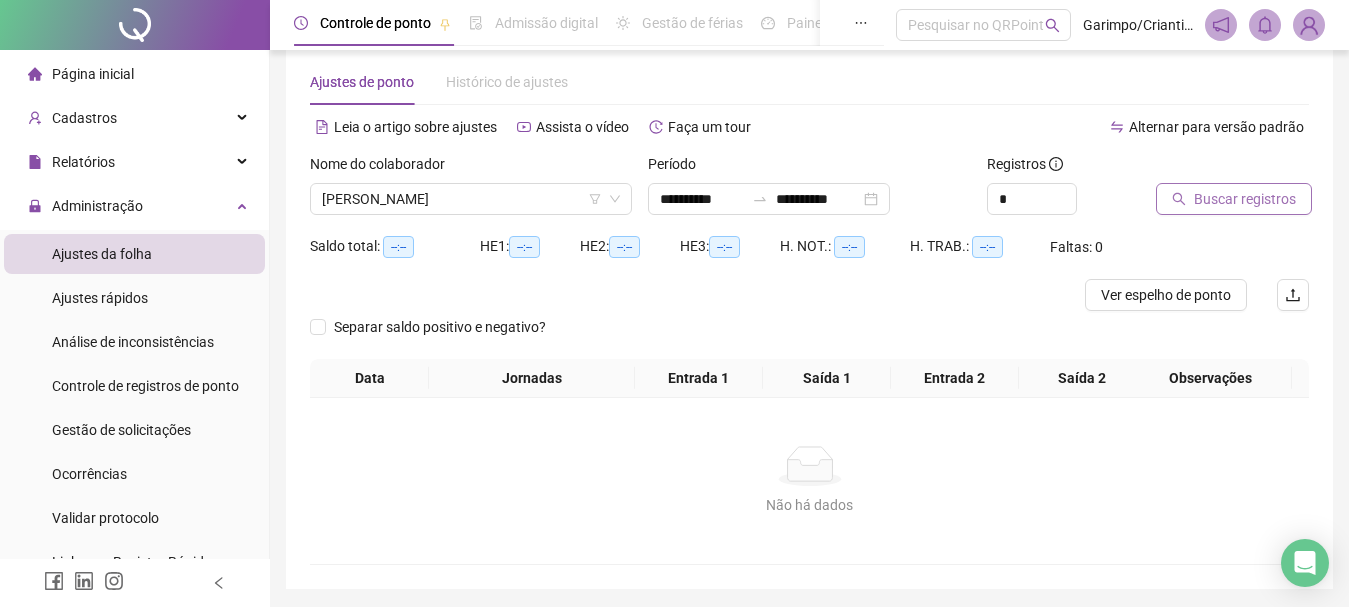 click on "Buscar registros" at bounding box center [1234, 199] 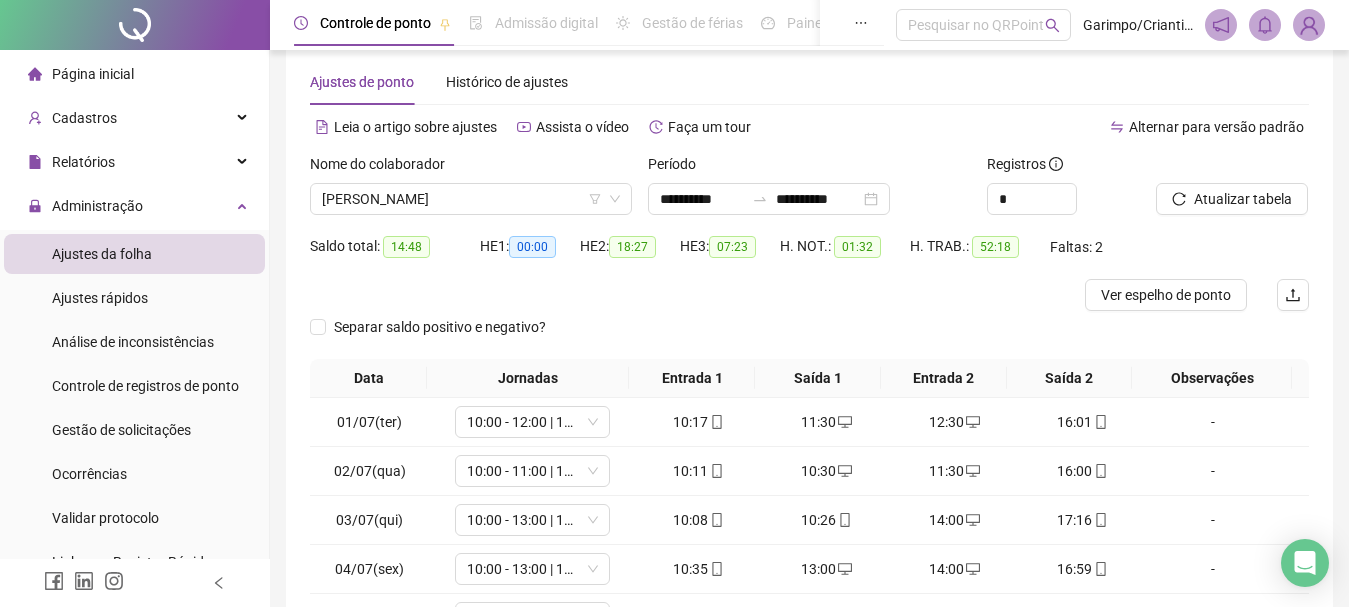 scroll, scrollTop: 331, scrollLeft: 0, axis: vertical 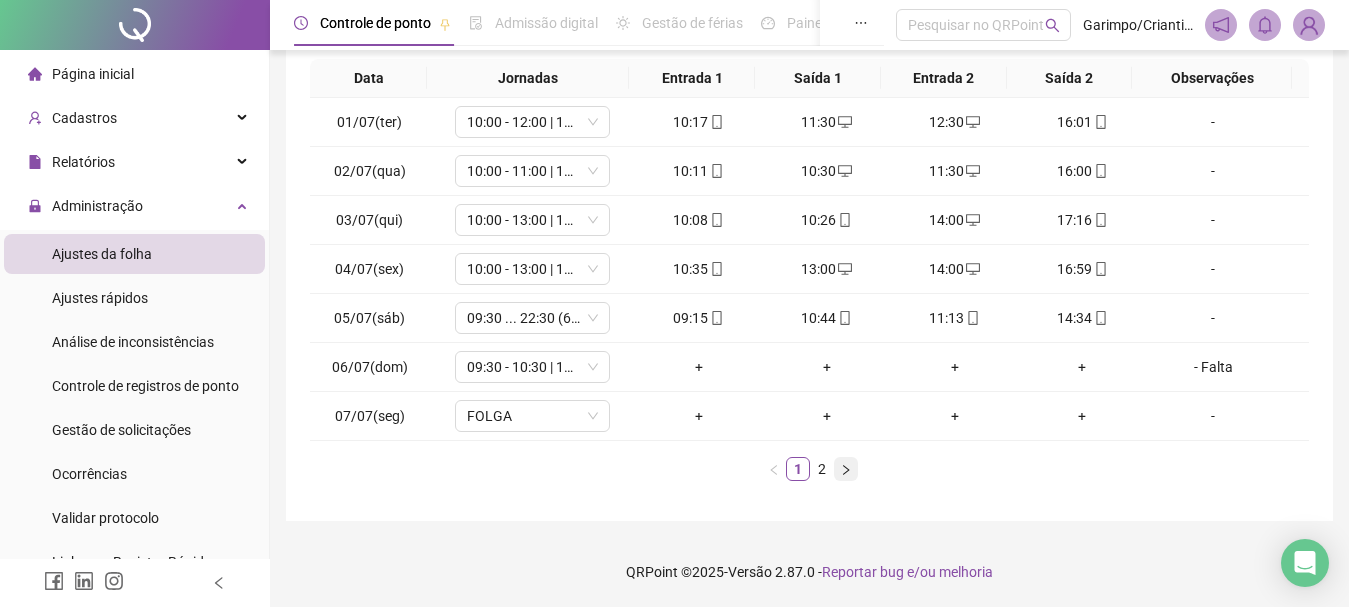 click at bounding box center [846, 469] 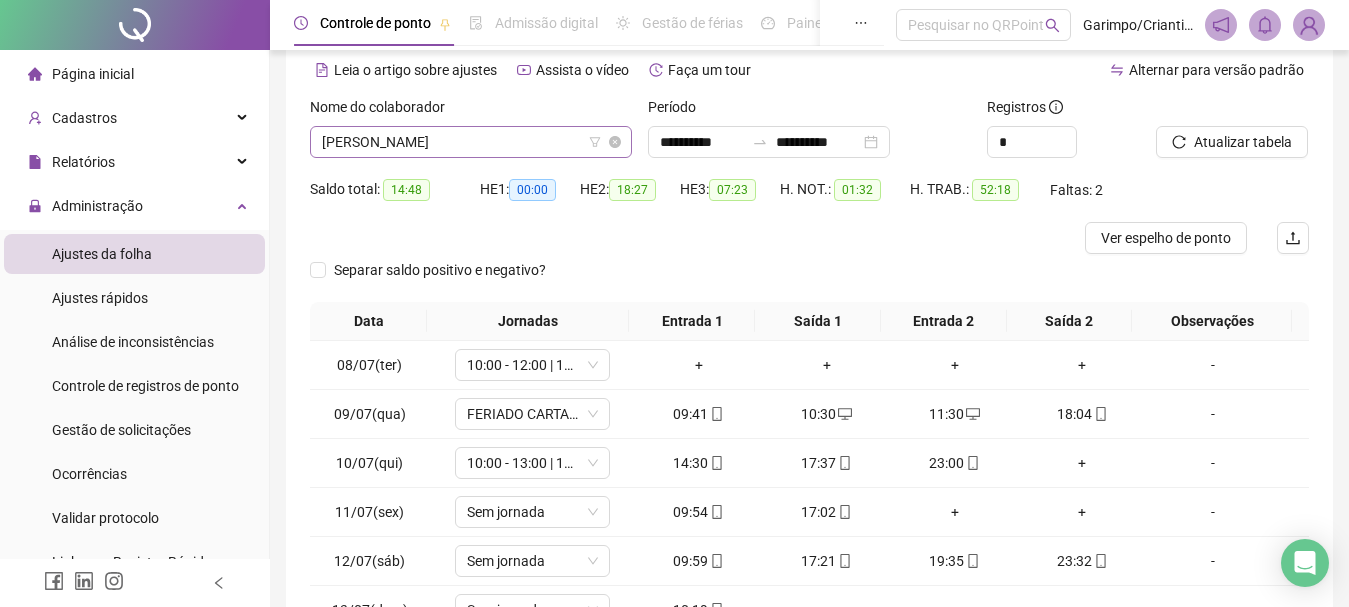 scroll, scrollTop: 31, scrollLeft: 0, axis: vertical 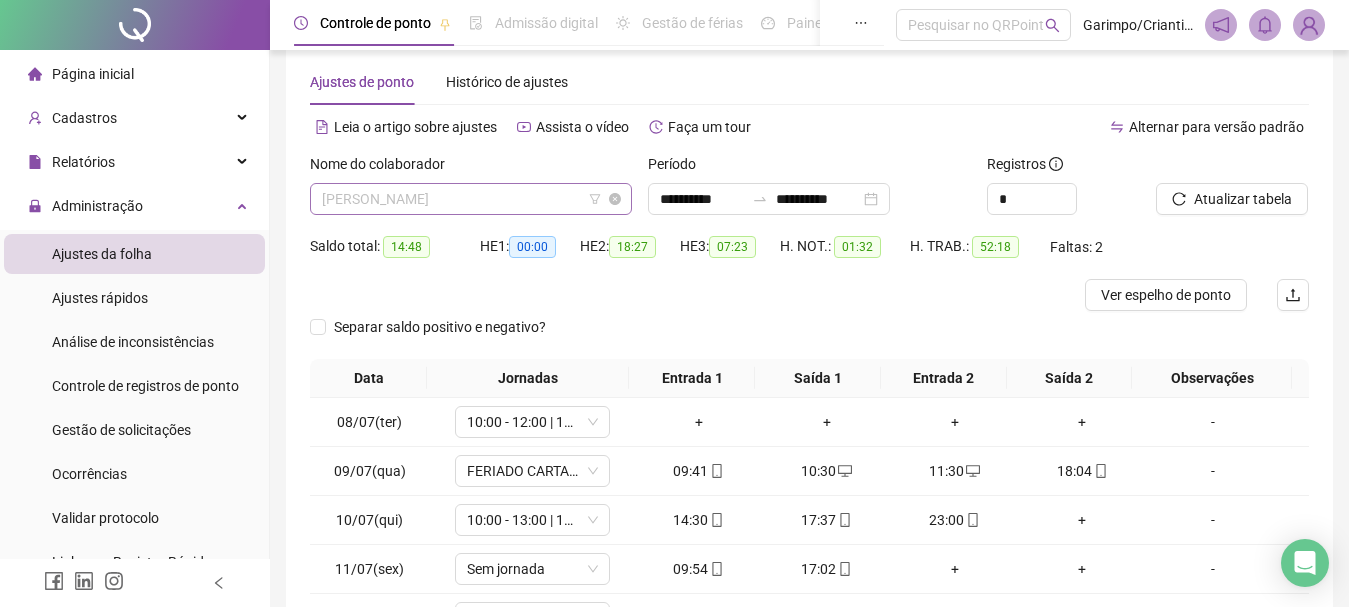 click on "[PERSON_NAME]" at bounding box center [471, 199] 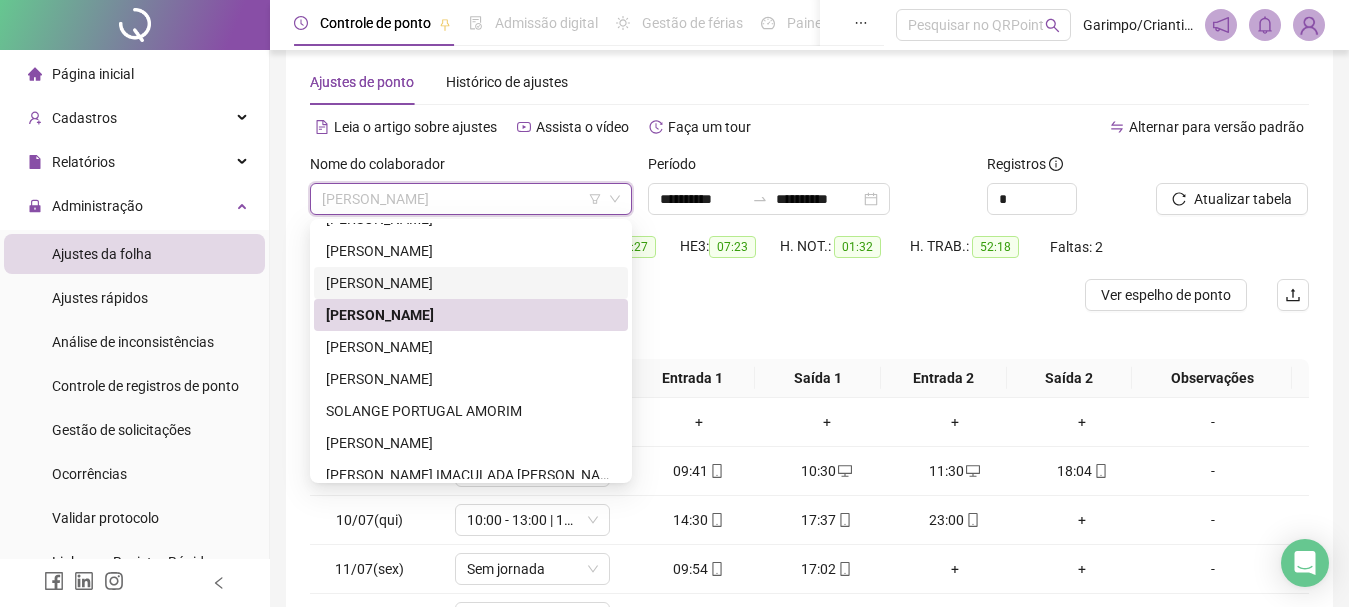 click on "HE 3:   07:23" at bounding box center (730, 255) 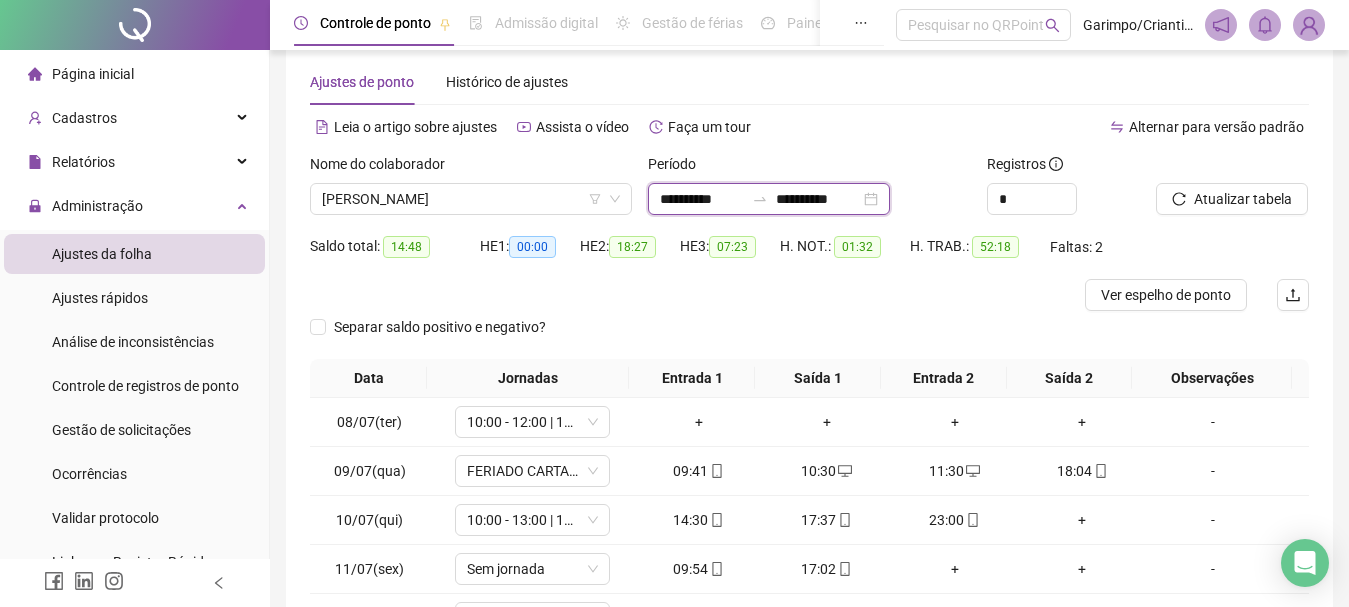 click on "**********" at bounding box center (702, 199) 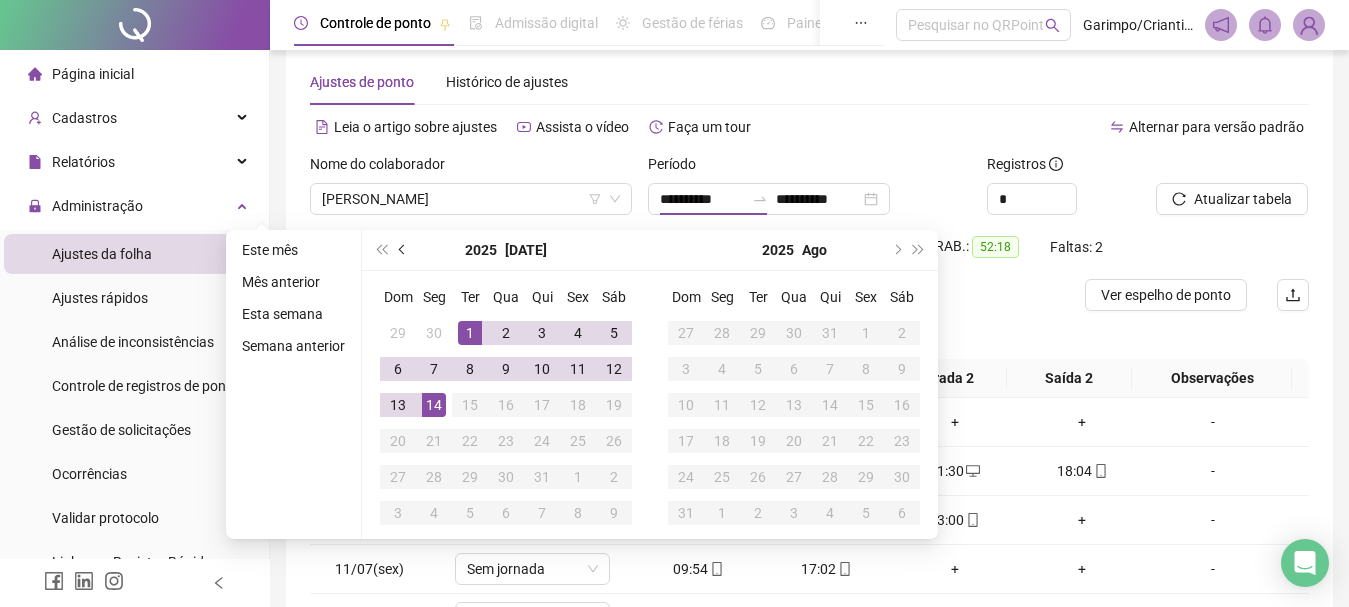 click at bounding box center [403, 250] 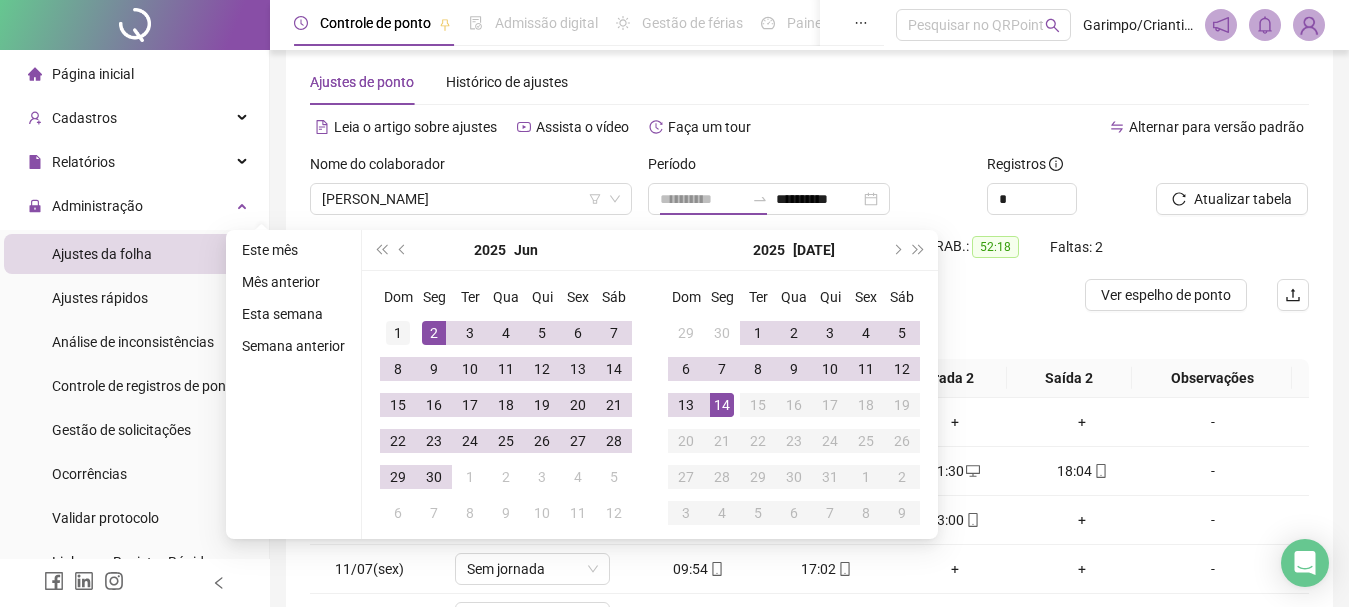 type on "**********" 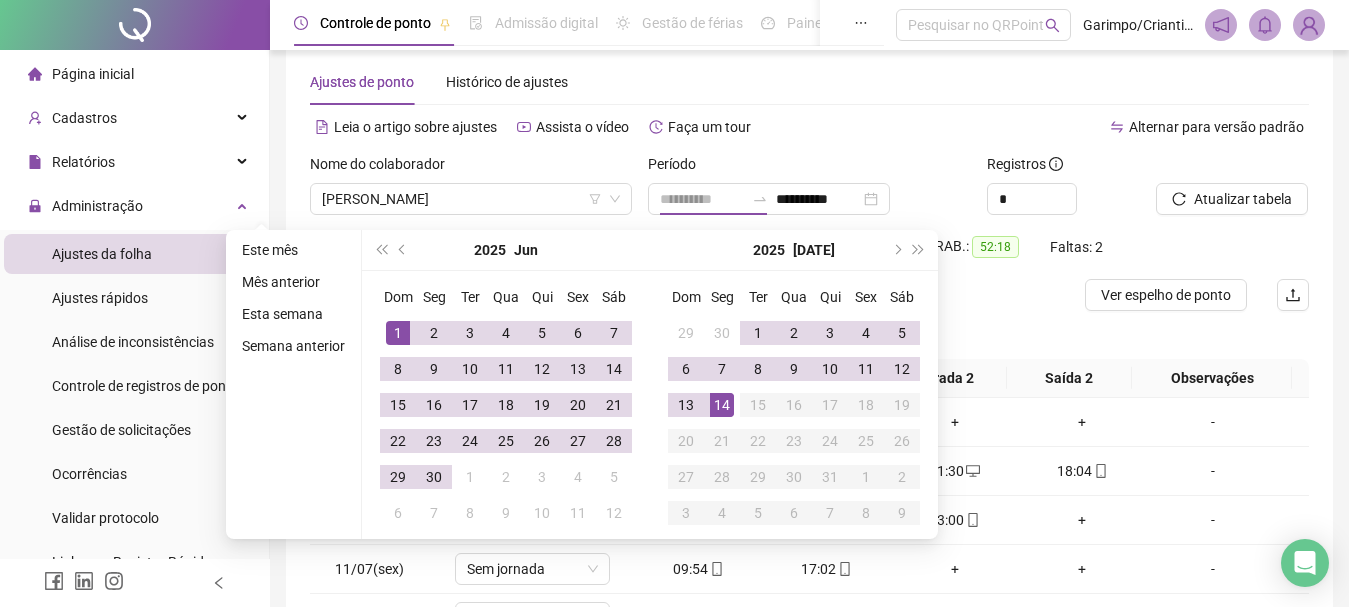 click on "1" at bounding box center [398, 333] 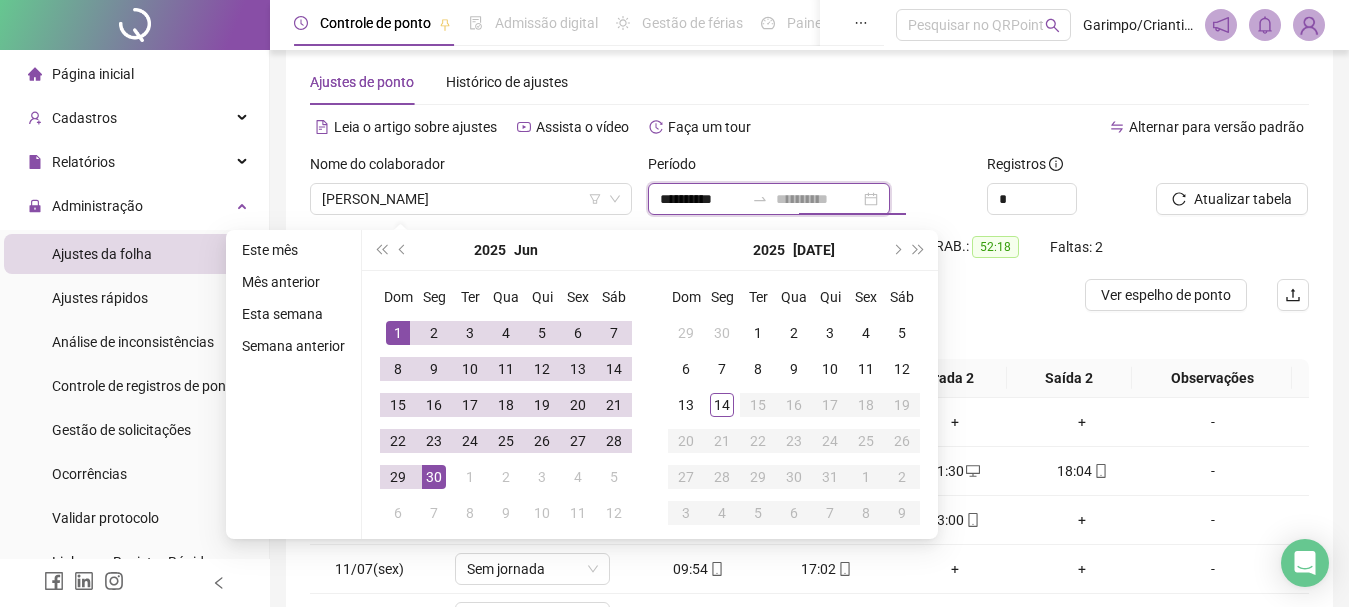 type on "**********" 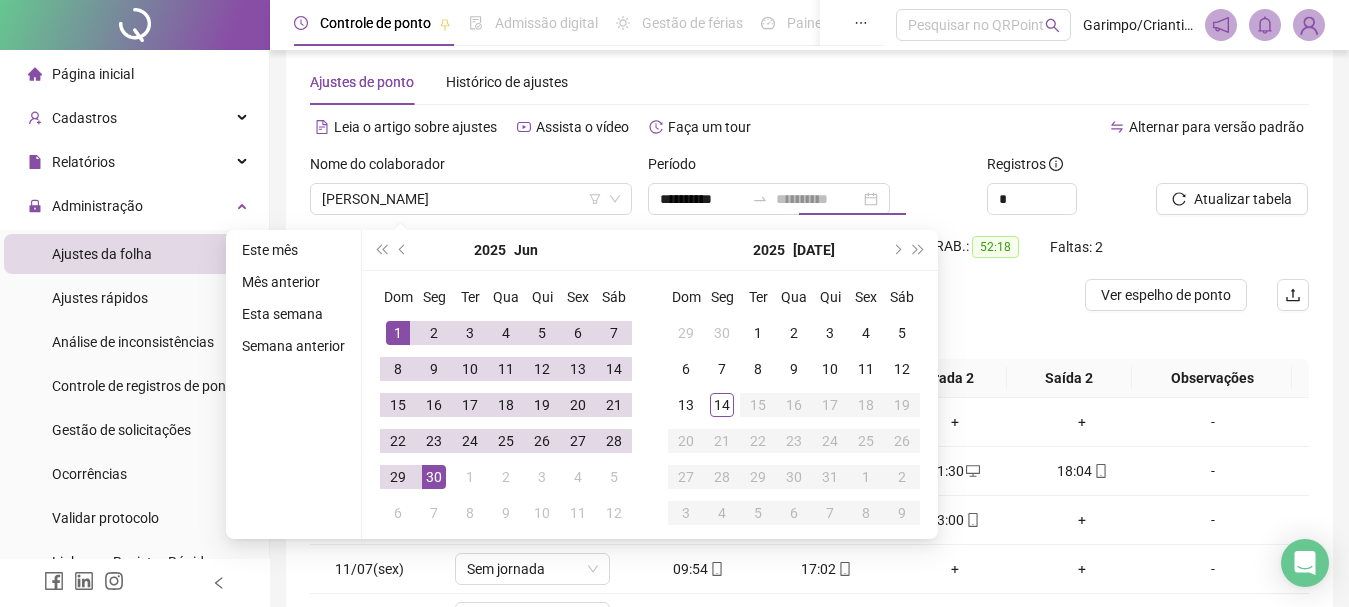 click on "30" at bounding box center (434, 477) 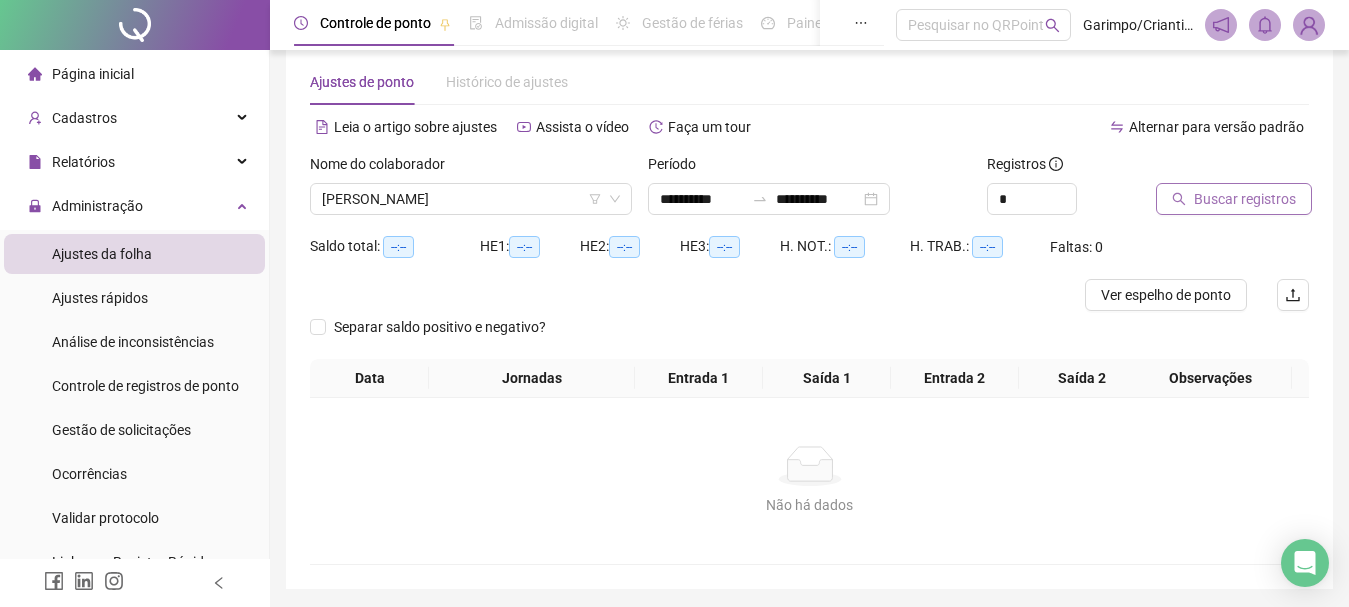 click 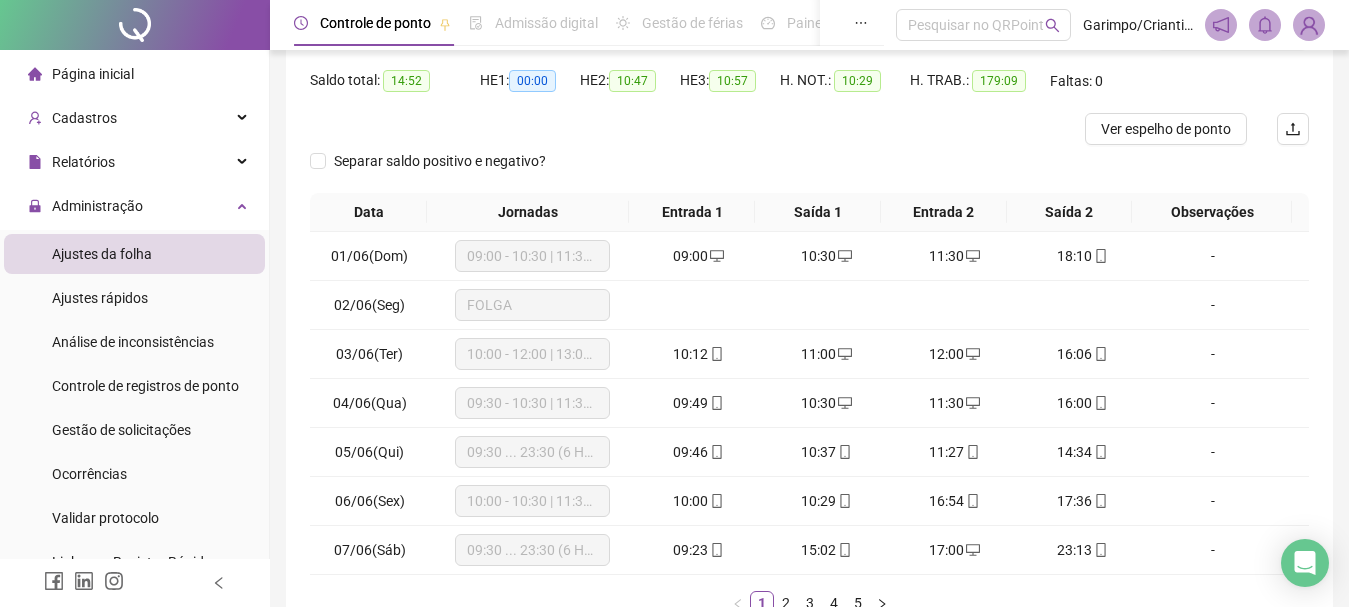 scroll, scrollTop: 331, scrollLeft: 0, axis: vertical 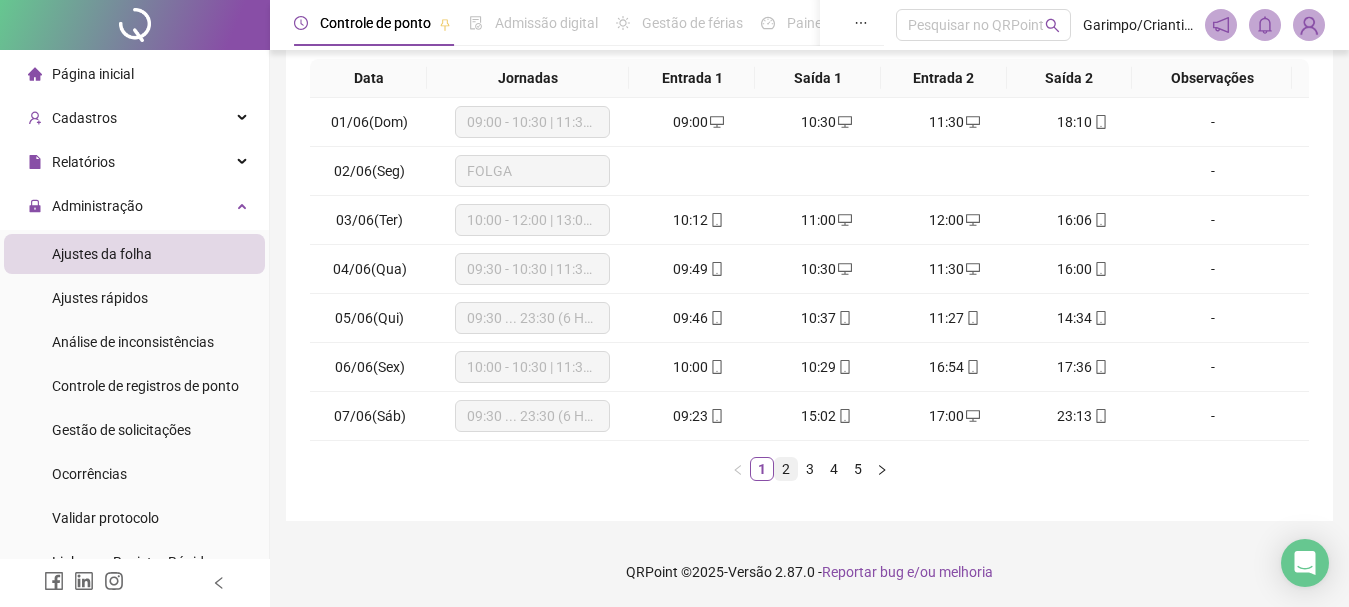 click on "2" at bounding box center [786, 469] 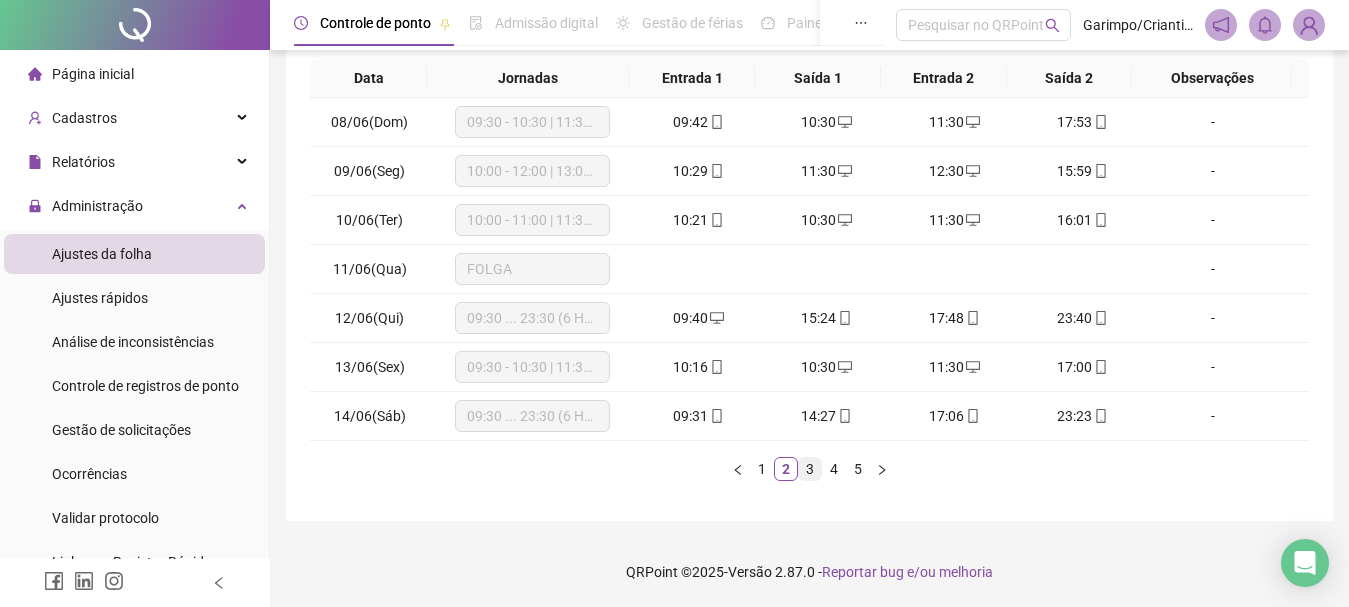 click on "3" at bounding box center [810, 469] 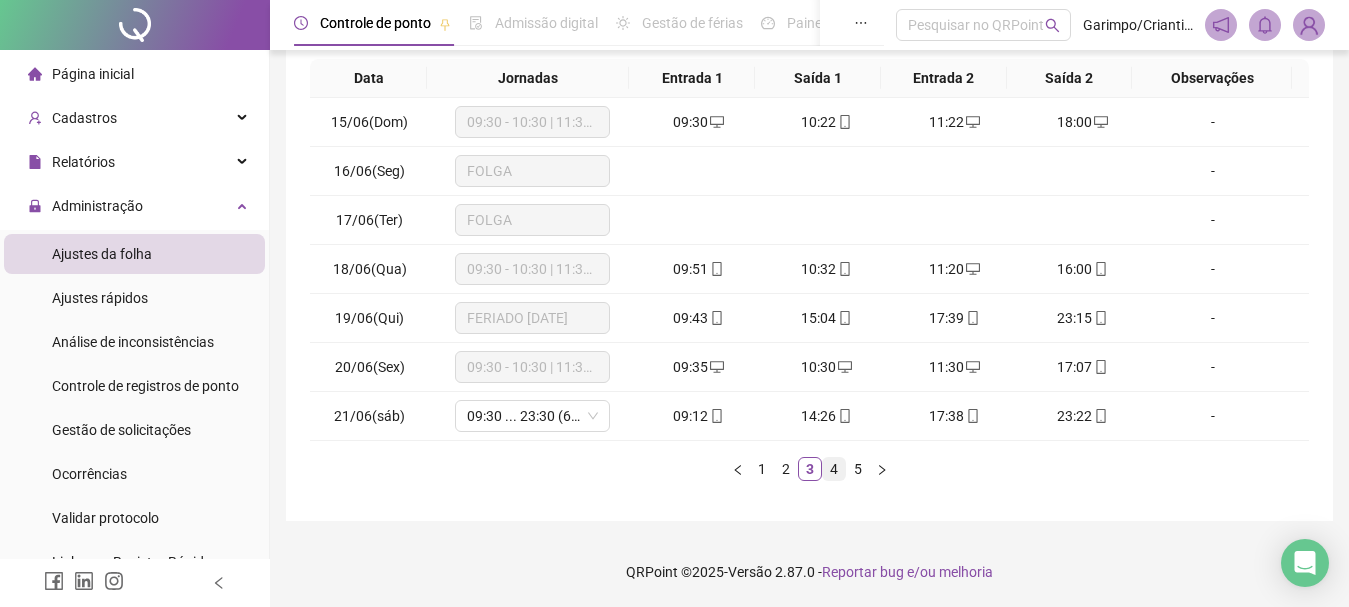 click on "4" at bounding box center (834, 469) 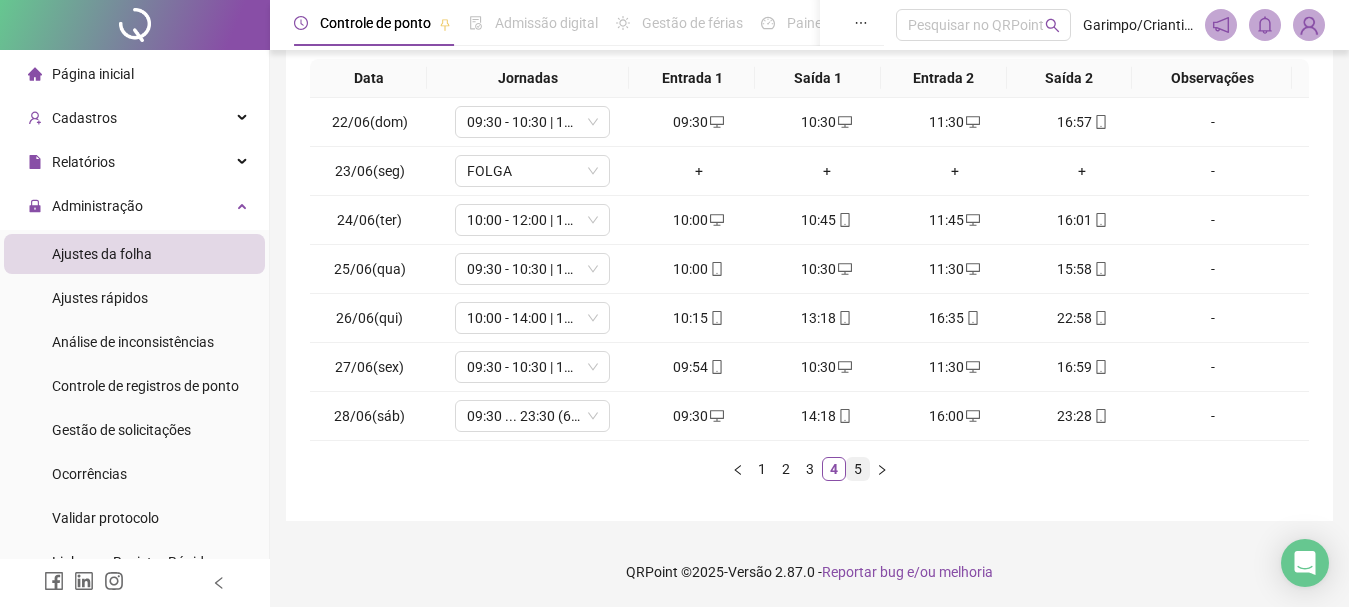 click on "5" at bounding box center (858, 469) 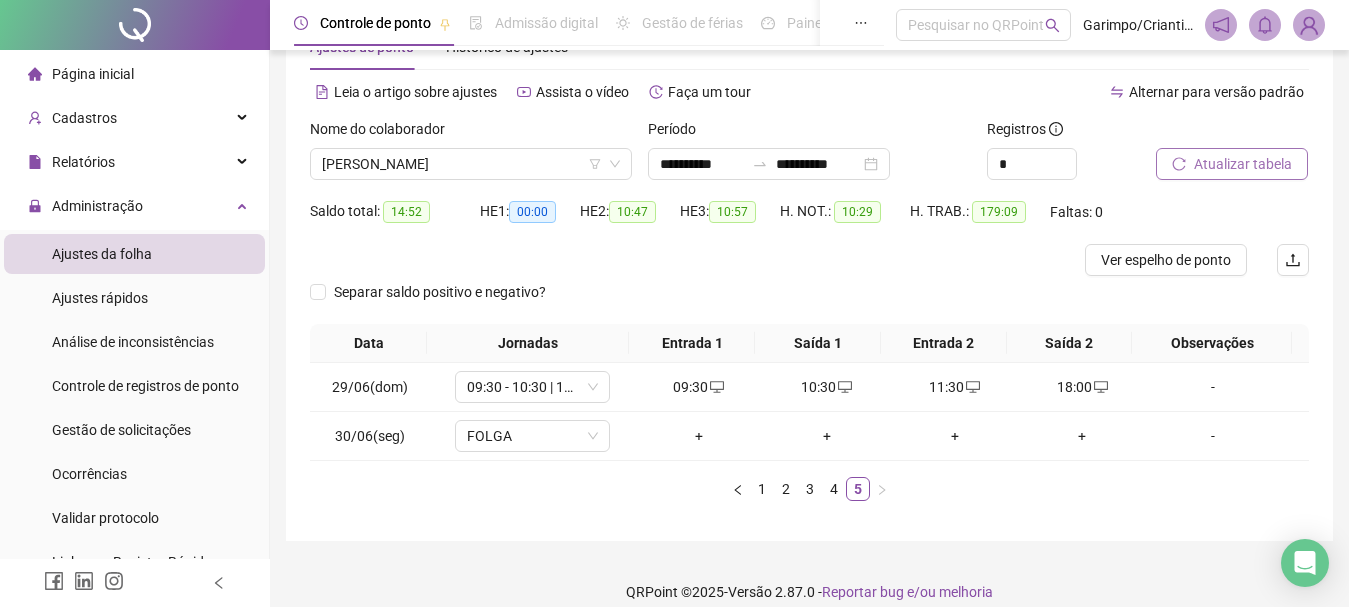 scroll, scrollTop: 0, scrollLeft: 0, axis: both 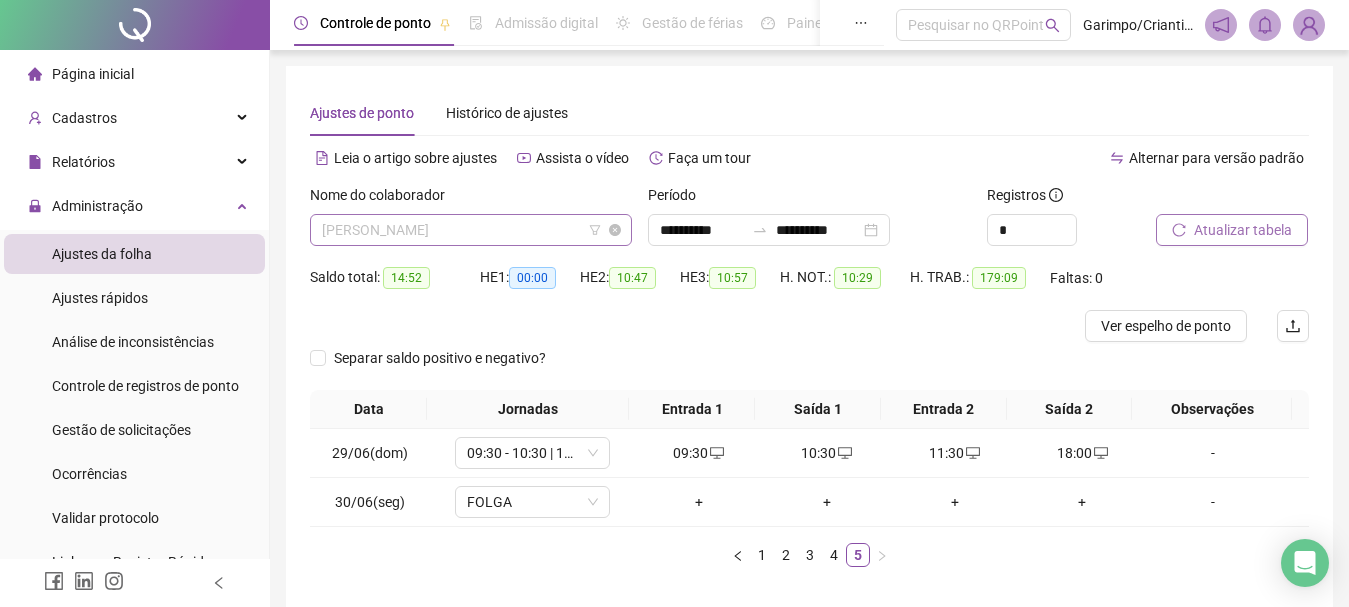 click on "[PERSON_NAME]" at bounding box center [471, 230] 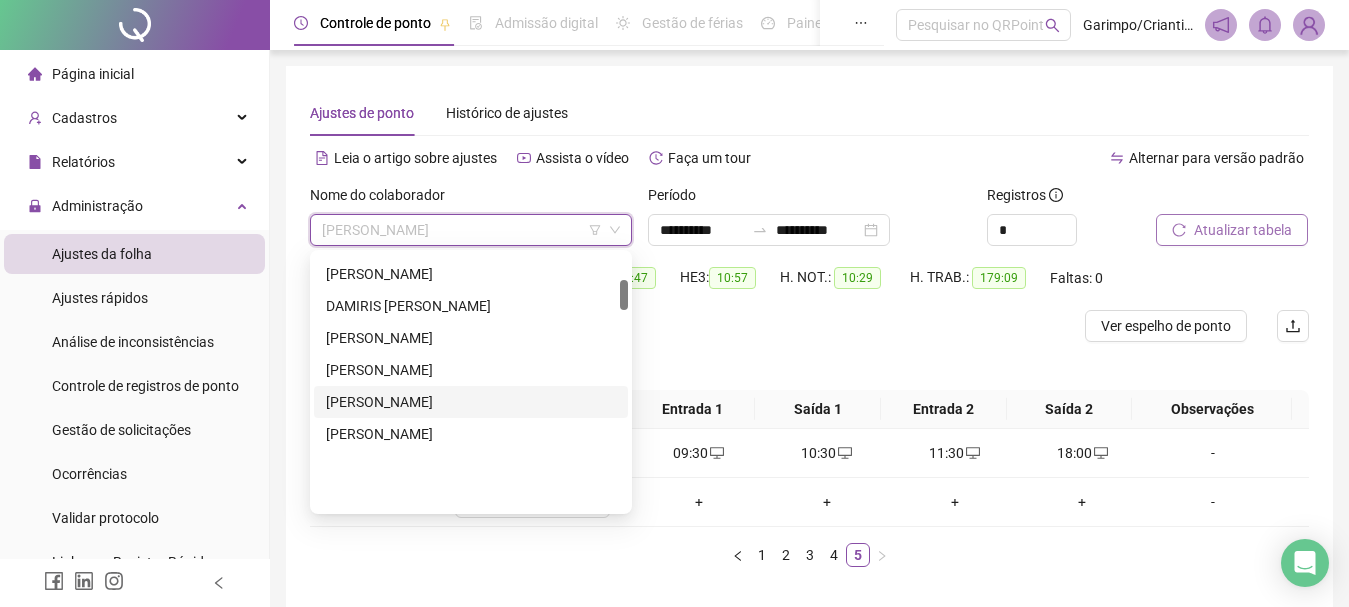 scroll, scrollTop: 216, scrollLeft: 0, axis: vertical 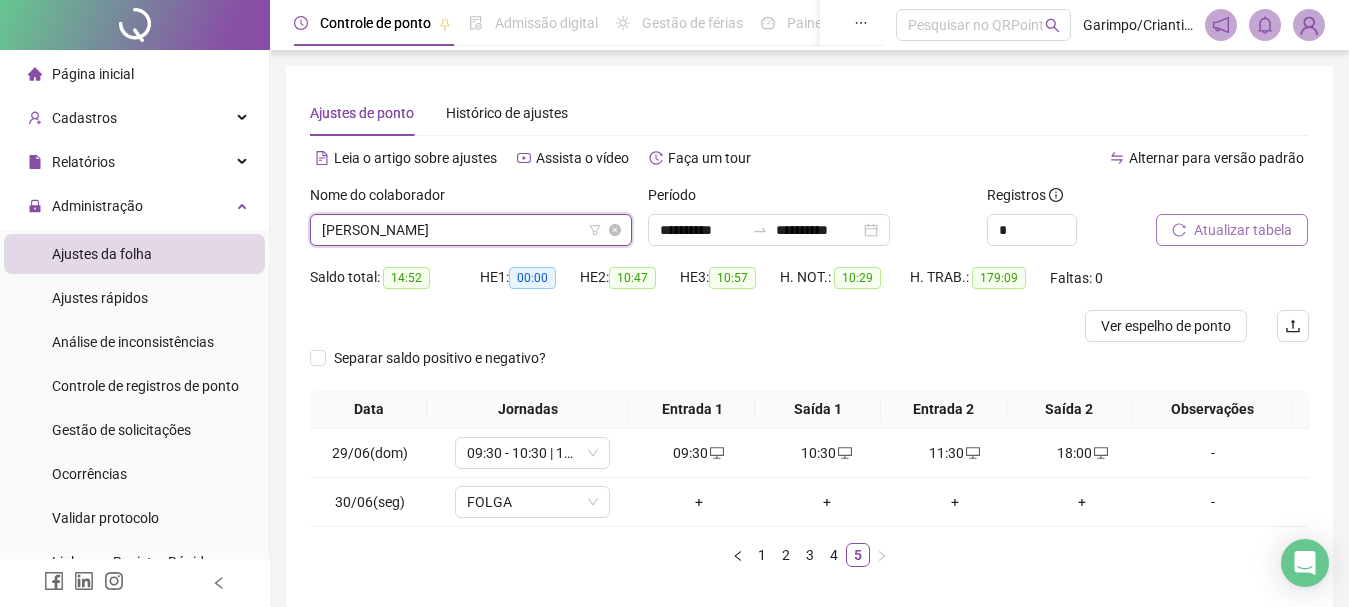 click on "[PERSON_NAME]" at bounding box center (471, 230) 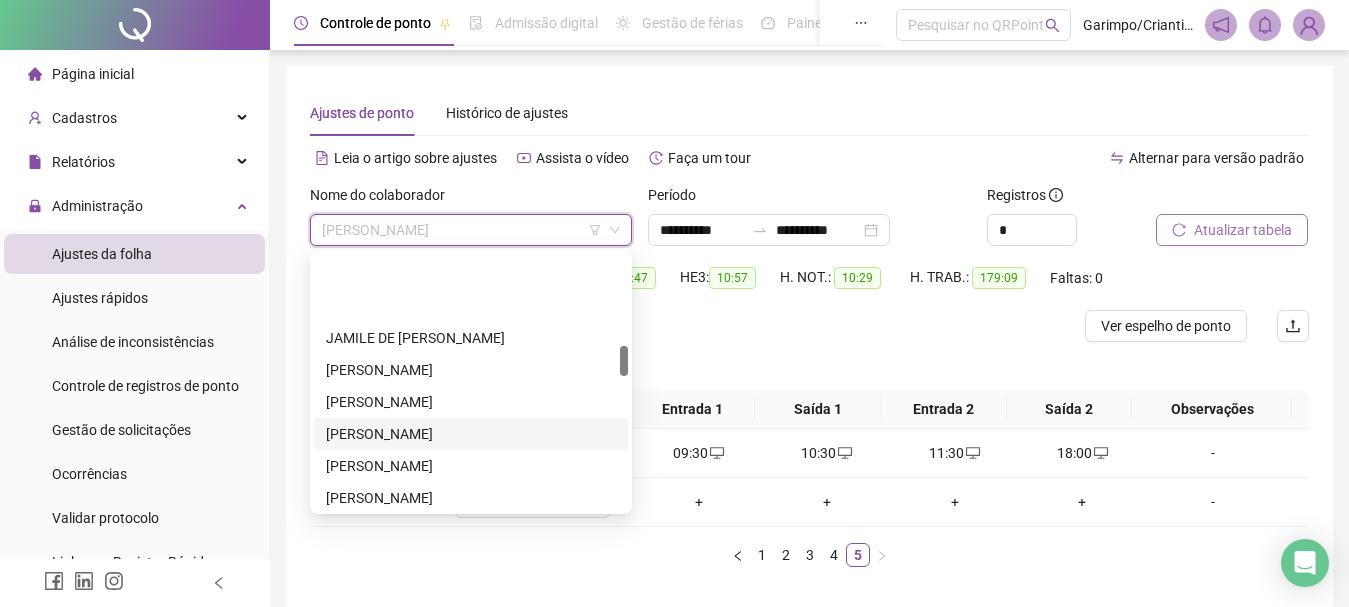 scroll, scrollTop: 868, scrollLeft: 0, axis: vertical 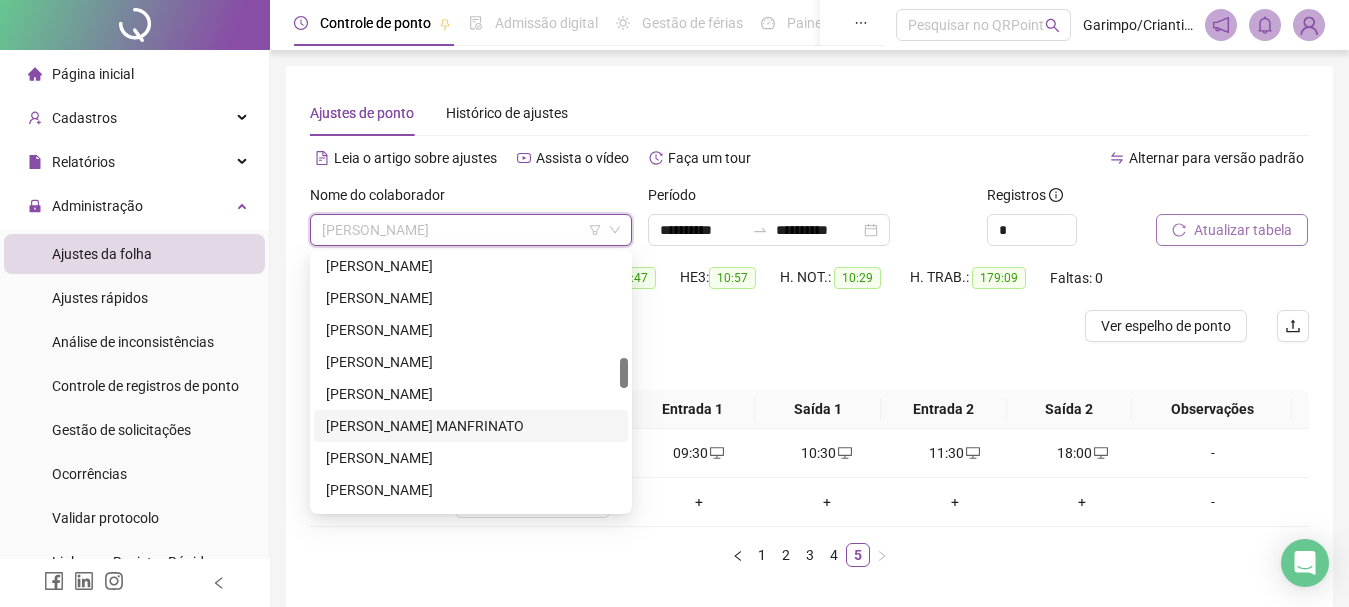 click on "[PERSON_NAME] MANFRINATO" at bounding box center (471, 426) 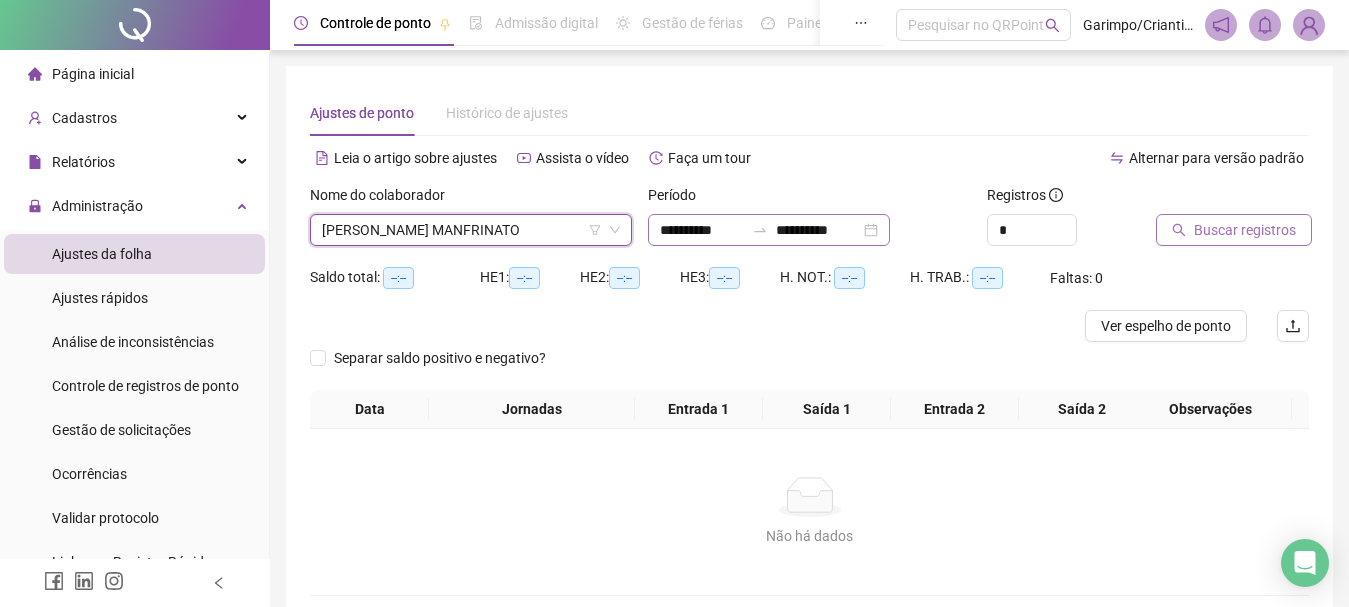 click on "**********" at bounding box center [769, 230] 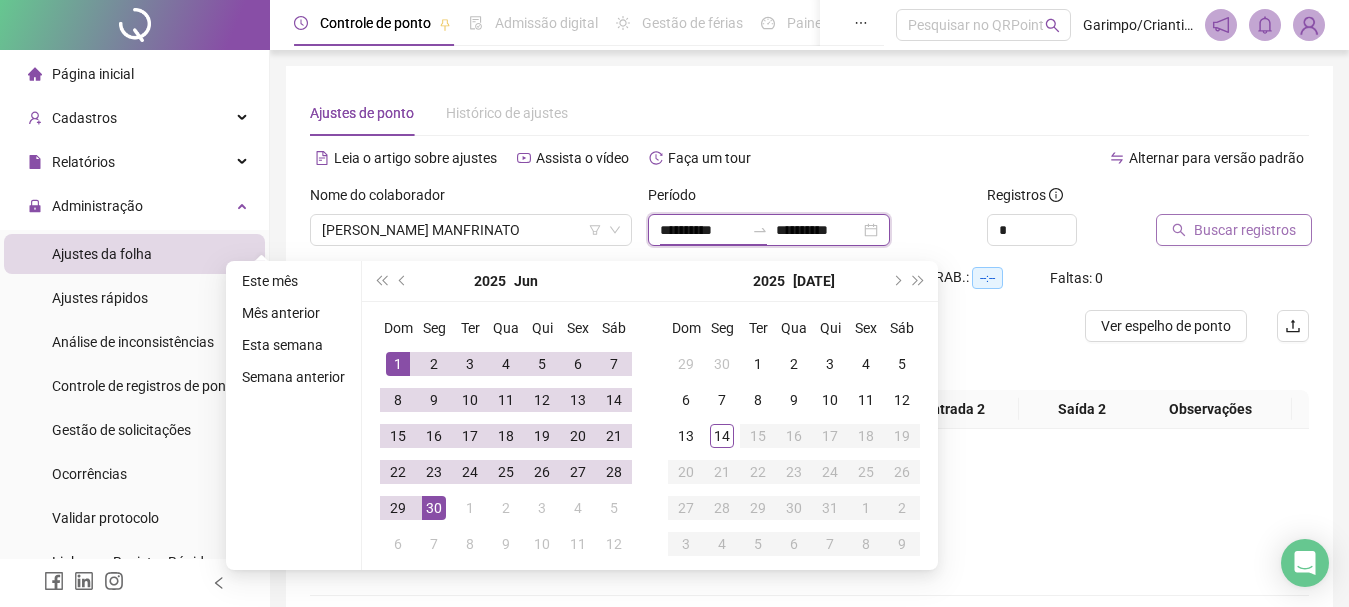 click on "**********" at bounding box center [702, 230] 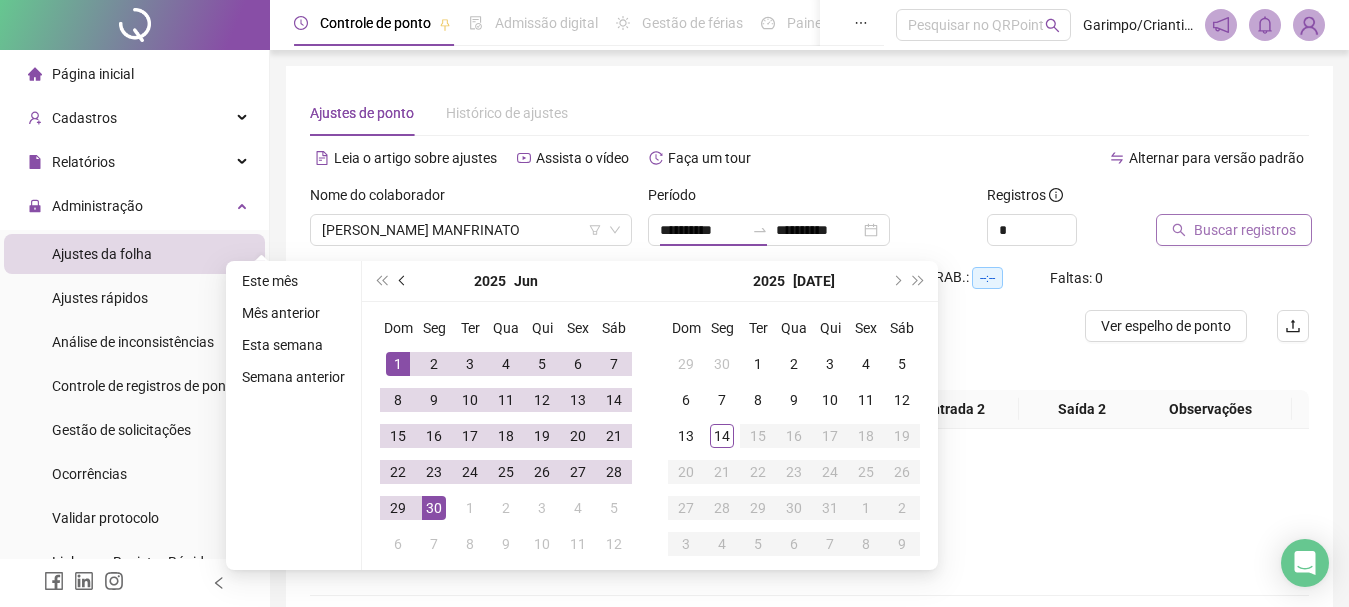 click at bounding box center (404, 281) 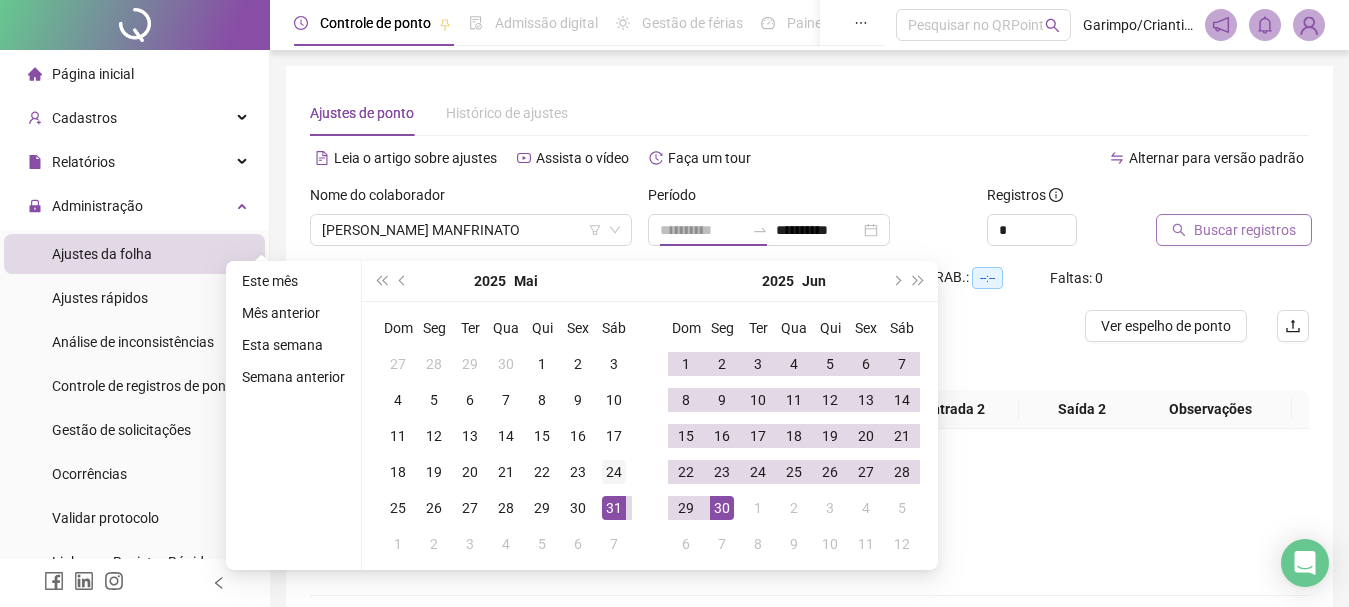 type on "**********" 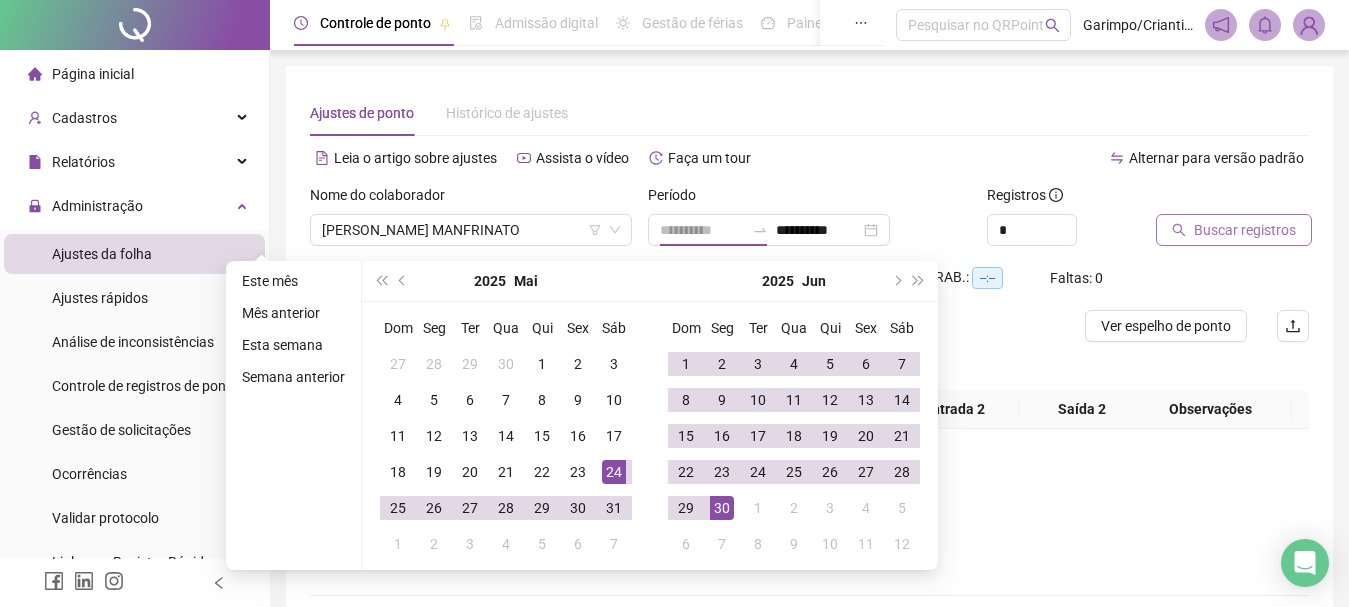 click on "24" at bounding box center [614, 472] 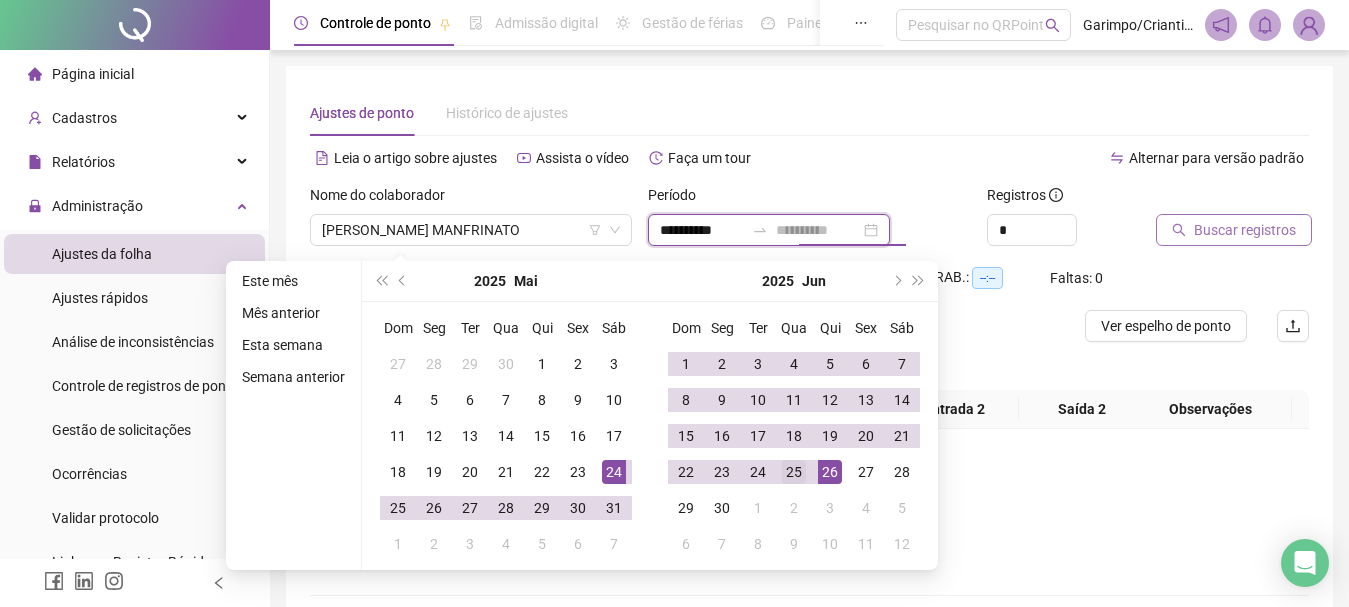 type on "**********" 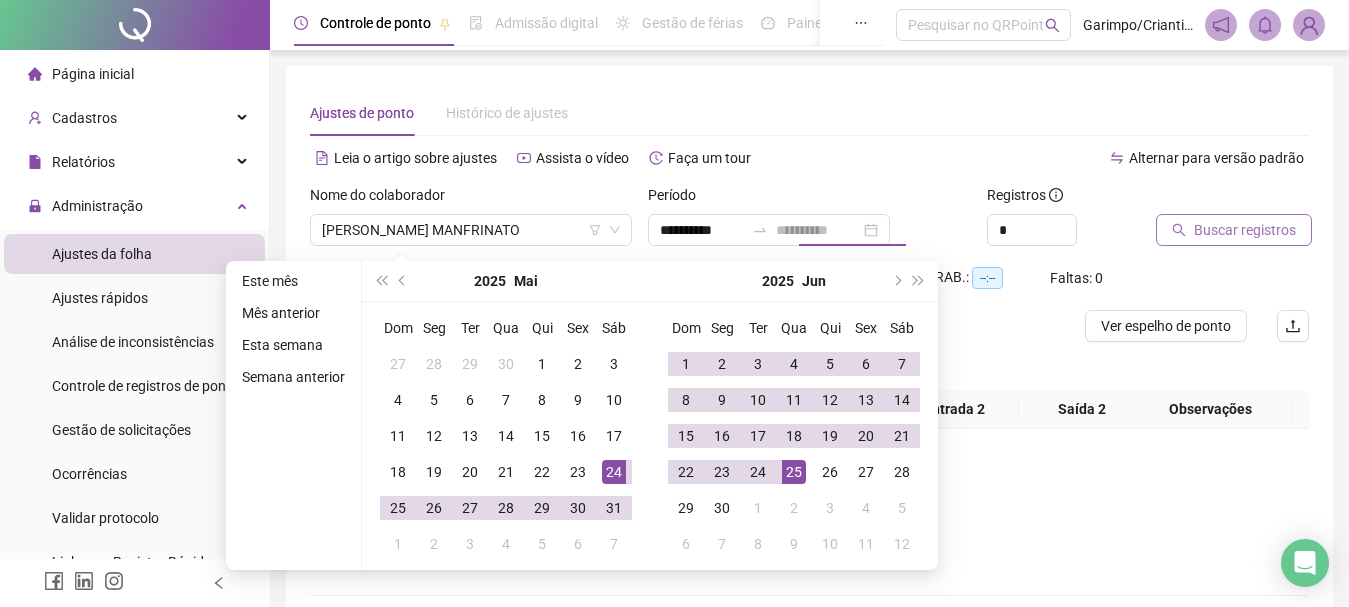 click on "25" at bounding box center (794, 472) 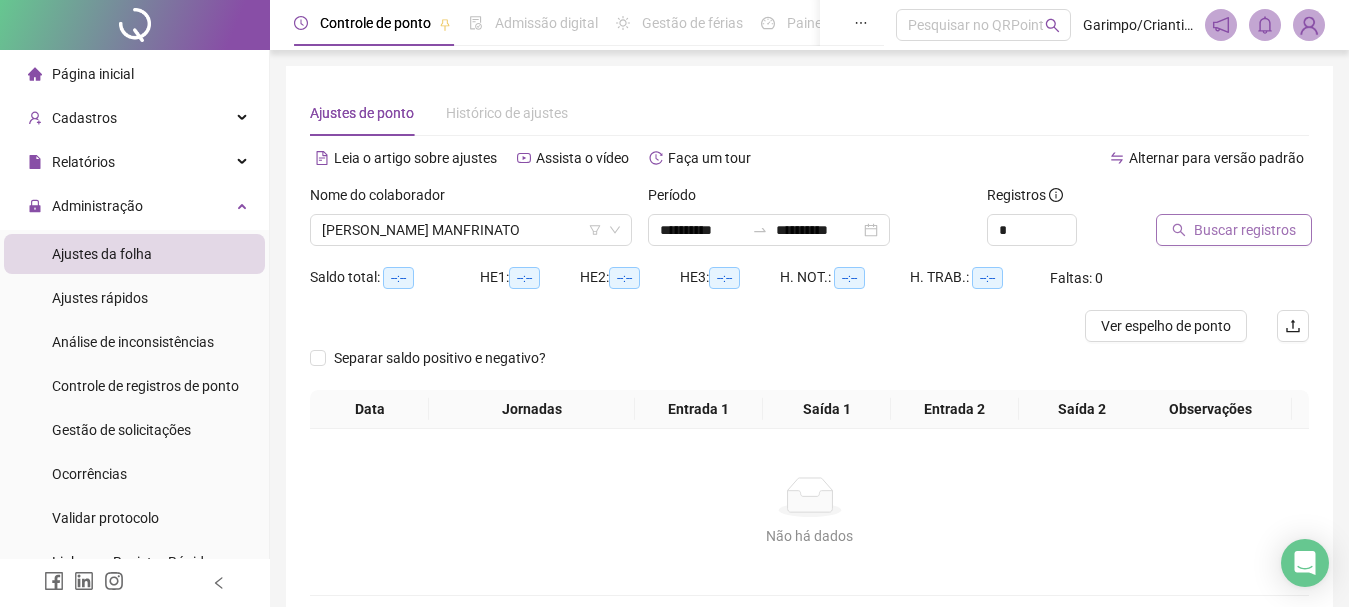 click on "Buscar registros" at bounding box center [1234, 230] 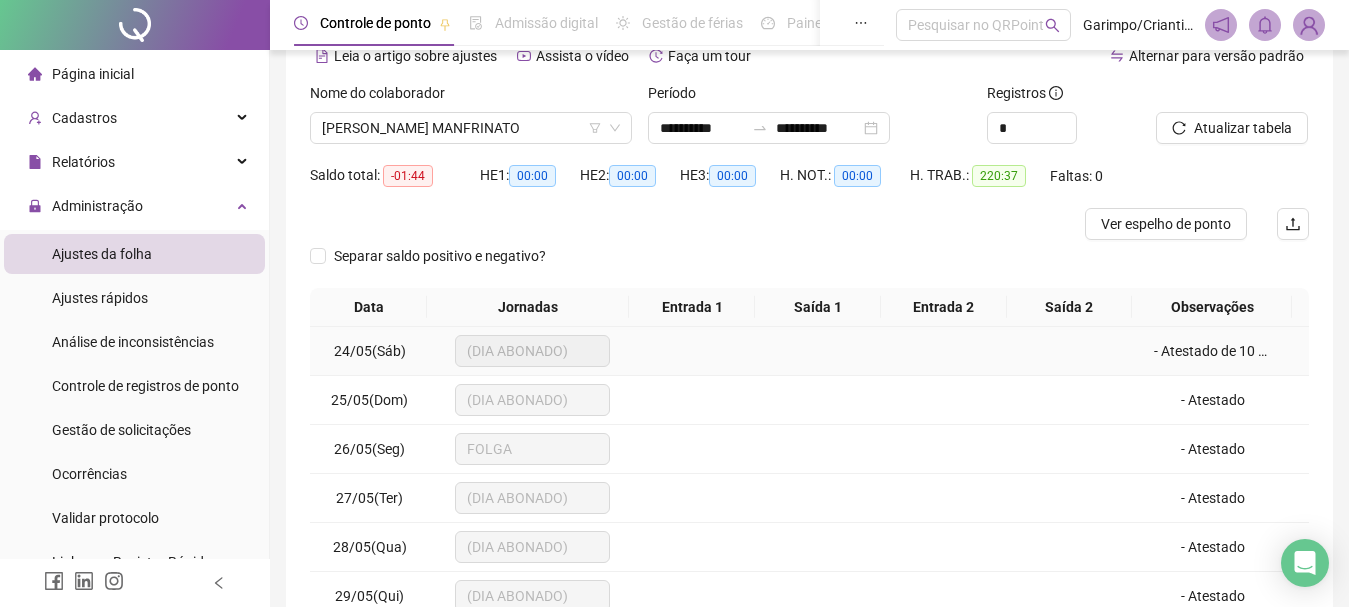 scroll, scrollTop: 331, scrollLeft: 0, axis: vertical 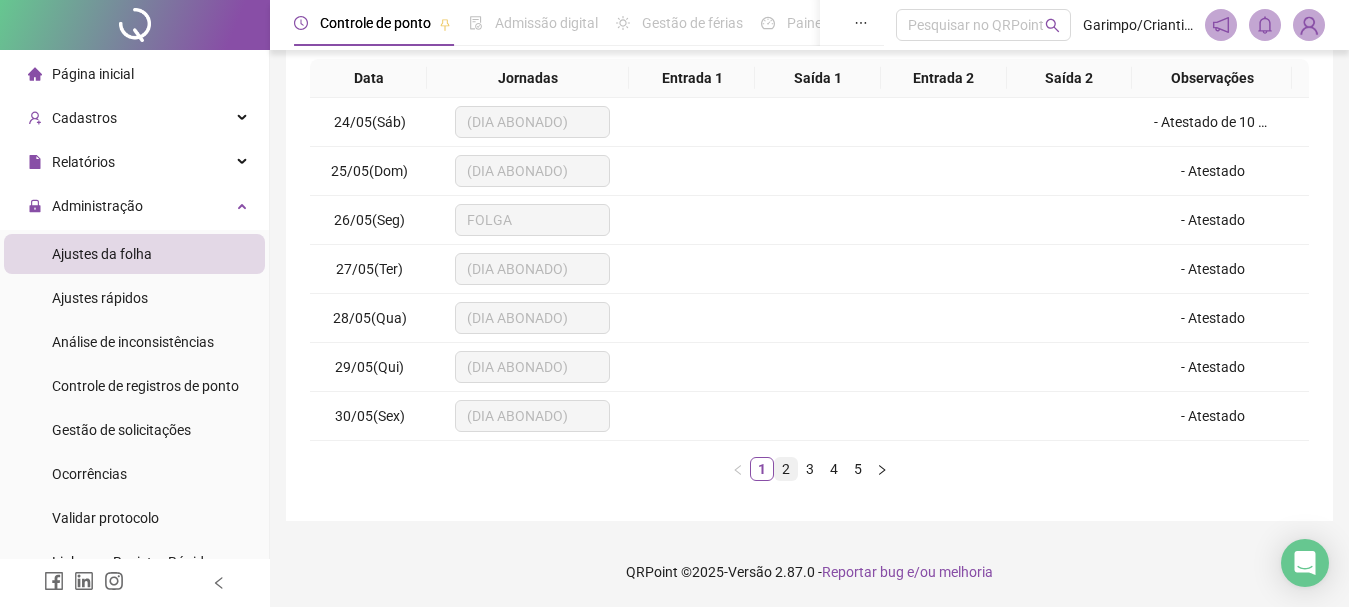 click on "2" at bounding box center [786, 469] 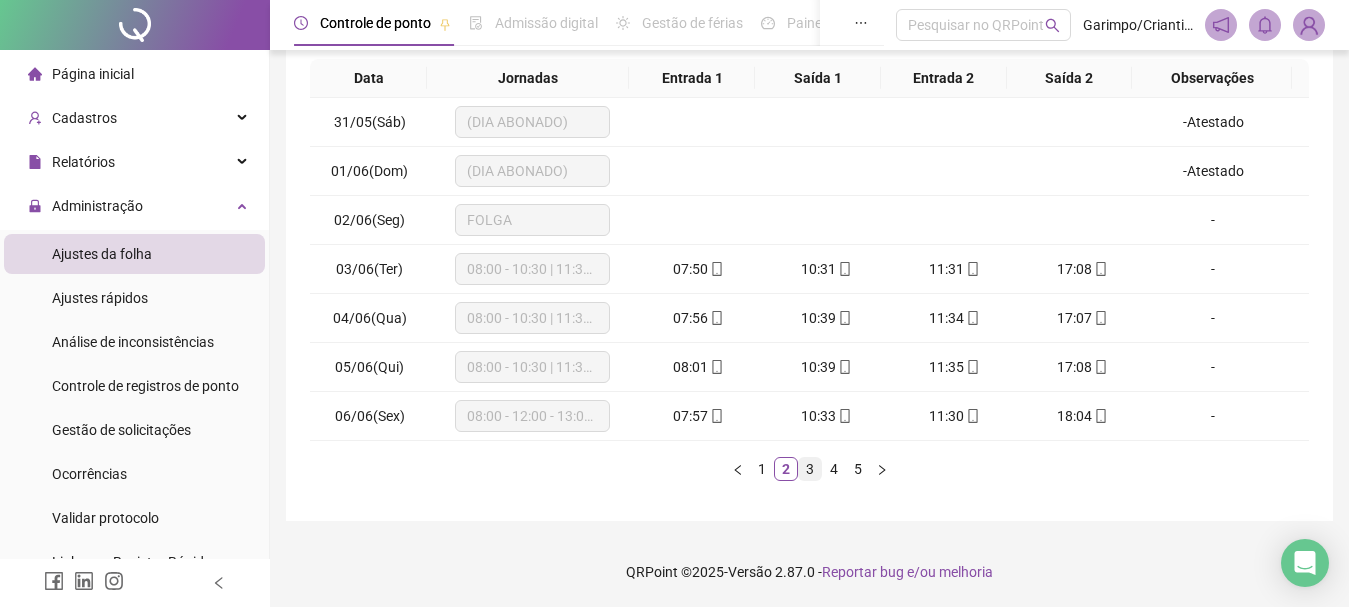 click on "3" at bounding box center [810, 469] 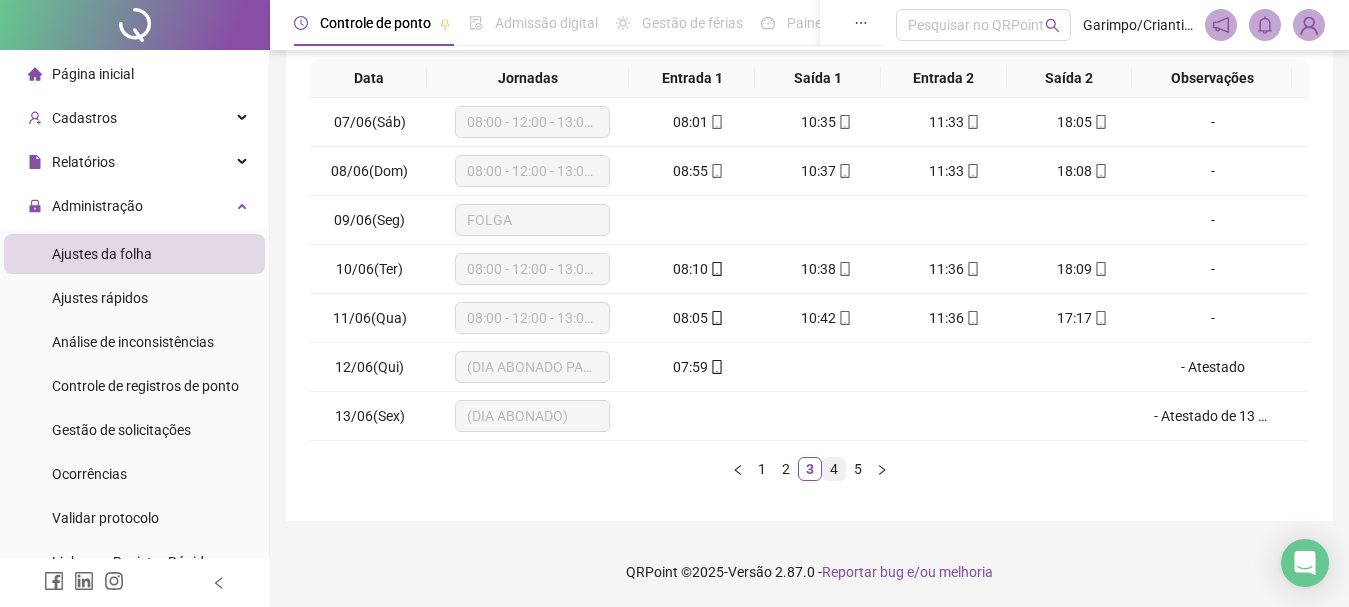 click on "4" at bounding box center (834, 469) 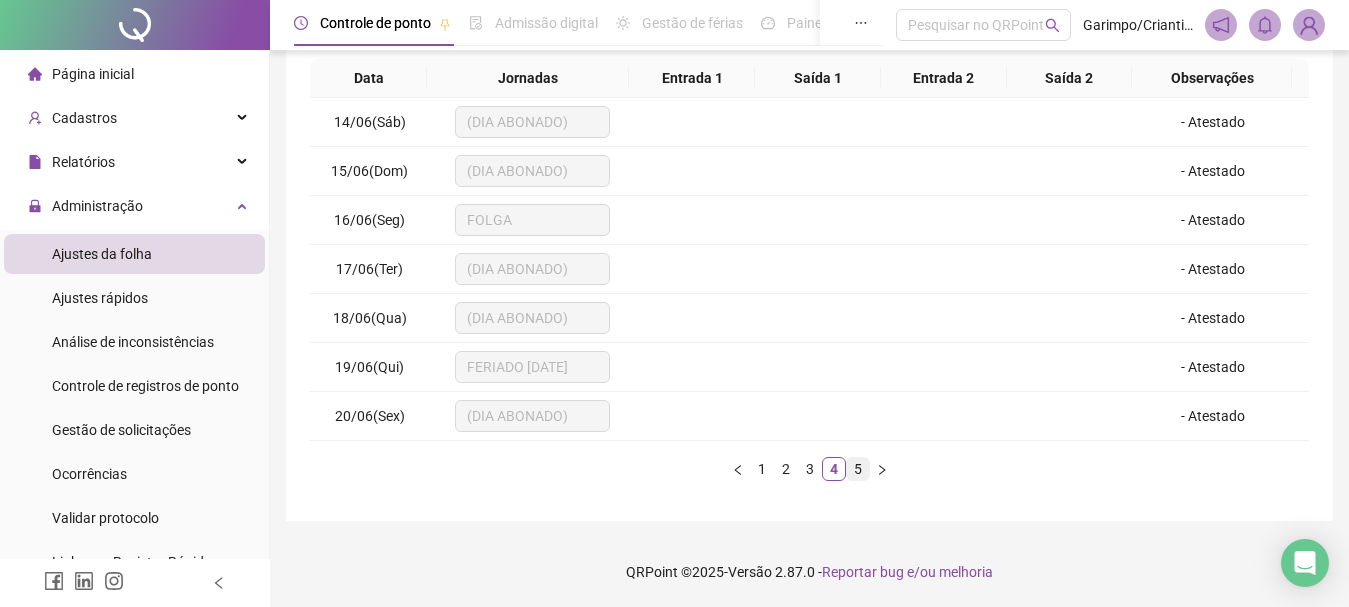 click on "5" at bounding box center (858, 469) 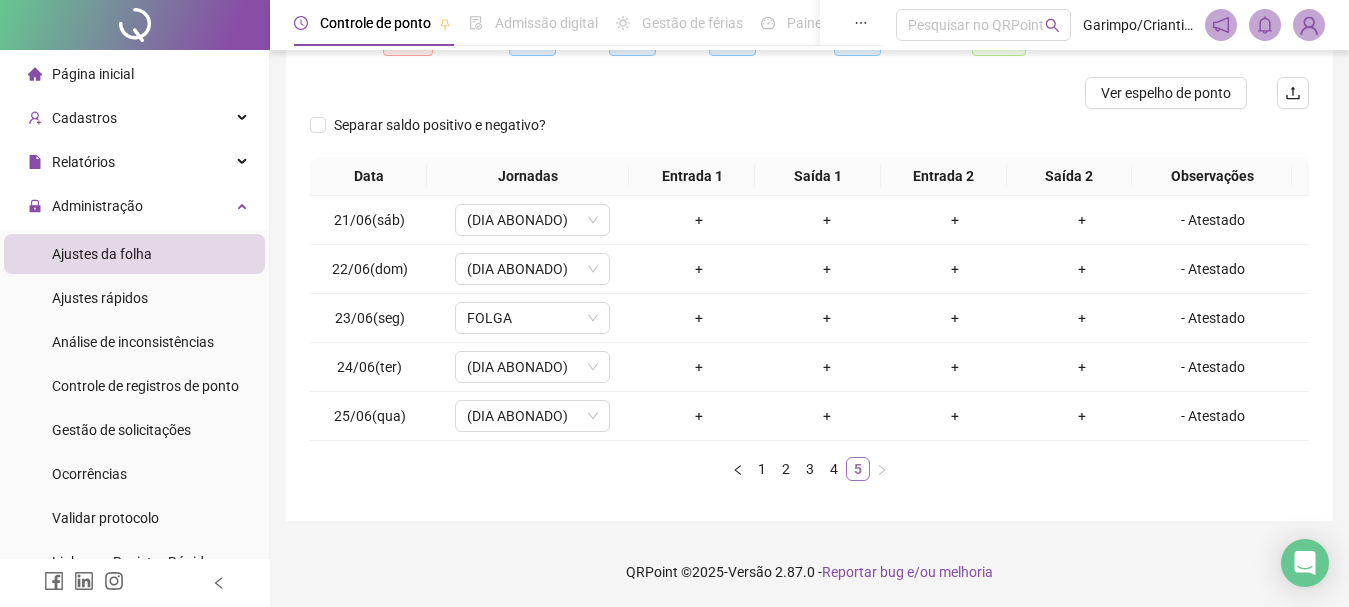 scroll, scrollTop: 233, scrollLeft: 0, axis: vertical 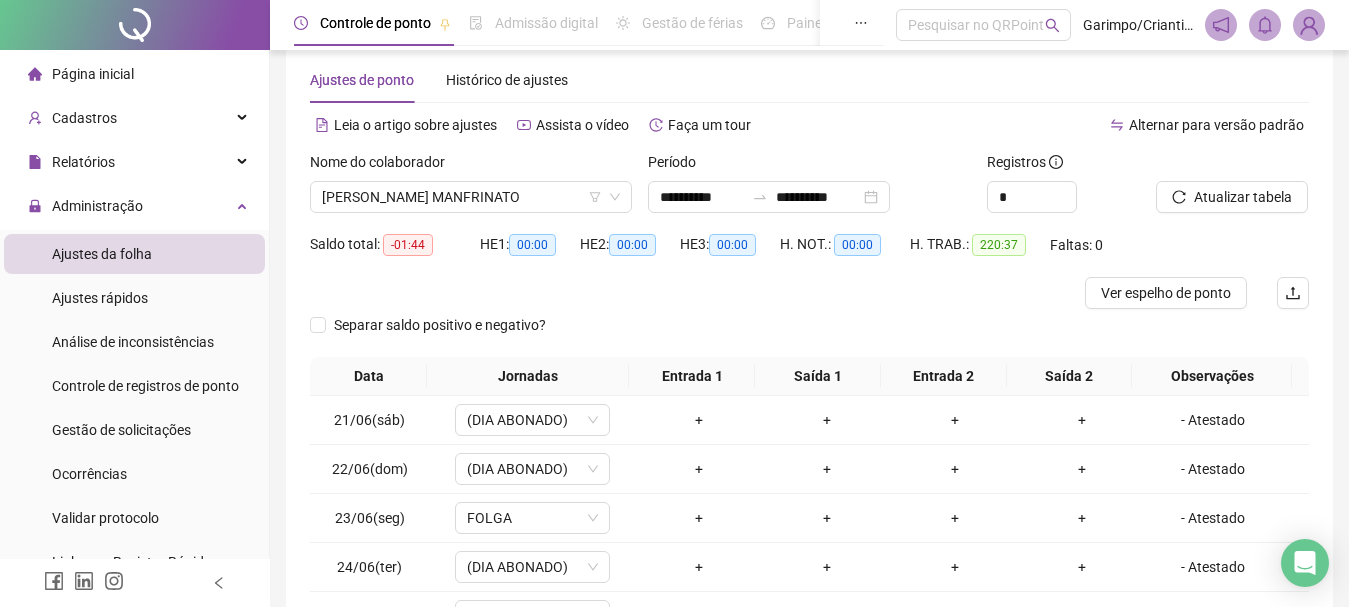 click on "Saldo total:   -01:44 HE 1:   00:00 HE 2:   00:00 HE 3:   00:00 H. NOT.:   00:00 H. TRAB.:   220:37 Faltas:   0" at bounding box center (809, 253) 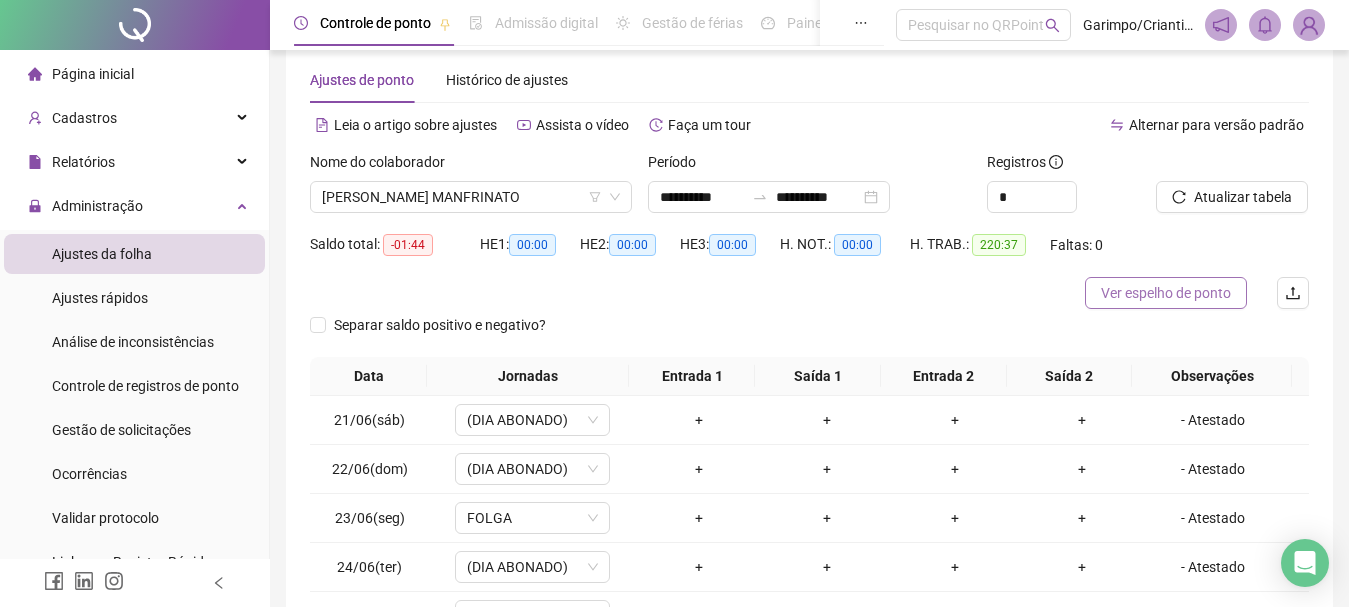 click on "Ver espelho de ponto" at bounding box center (1166, 293) 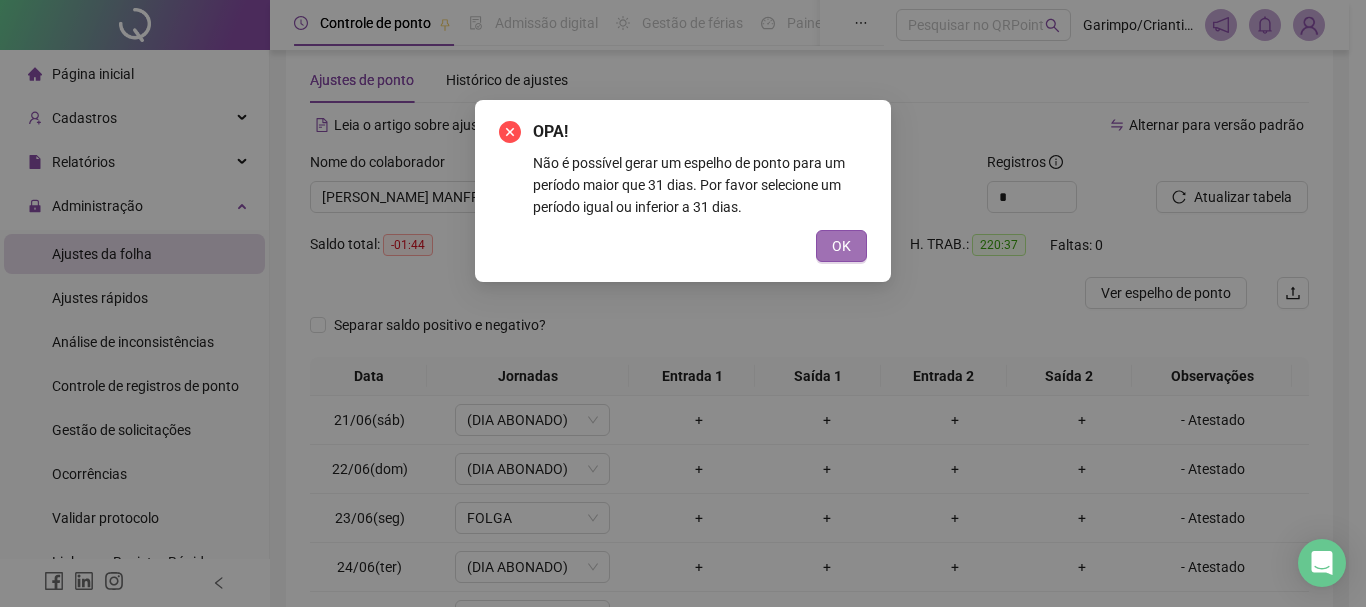 click on "OK" at bounding box center [841, 246] 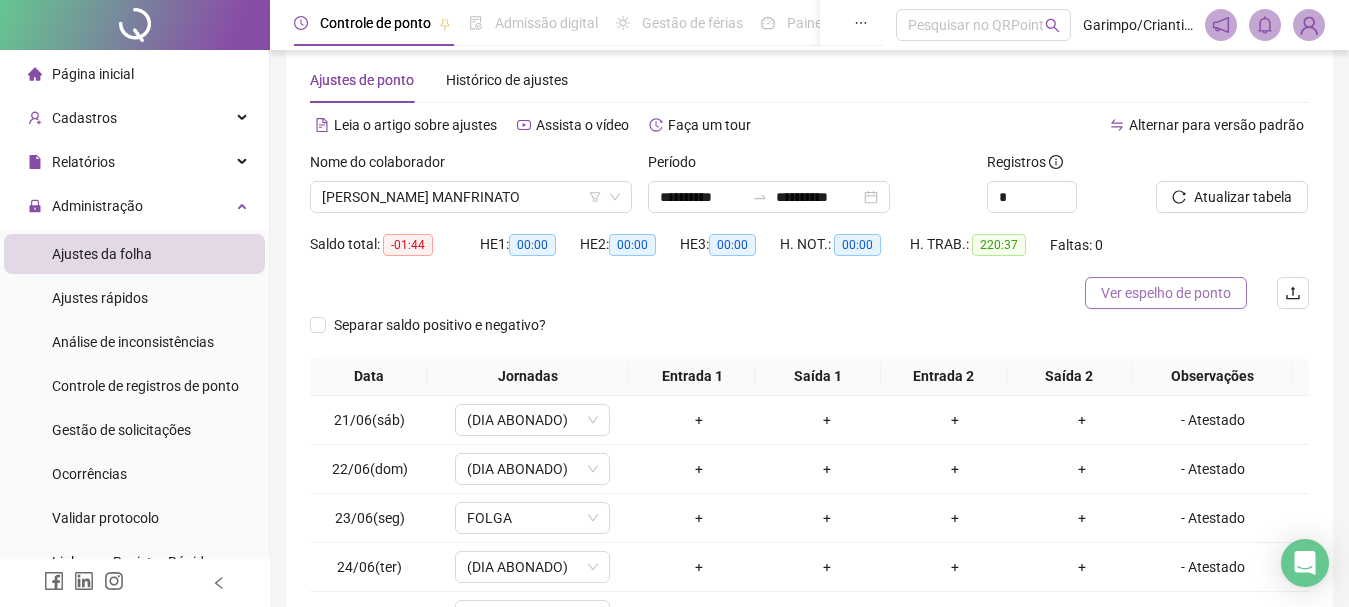 click on "Ver espelho de ponto" at bounding box center (1166, 293) 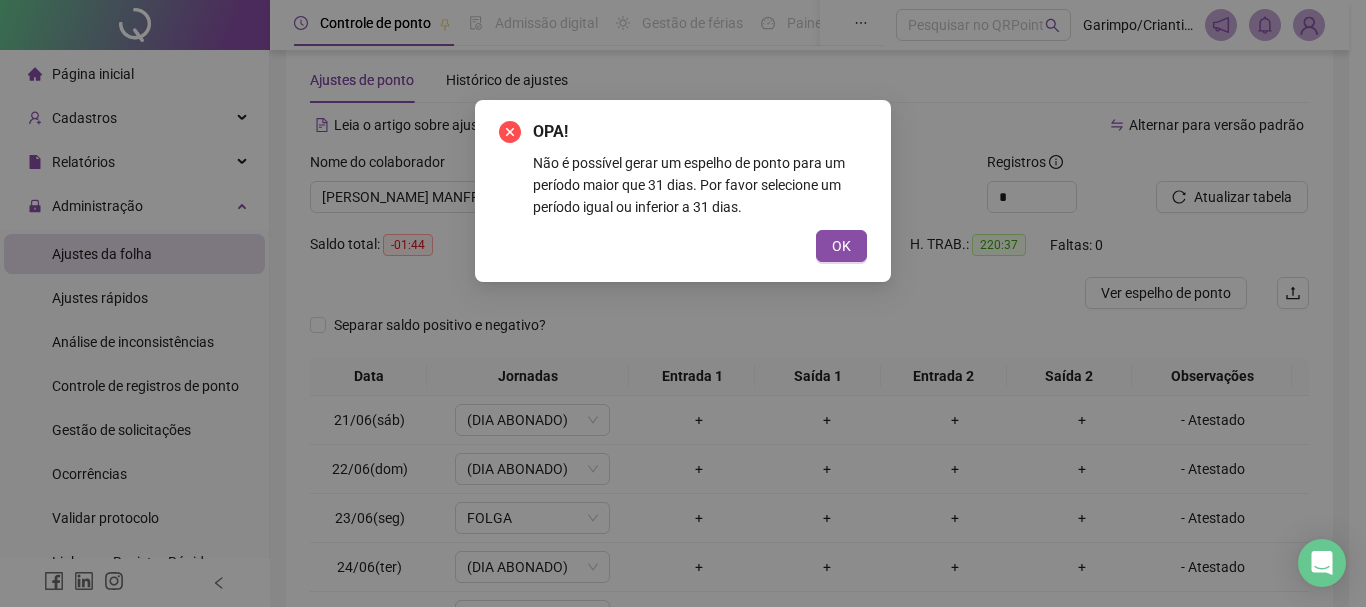click on "OK" at bounding box center [841, 246] 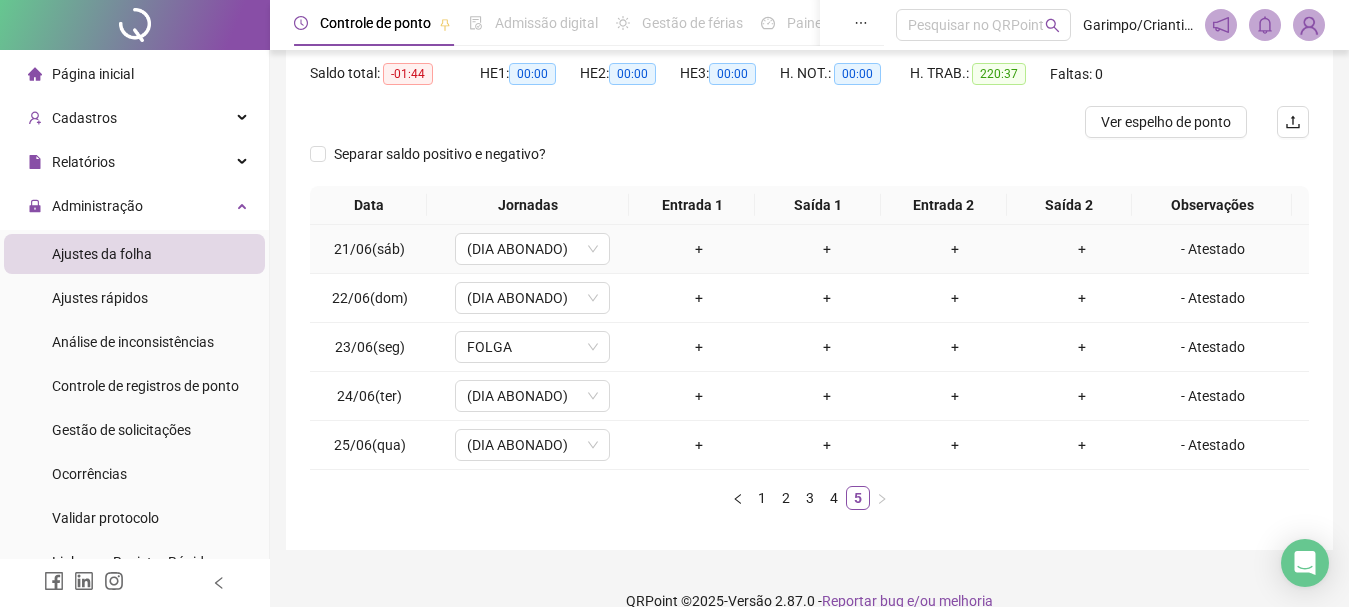 scroll, scrollTop: 233, scrollLeft: 0, axis: vertical 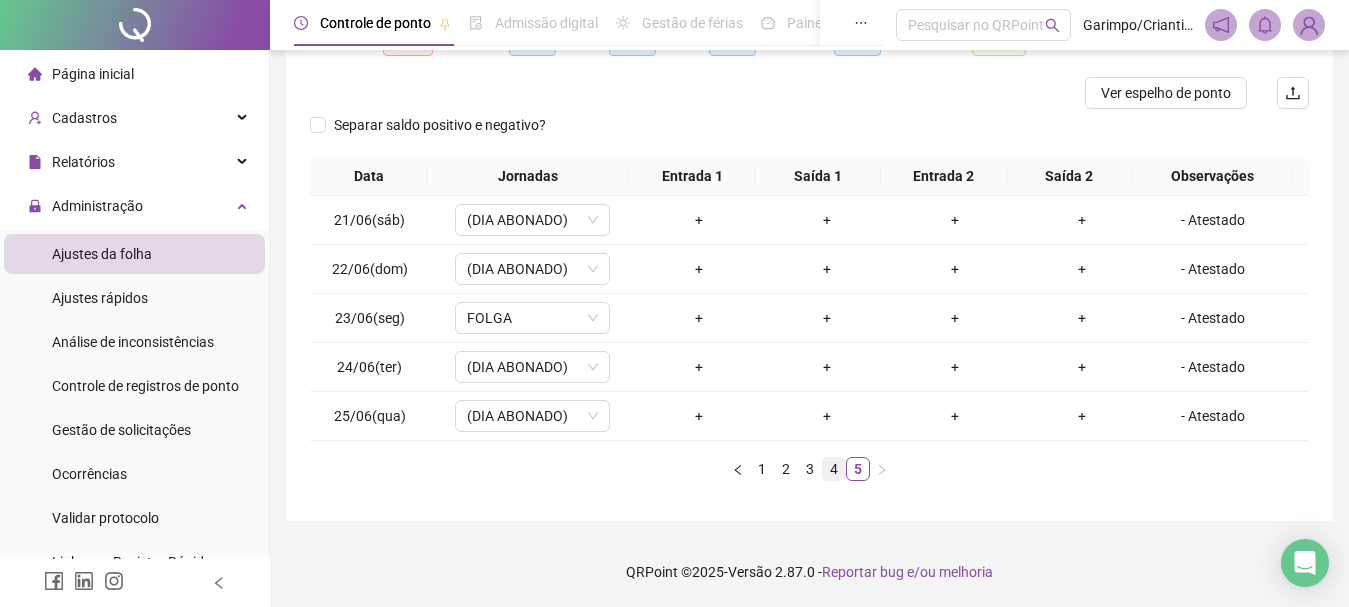 click on "4" at bounding box center (834, 469) 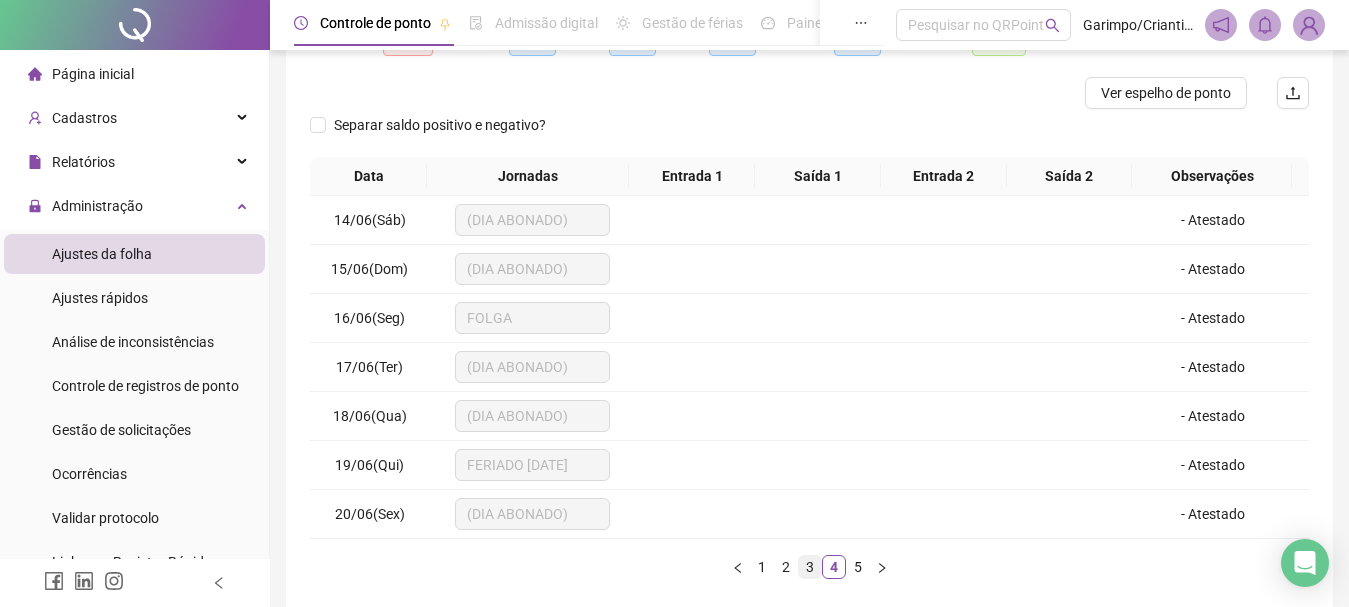 click on "3" at bounding box center (810, 567) 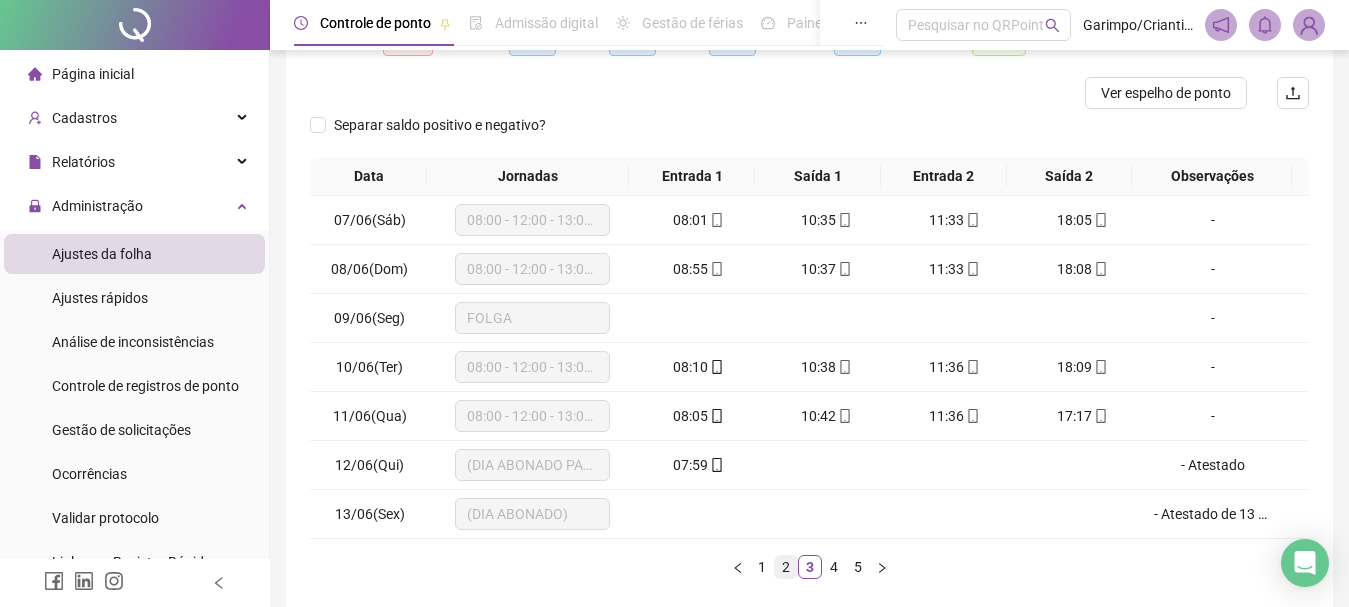 click on "2" at bounding box center [786, 567] 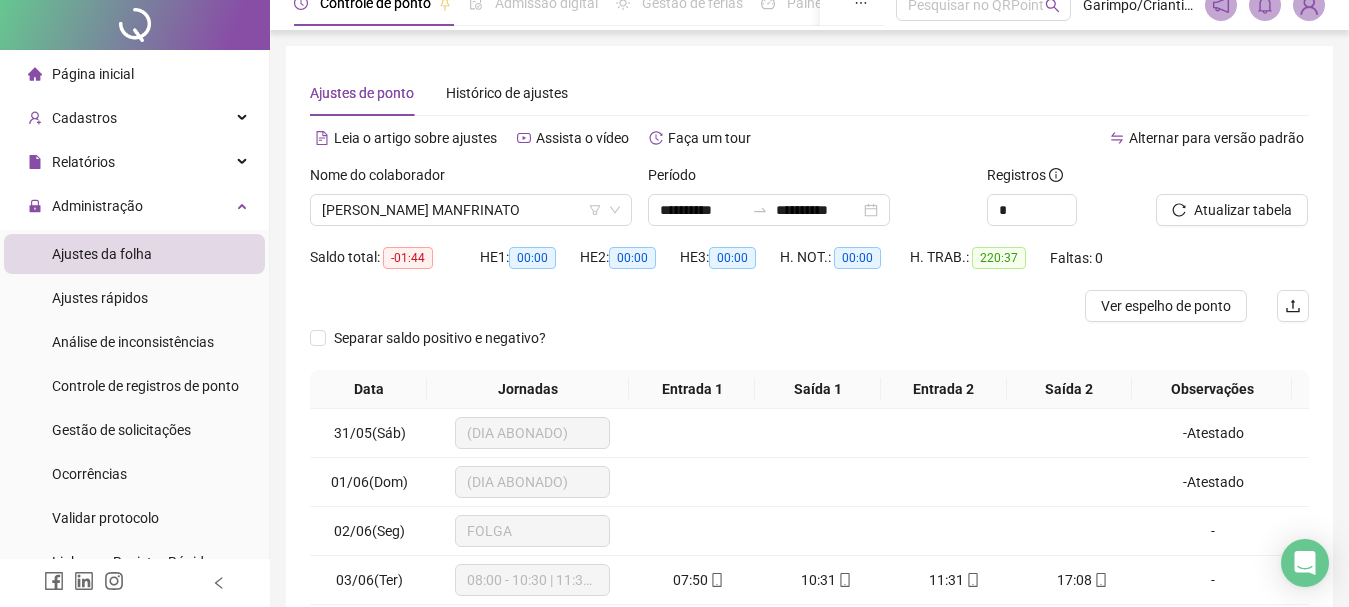 scroll, scrollTop: 0, scrollLeft: 0, axis: both 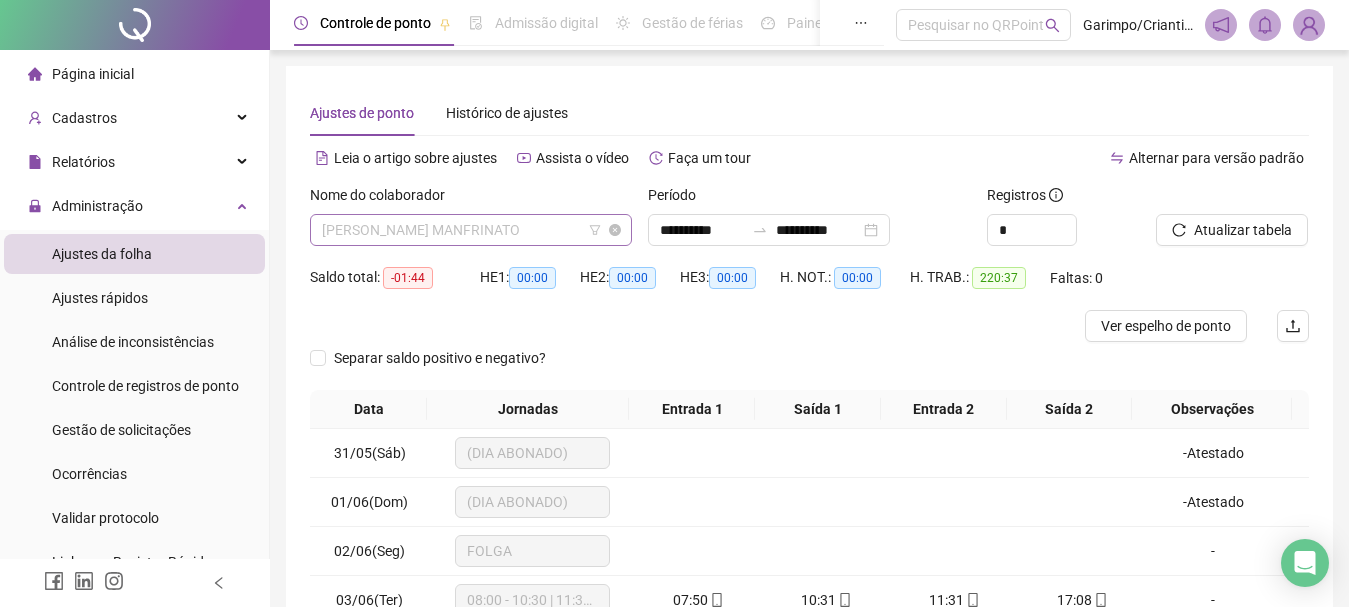 click on "[PERSON_NAME] MANFRINATO" at bounding box center [471, 230] 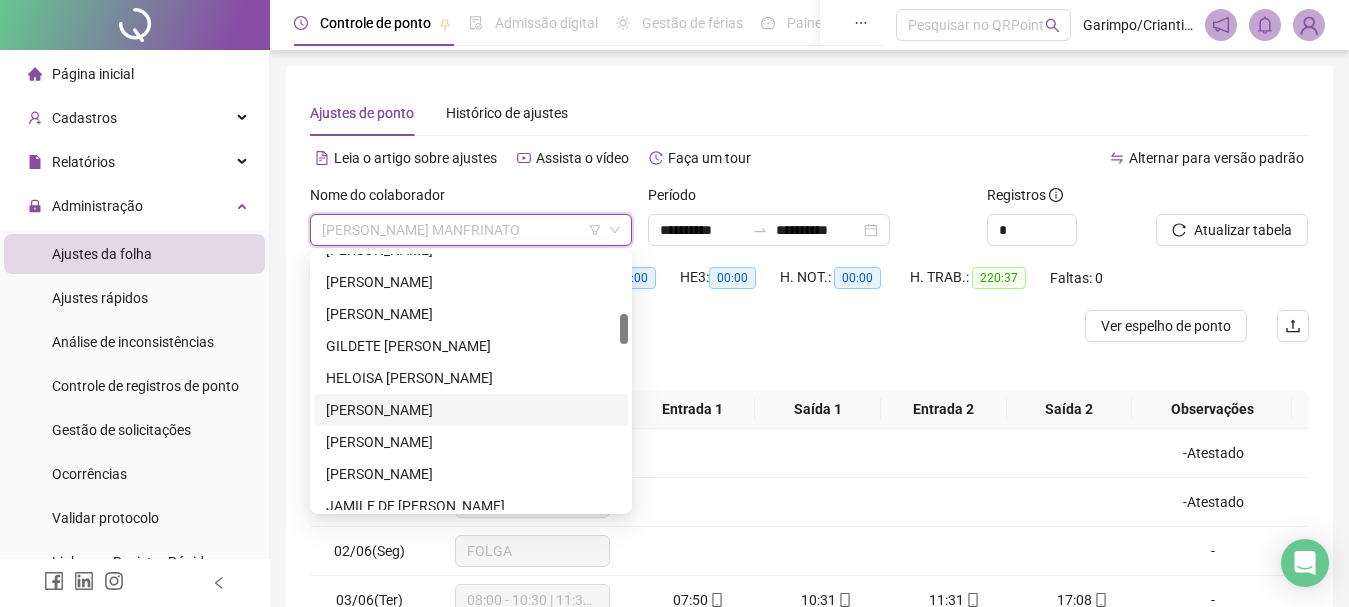 scroll, scrollTop: 600, scrollLeft: 0, axis: vertical 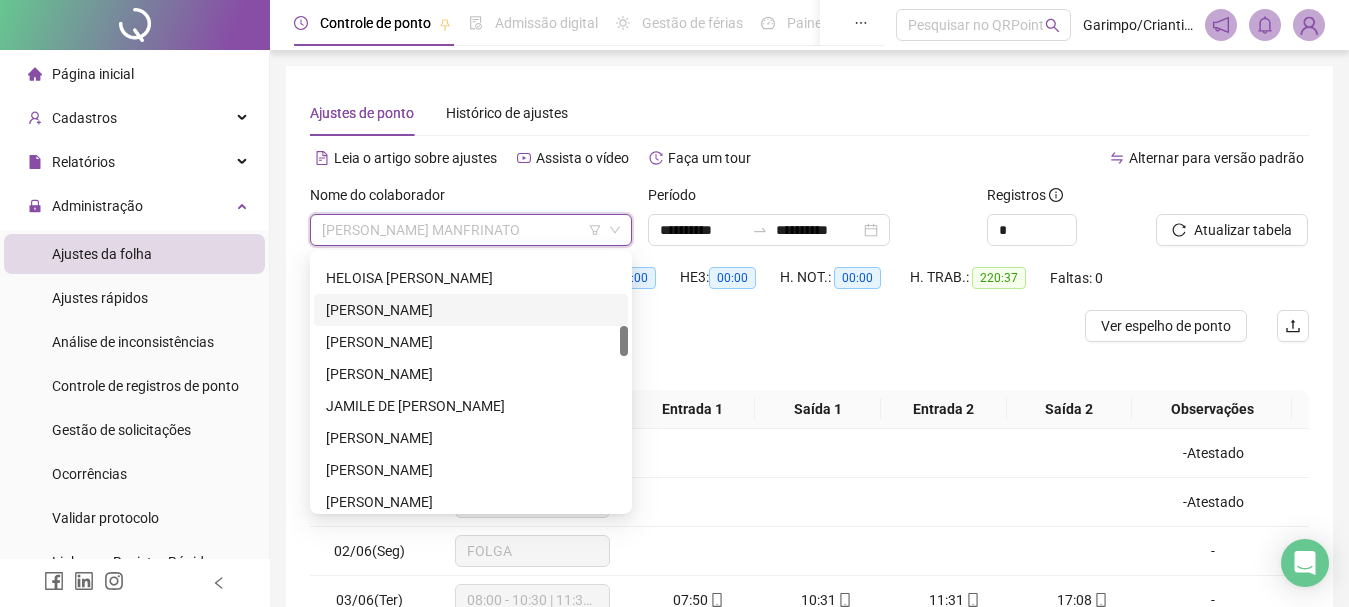 click on "[PERSON_NAME]" at bounding box center [471, 310] 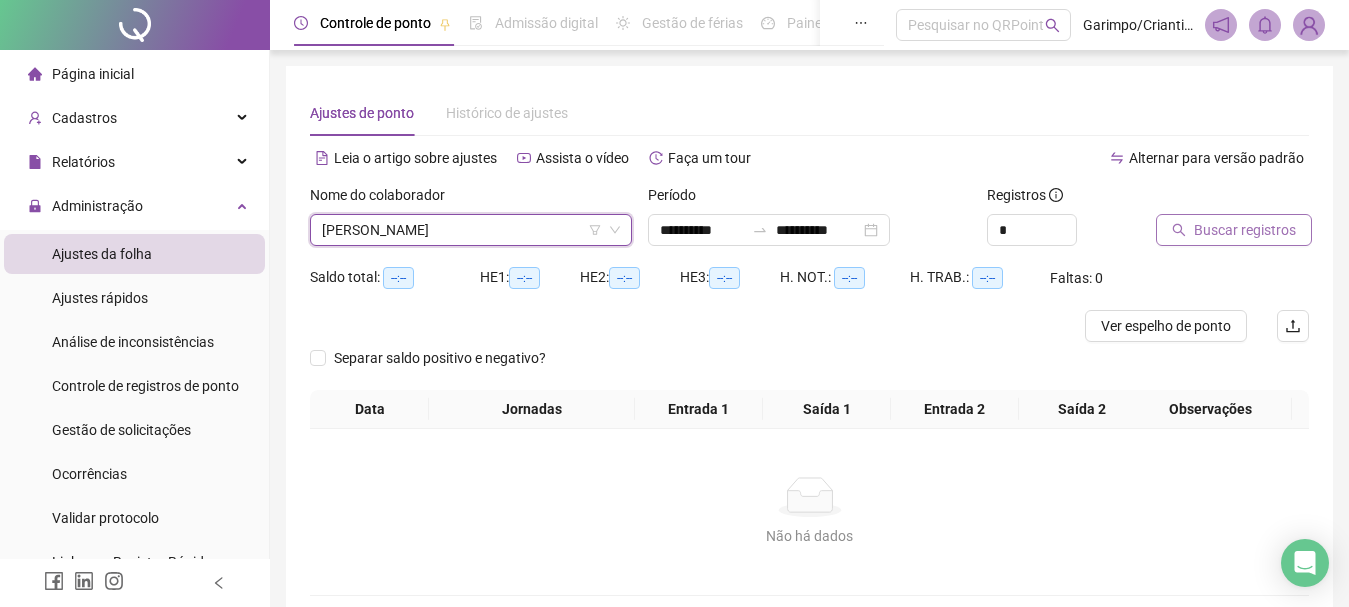 click on "Buscar registros" at bounding box center [1245, 230] 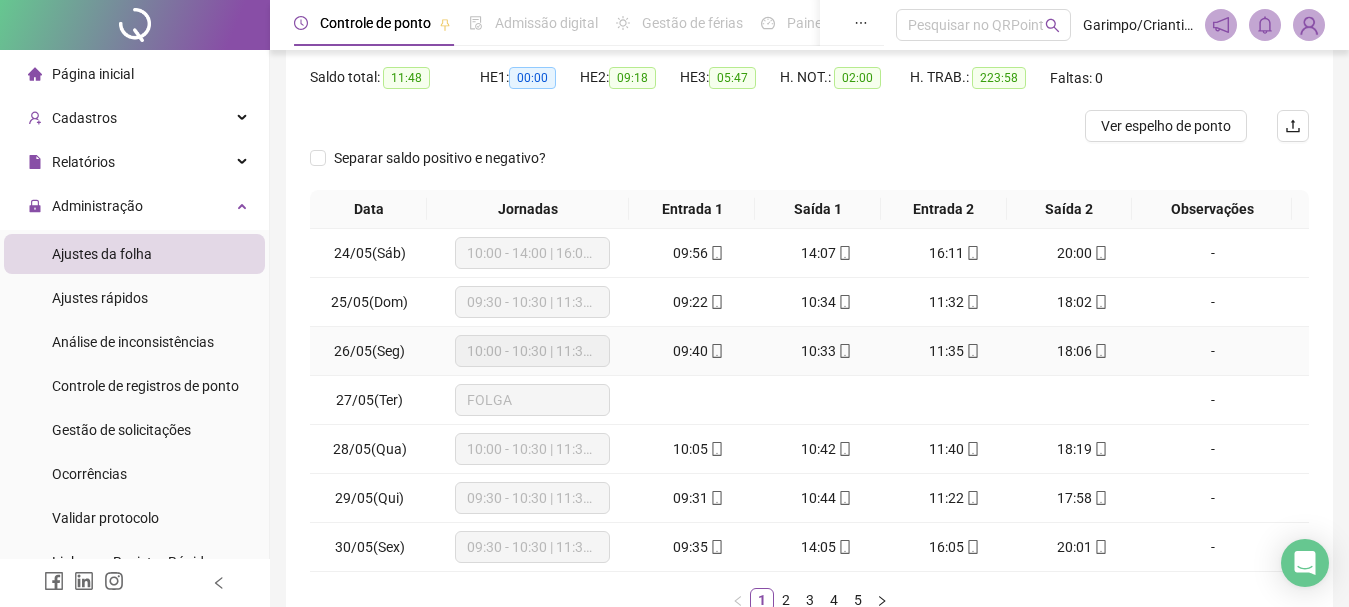 scroll, scrollTop: 300, scrollLeft: 0, axis: vertical 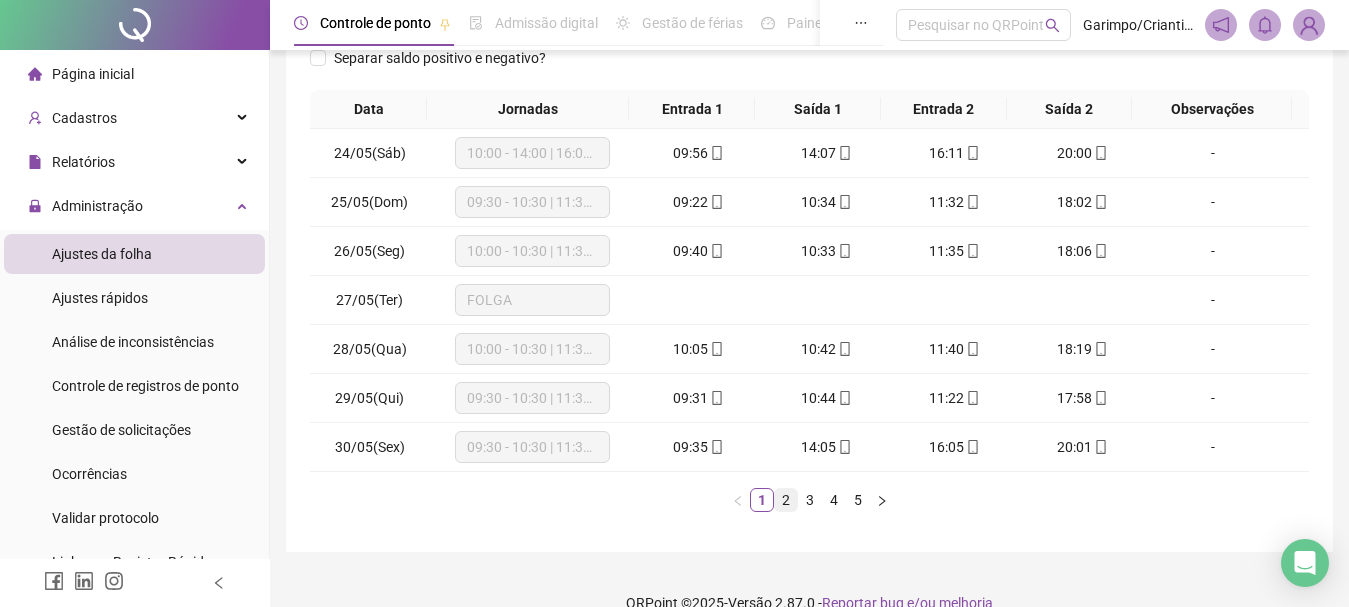 click on "2" at bounding box center [786, 500] 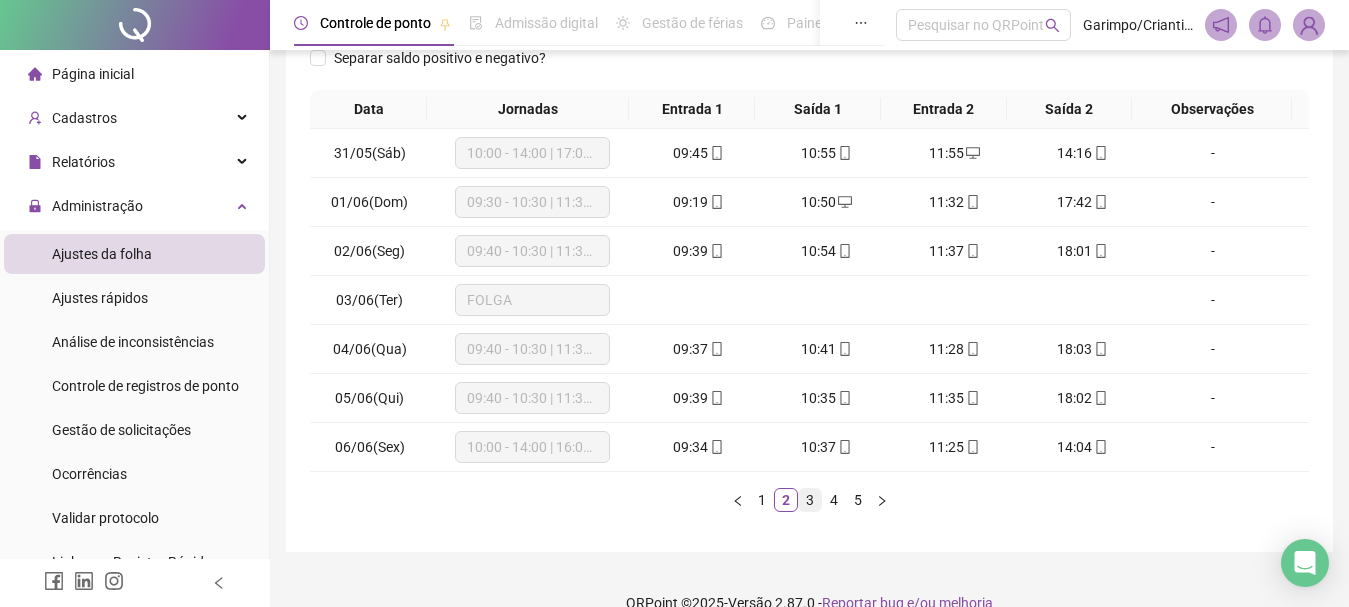click on "3" at bounding box center (810, 500) 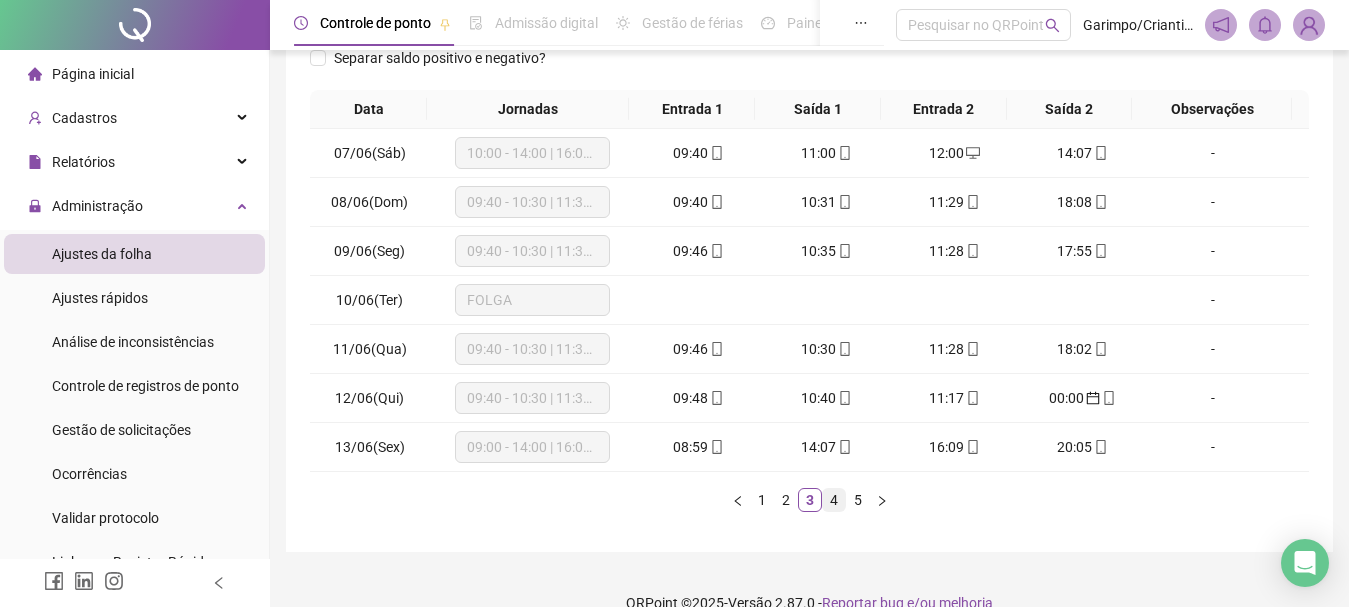 click on "4" at bounding box center (834, 500) 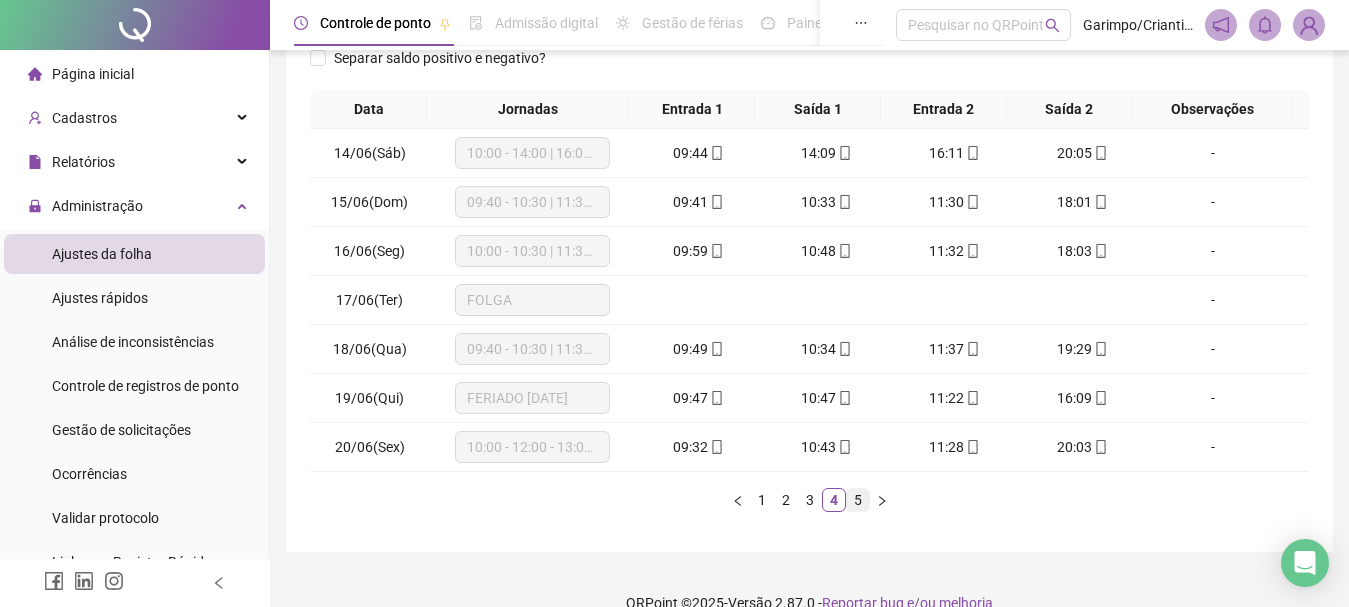 click on "5" at bounding box center (858, 500) 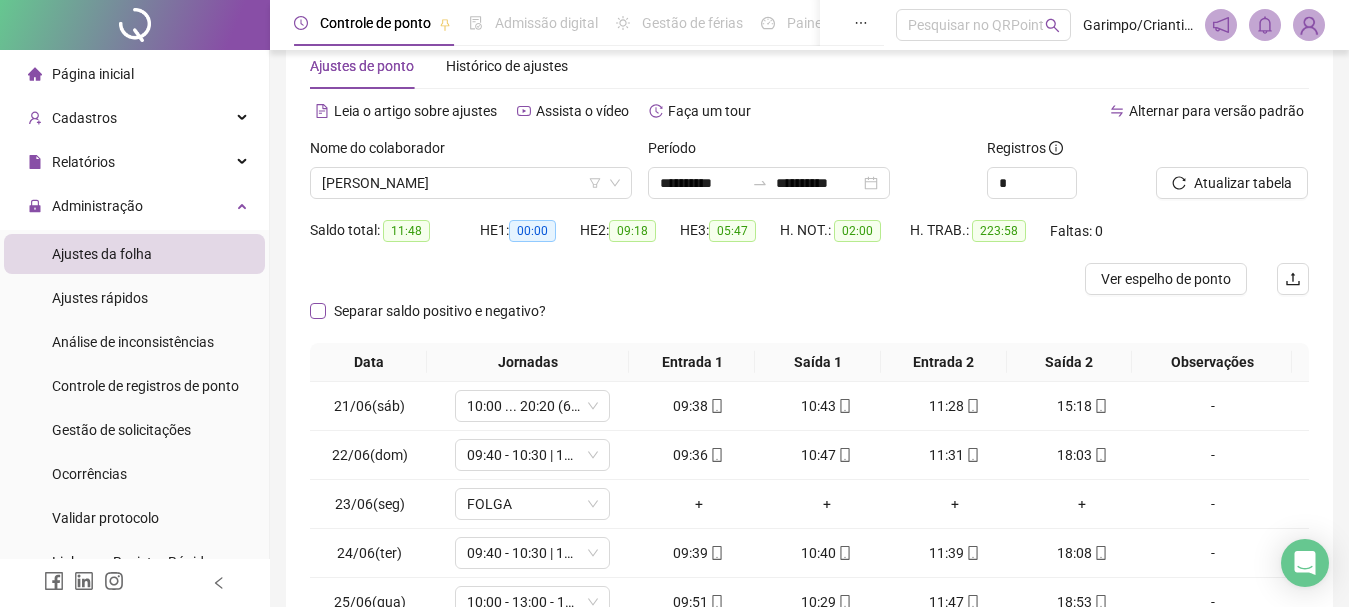 scroll, scrollTop: 33, scrollLeft: 0, axis: vertical 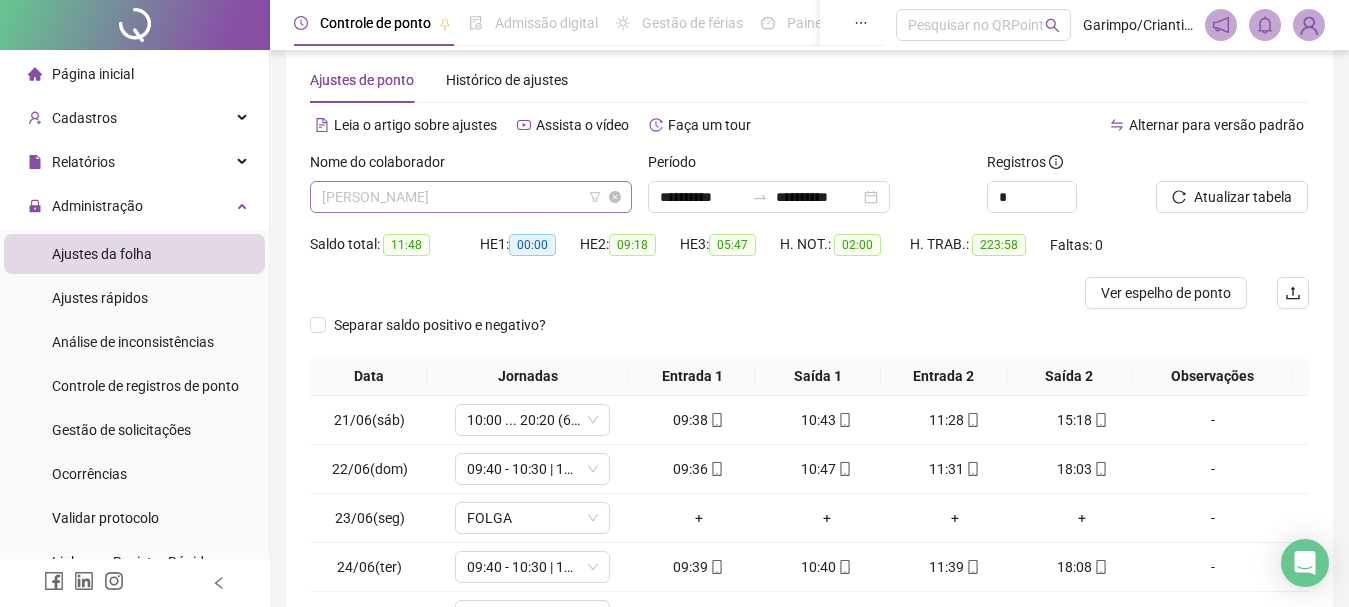 click on "[PERSON_NAME]" at bounding box center [471, 197] 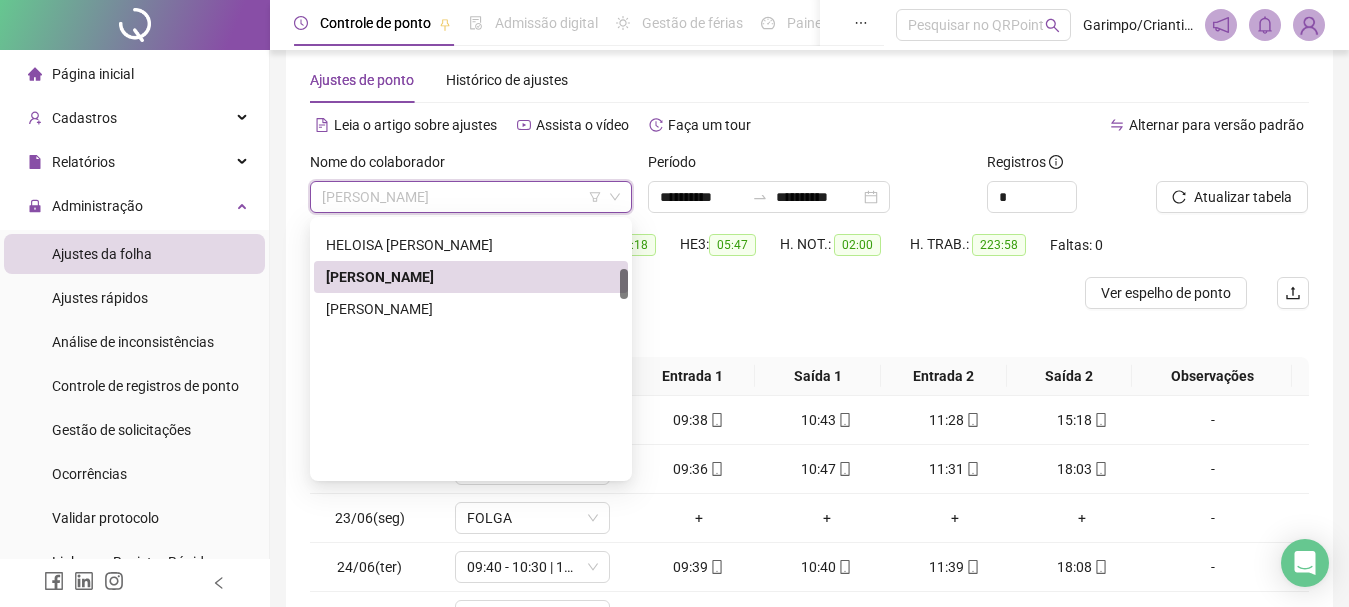 scroll, scrollTop: 300, scrollLeft: 0, axis: vertical 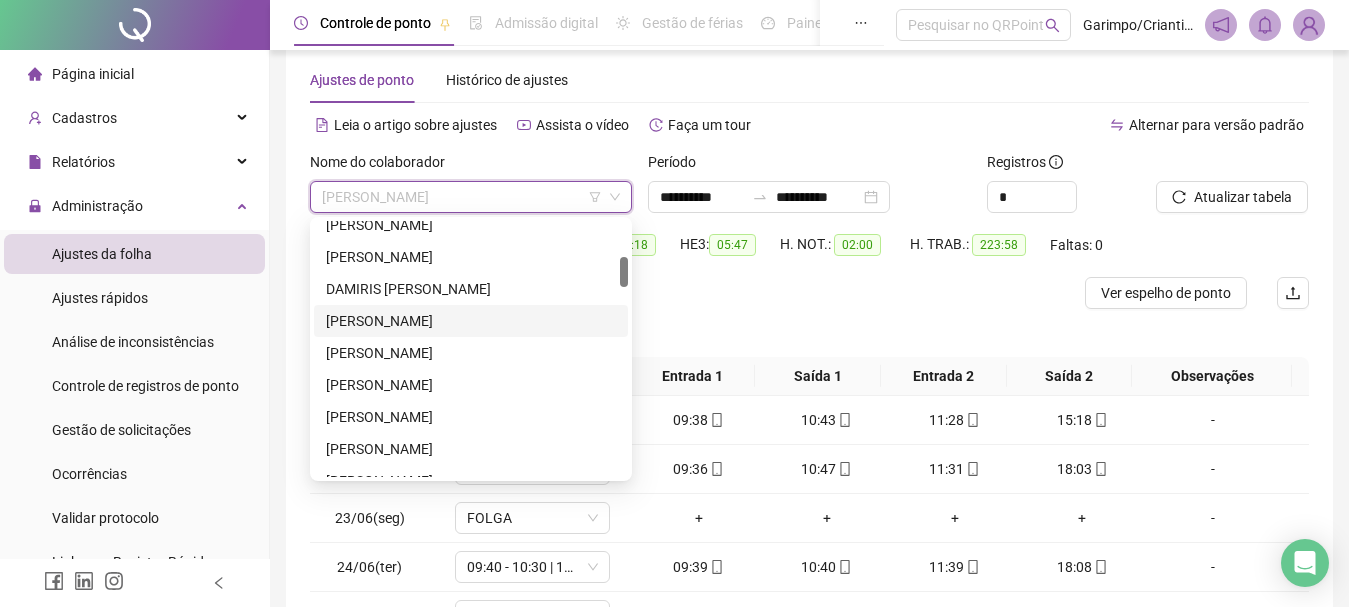 click on "[PERSON_NAME]" at bounding box center (471, 321) 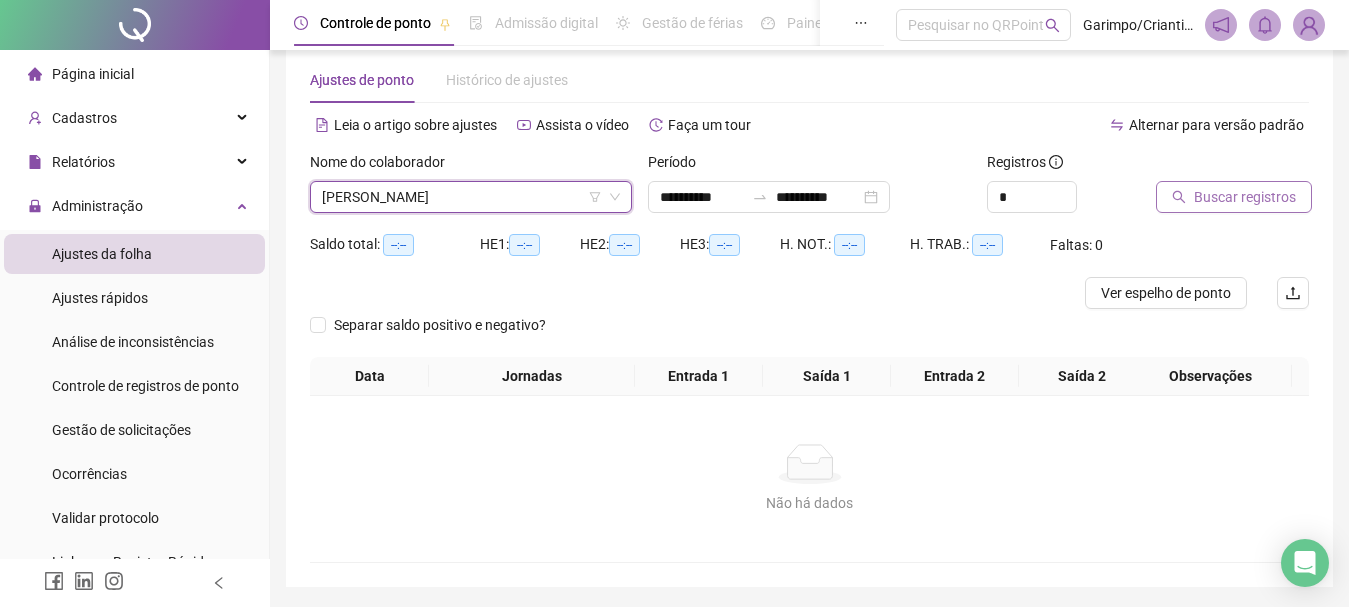 click on "Buscar registros" at bounding box center [1245, 197] 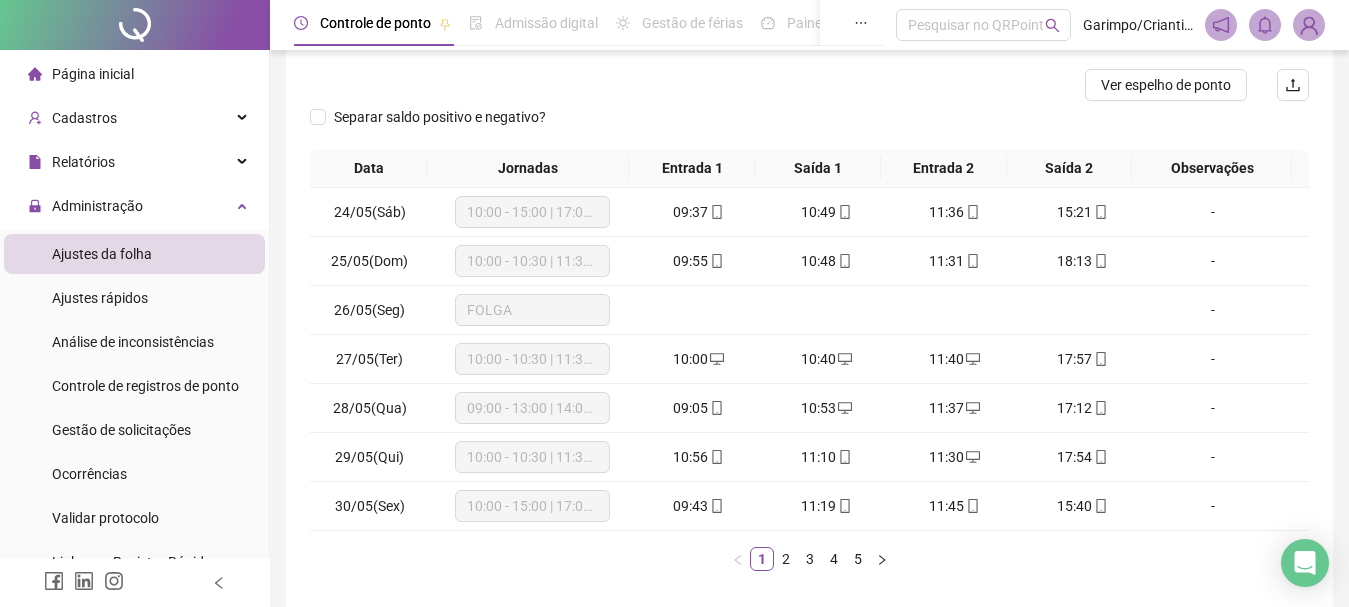 scroll, scrollTop: 331, scrollLeft: 0, axis: vertical 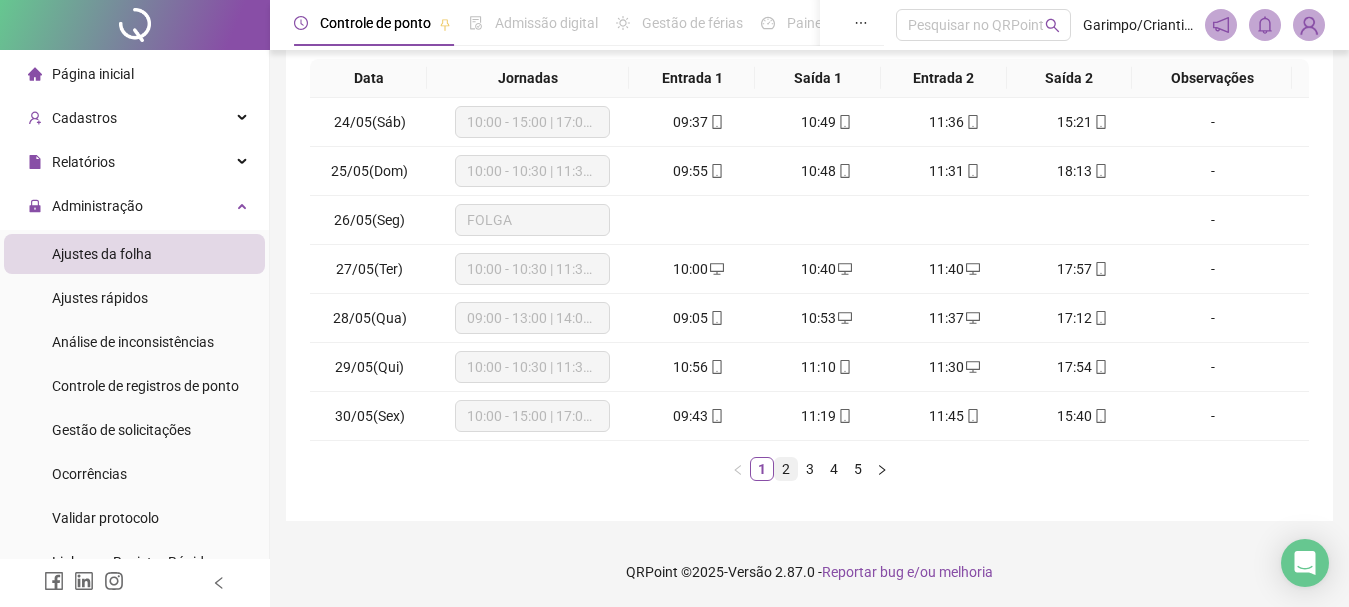 click on "2" at bounding box center (786, 469) 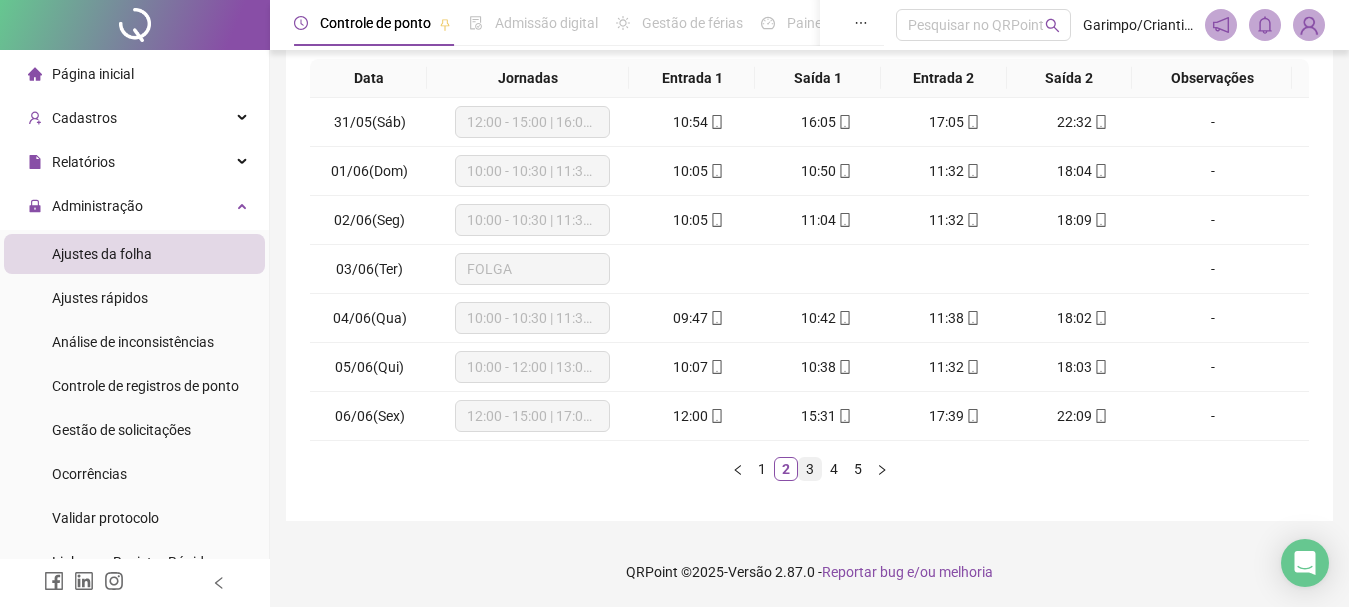 click on "3" at bounding box center [810, 469] 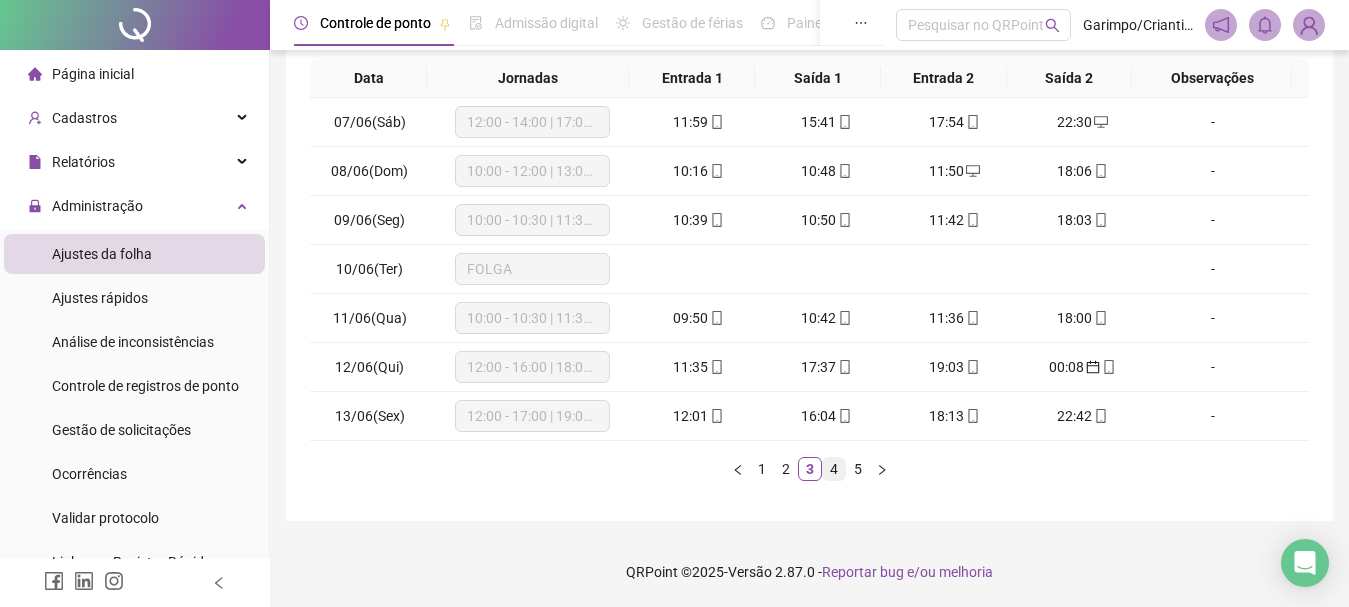 click on "4" at bounding box center (834, 469) 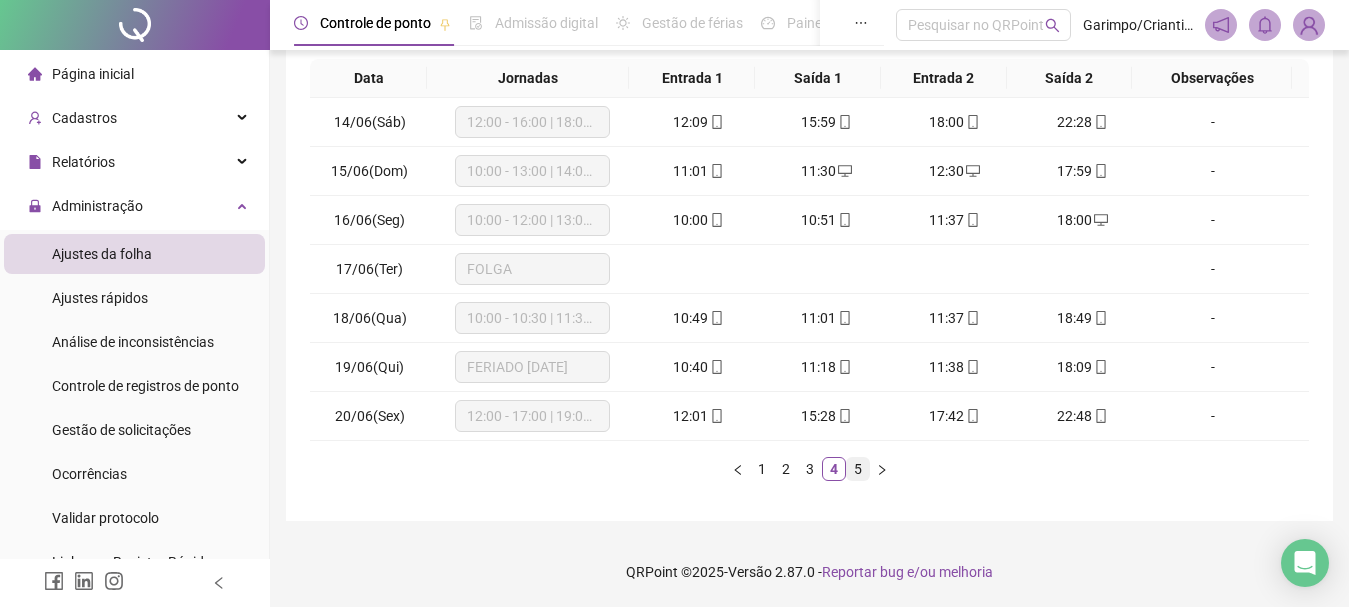 click on "5" at bounding box center [858, 469] 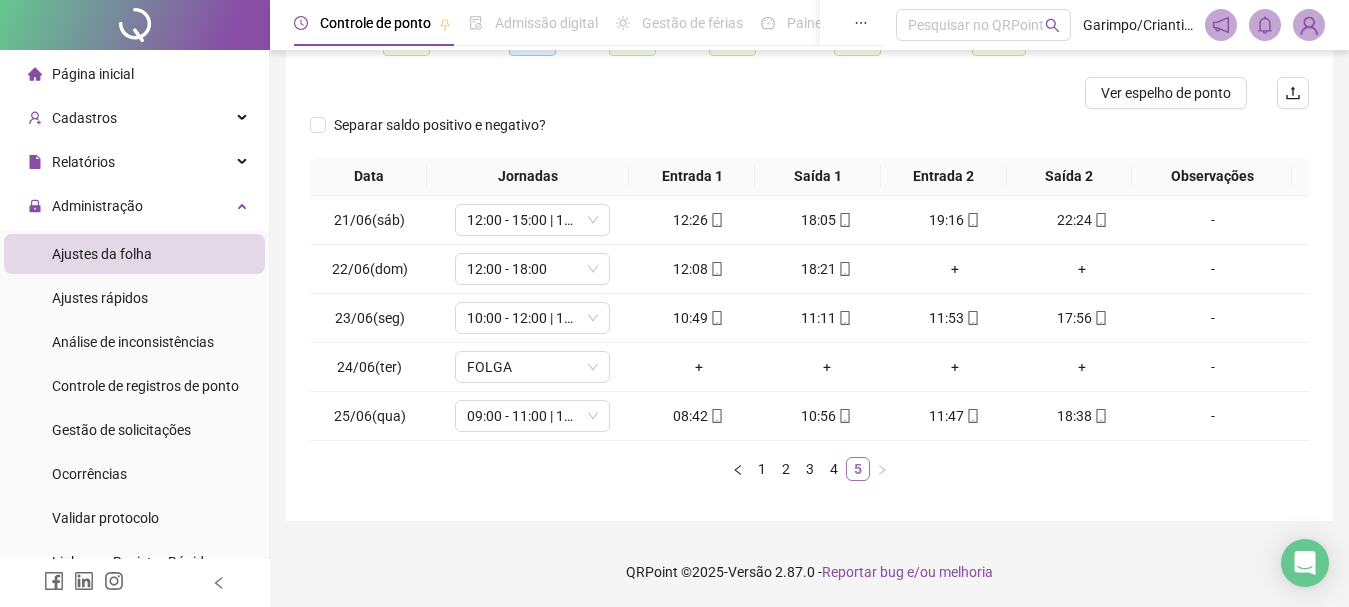 scroll, scrollTop: 233, scrollLeft: 0, axis: vertical 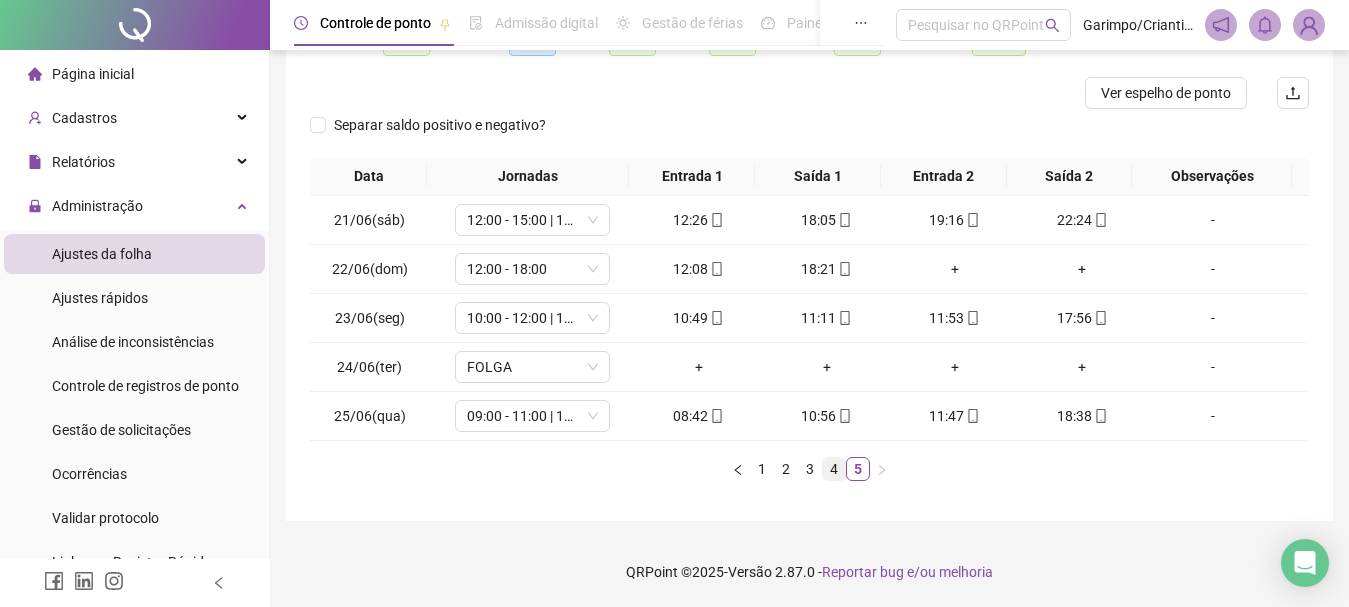 click on "4" at bounding box center [834, 469] 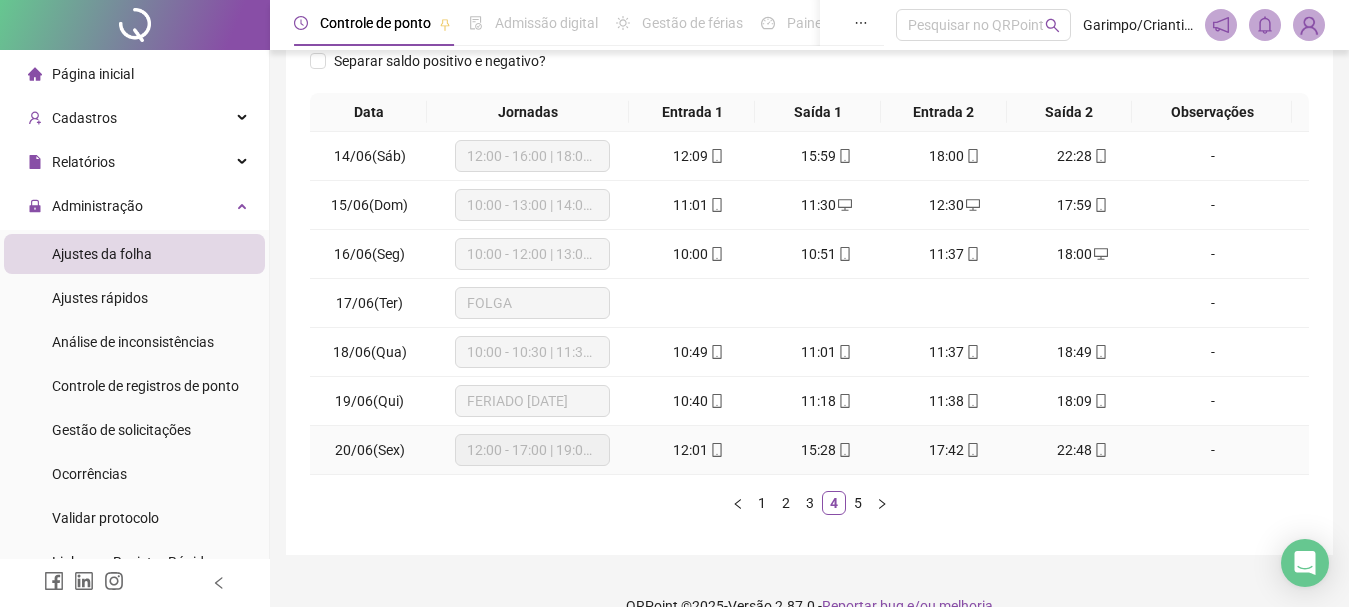scroll, scrollTop: 331, scrollLeft: 0, axis: vertical 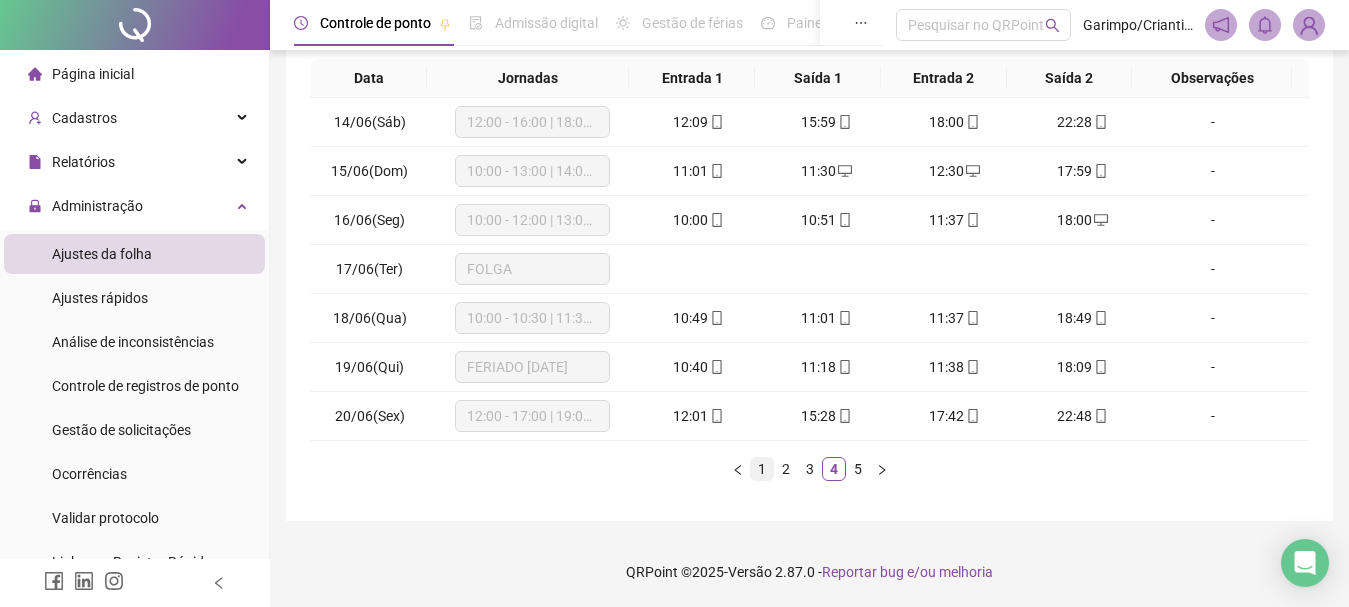 click on "1" at bounding box center [762, 469] 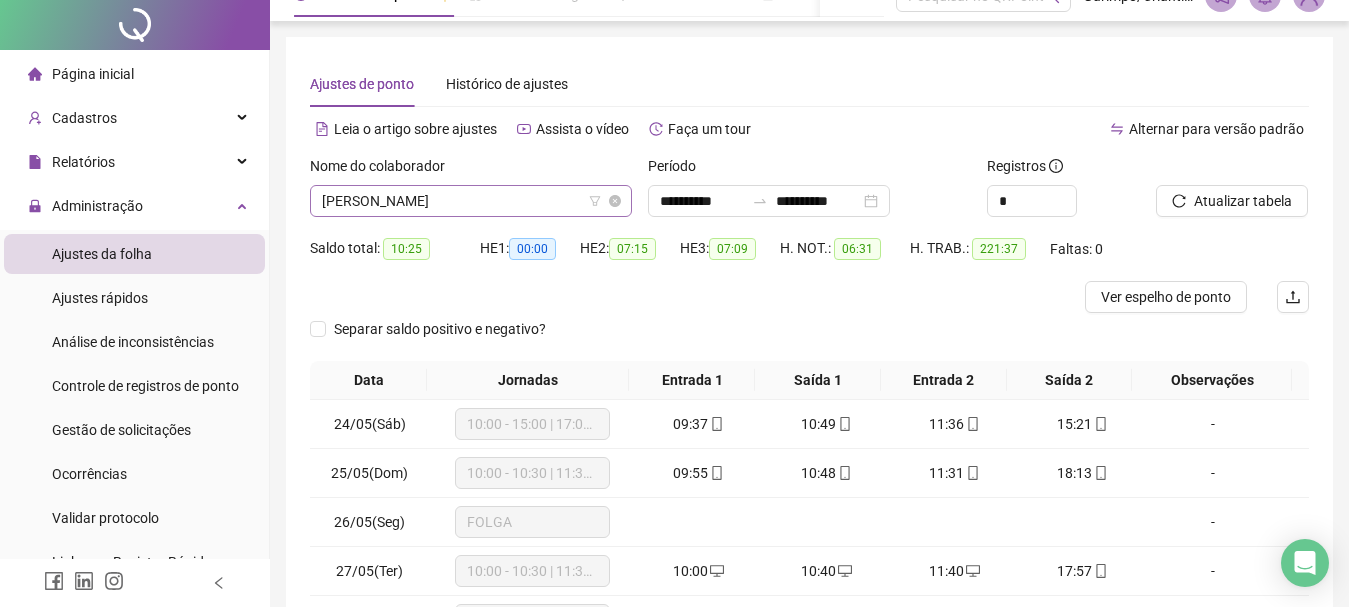 scroll, scrollTop: 0, scrollLeft: 0, axis: both 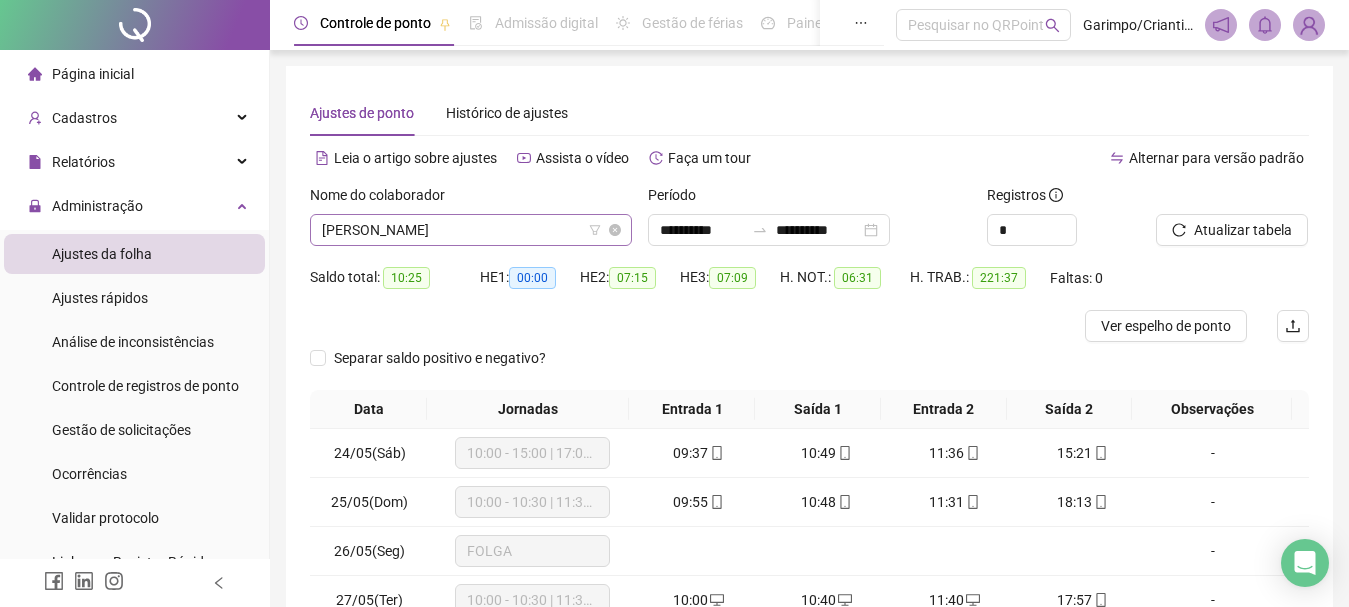 click on "[PERSON_NAME]" at bounding box center [471, 230] 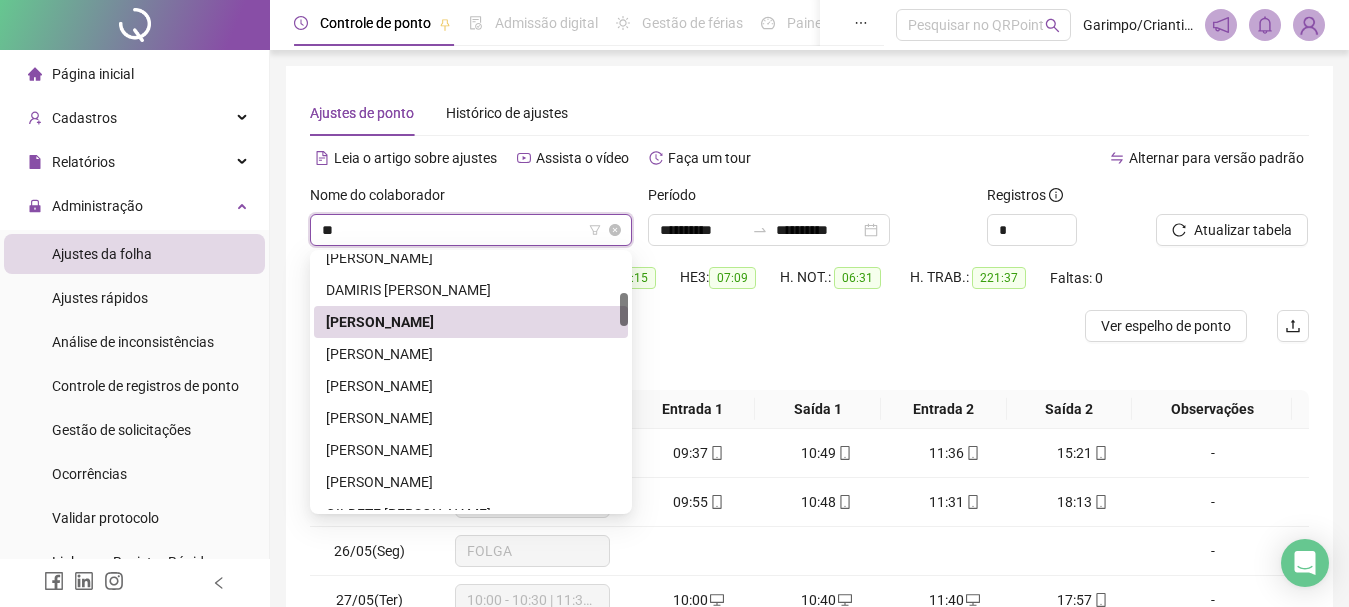 scroll, scrollTop: 64, scrollLeft: 0, axis: vertical 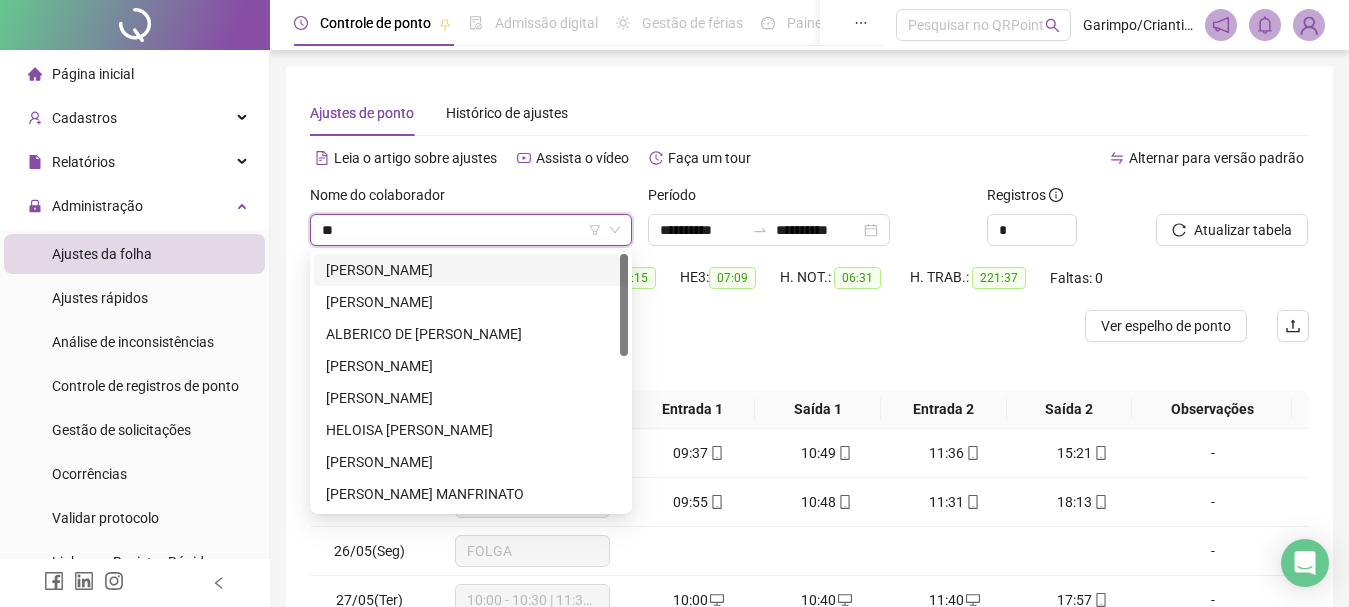 type on "*" 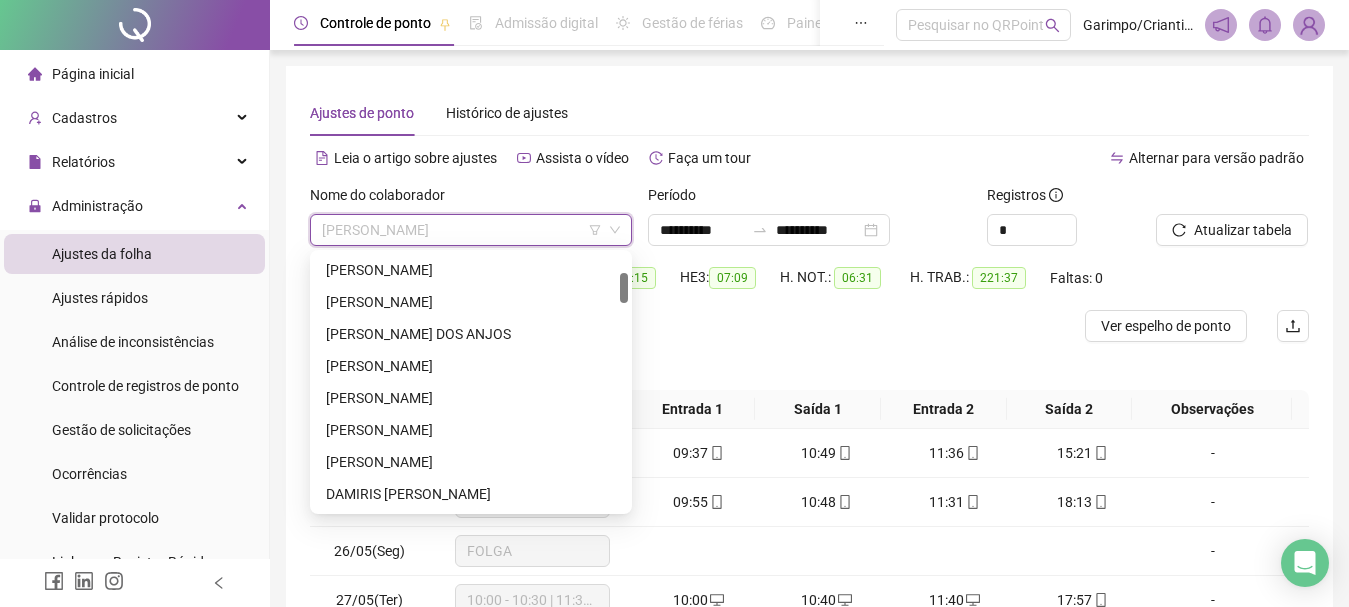 scroll, scrollTop: 160, scrollLeft: 0, axis: vertical 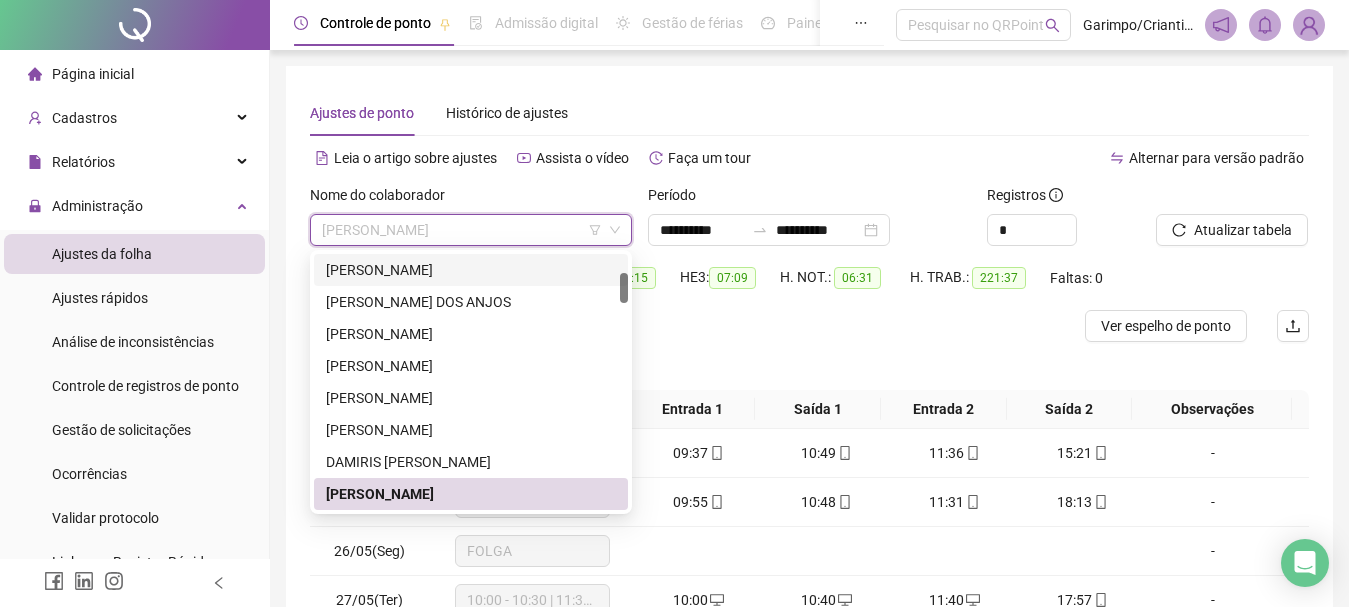 click on "[PERSON_NAME]" at bounding box center (471, 270) 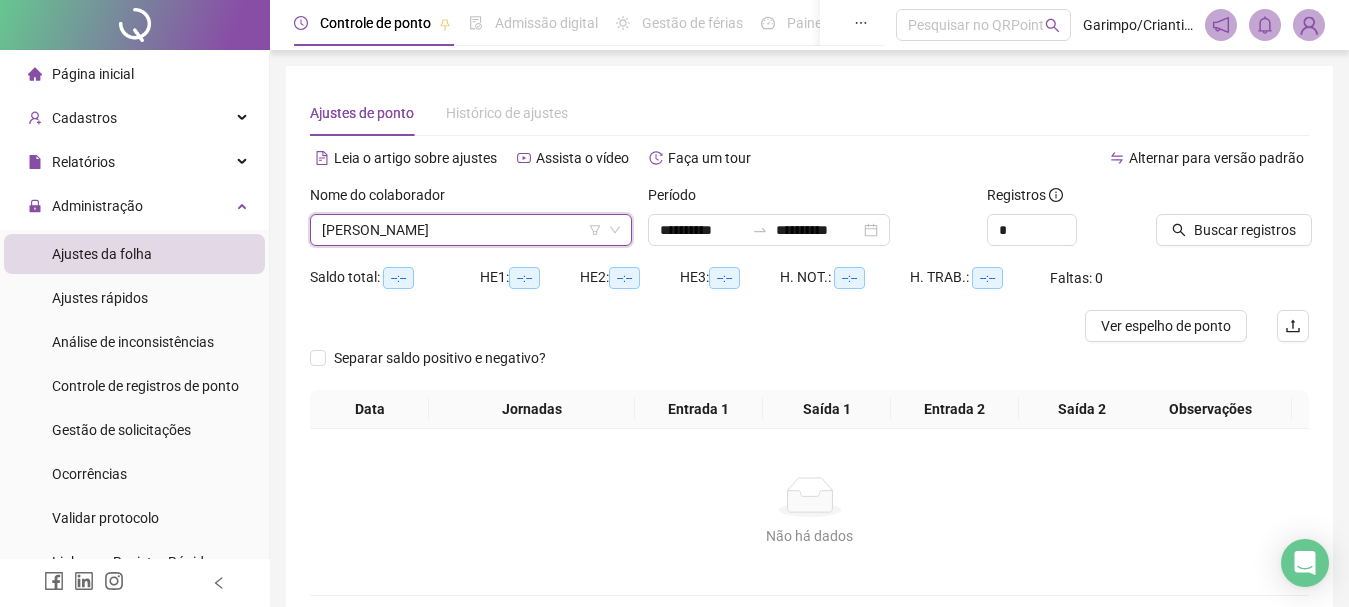 click on "**********" at bounding box center (809, 343) 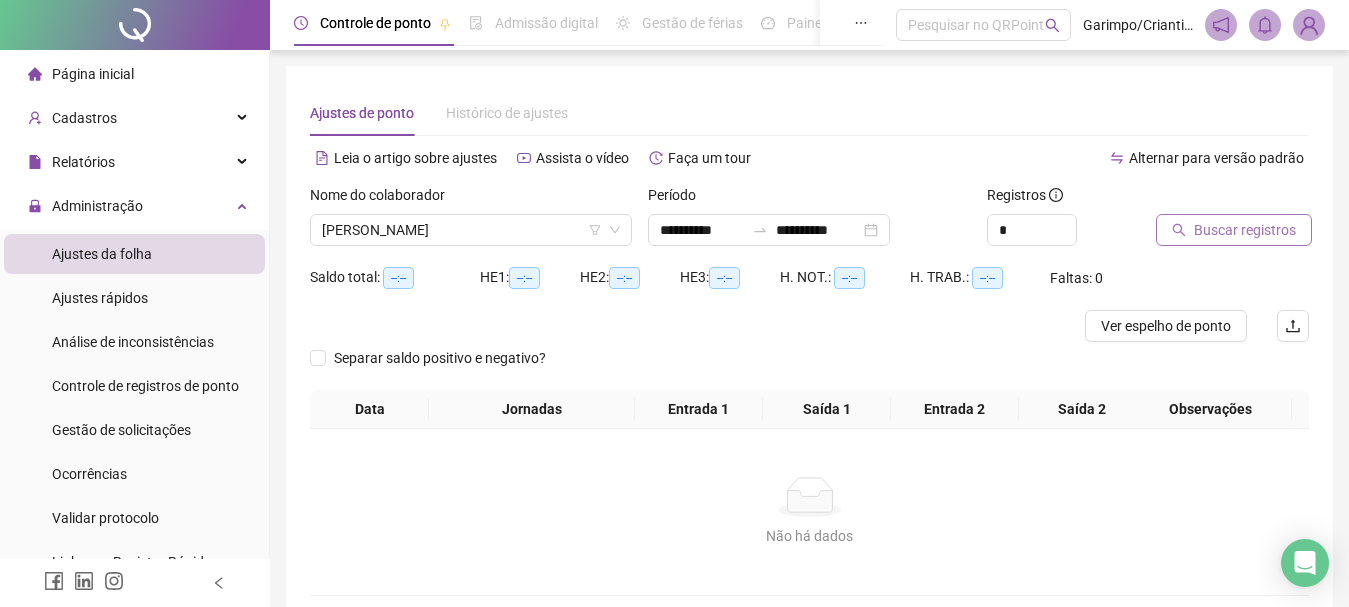 click on "Buscar registros" at bounding box center (1245, 230) 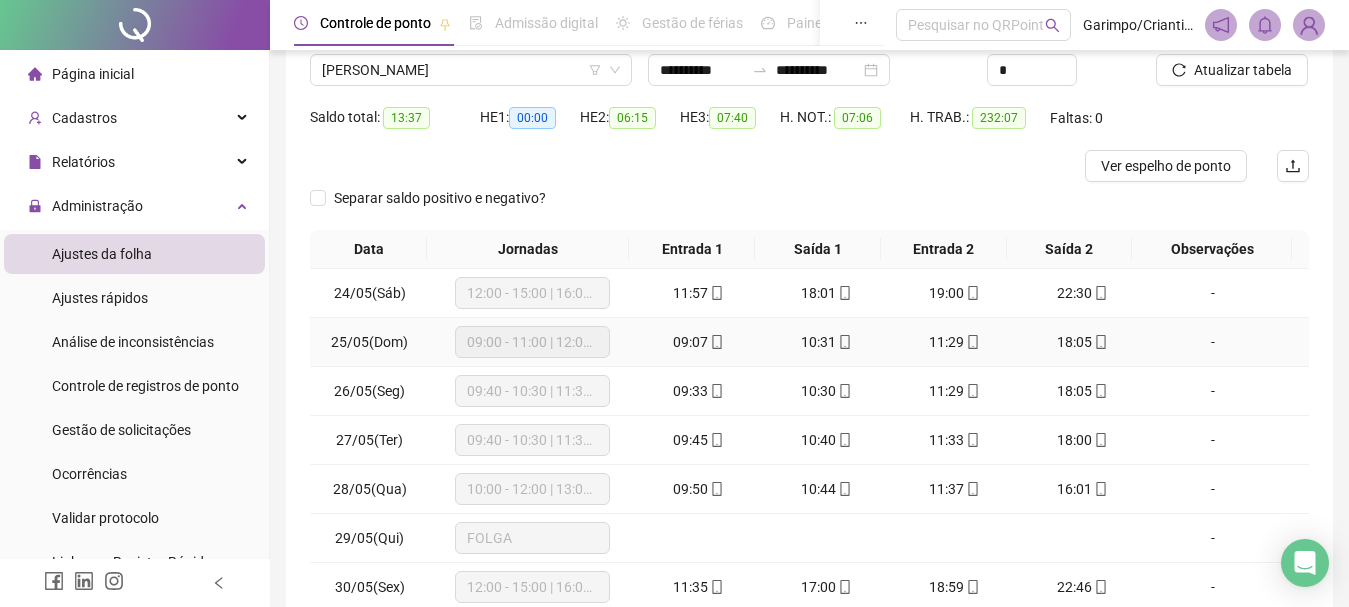 scroll, scrollTop: 331, scrollLeft: 0, axis: vertical 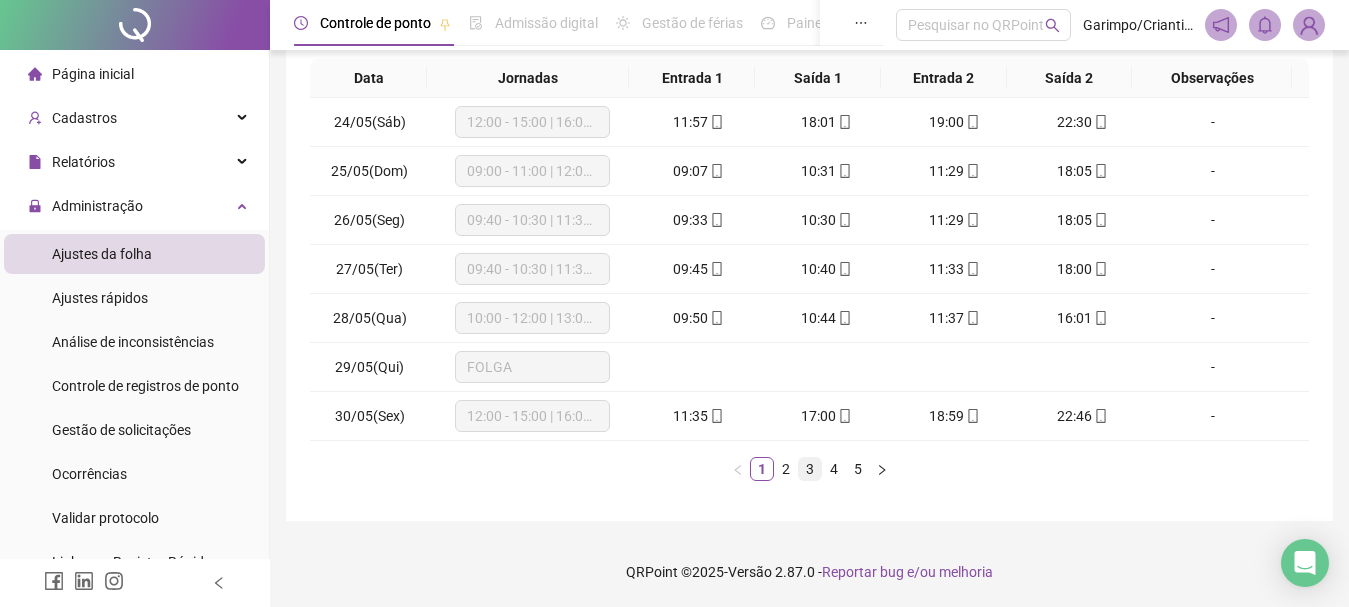 click on "3" at bounding box center (810, 469) 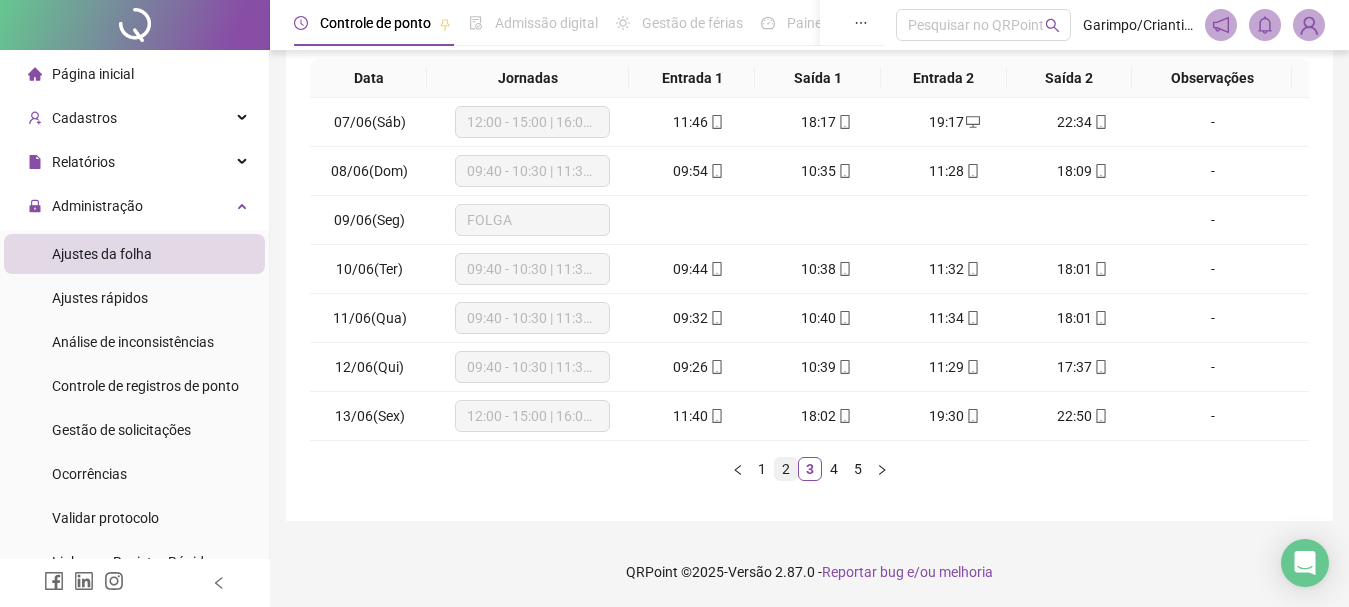 click on "2" at bounding box center [786, 469] 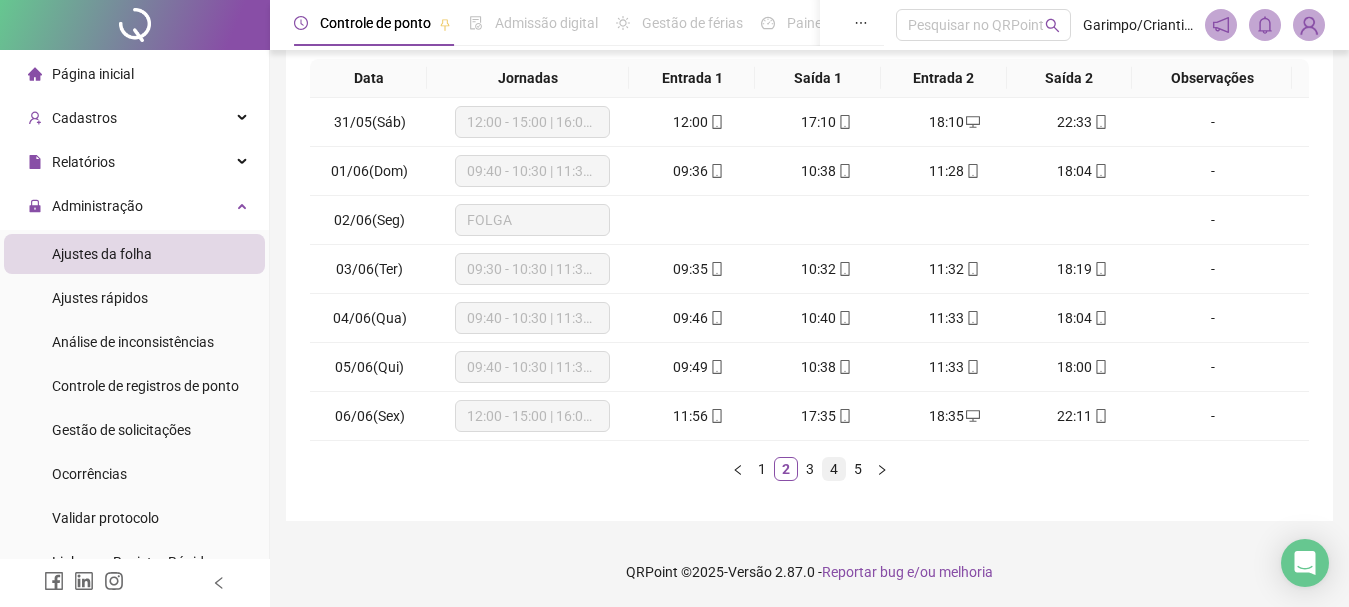 click on "4" at bounding box center (834, 469) 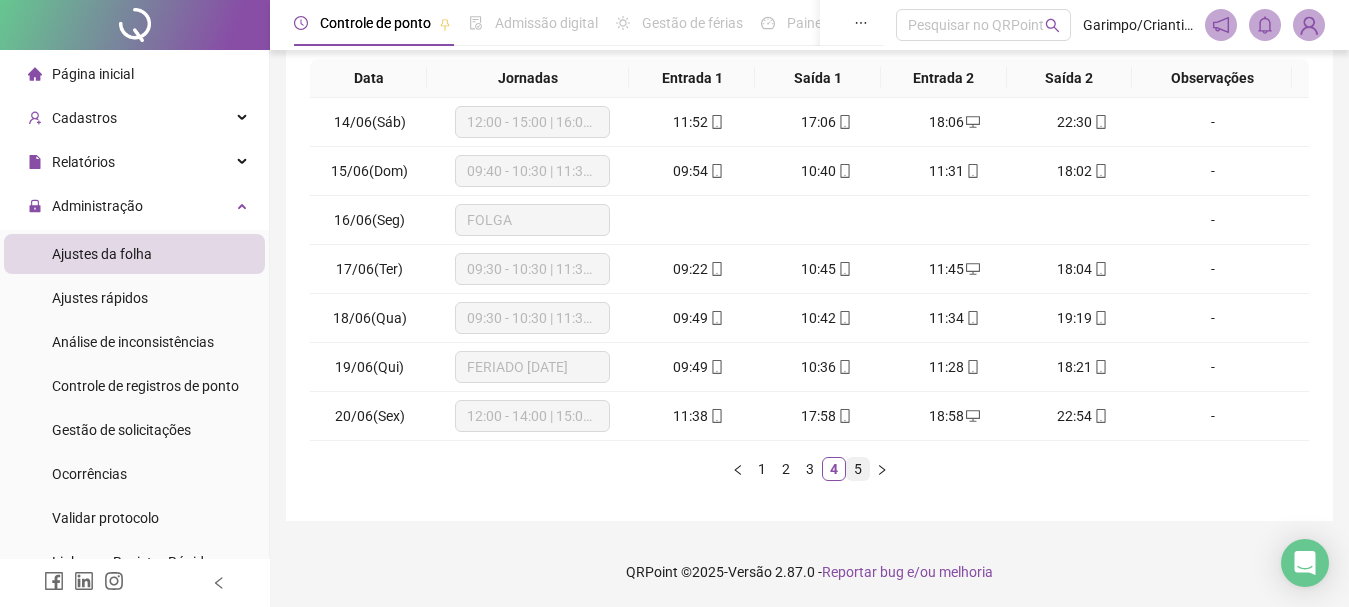 click on "5" at bounding box center [858, 469] 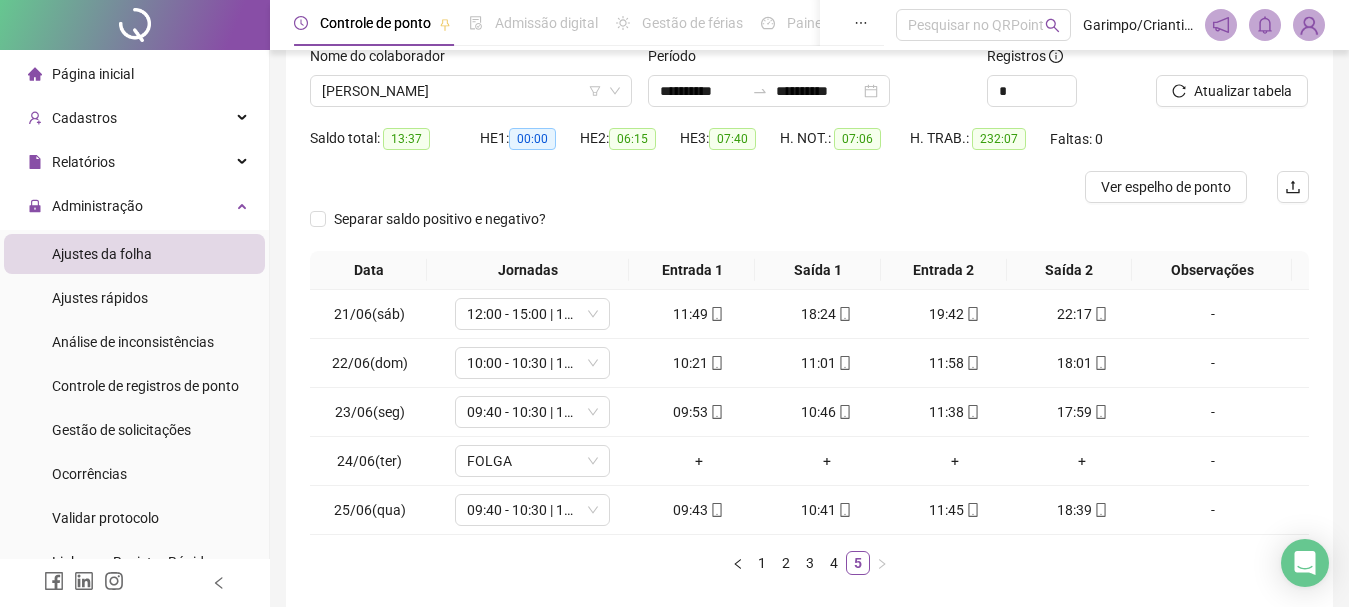 scroll, scrollTop: 0, scrollLeft: 0, axis: both 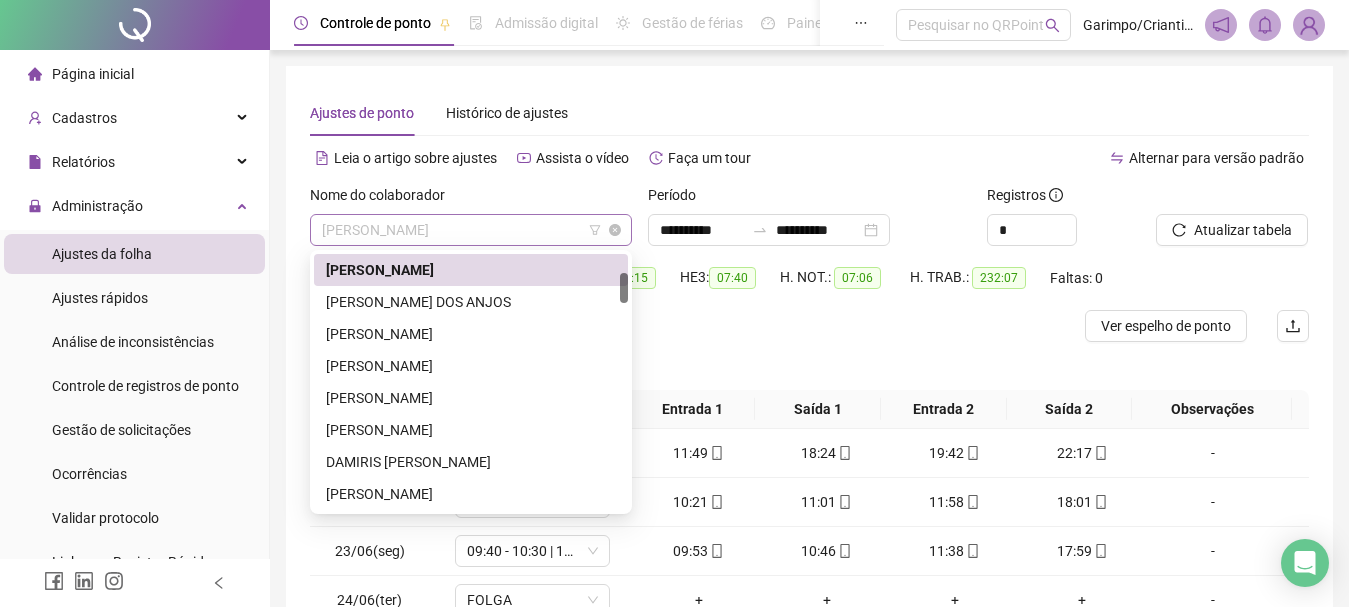 click on "[PERSON_NAME]" at bounding box center [471, 230] 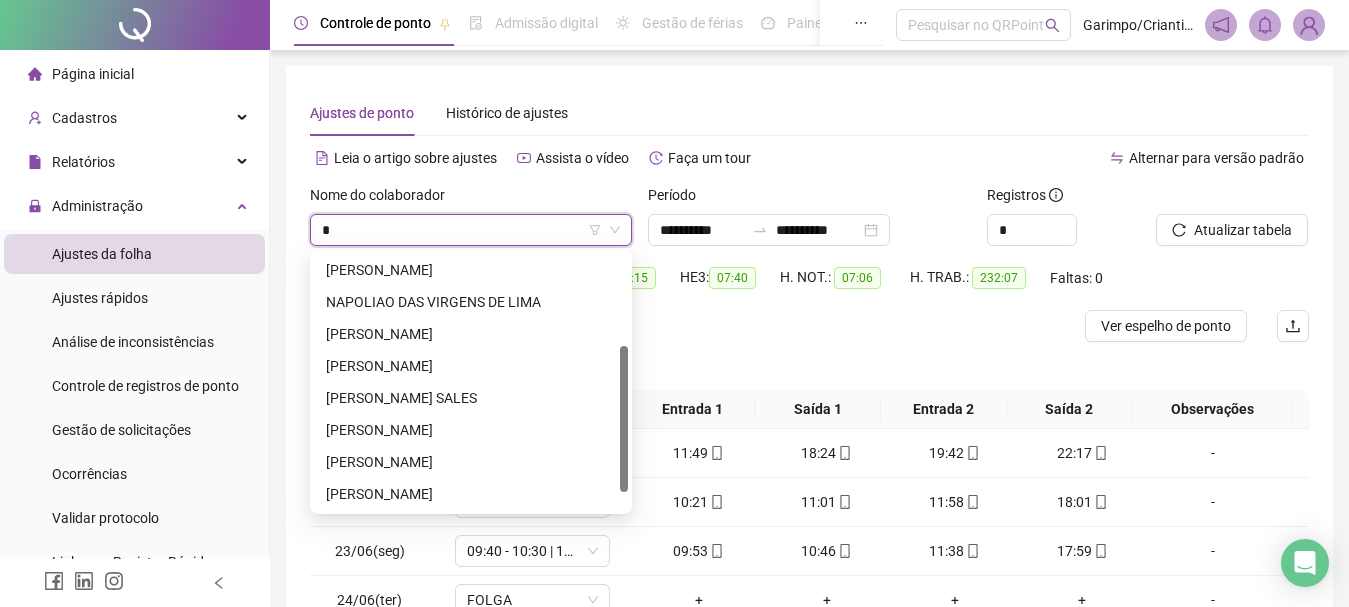 type on "**" 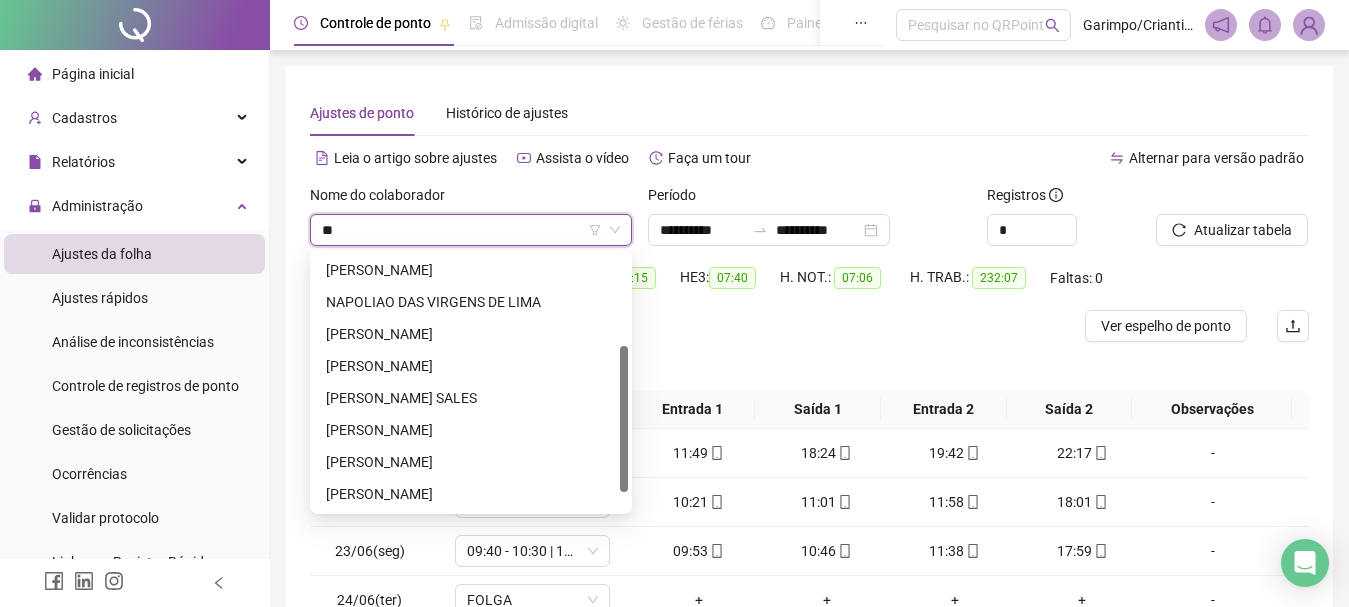 scroll, scrollTop: 0, scrollLeft: 0, axis: both 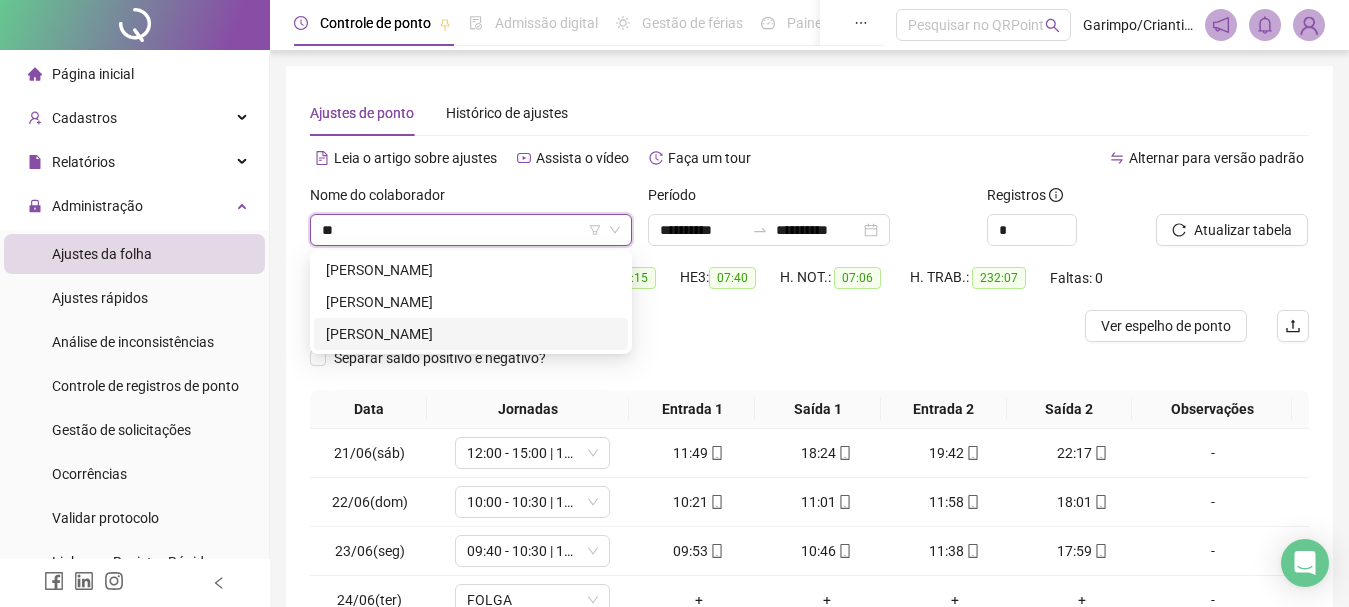 click on "[PERSON_NAME]" at bounding box center [471, 334] 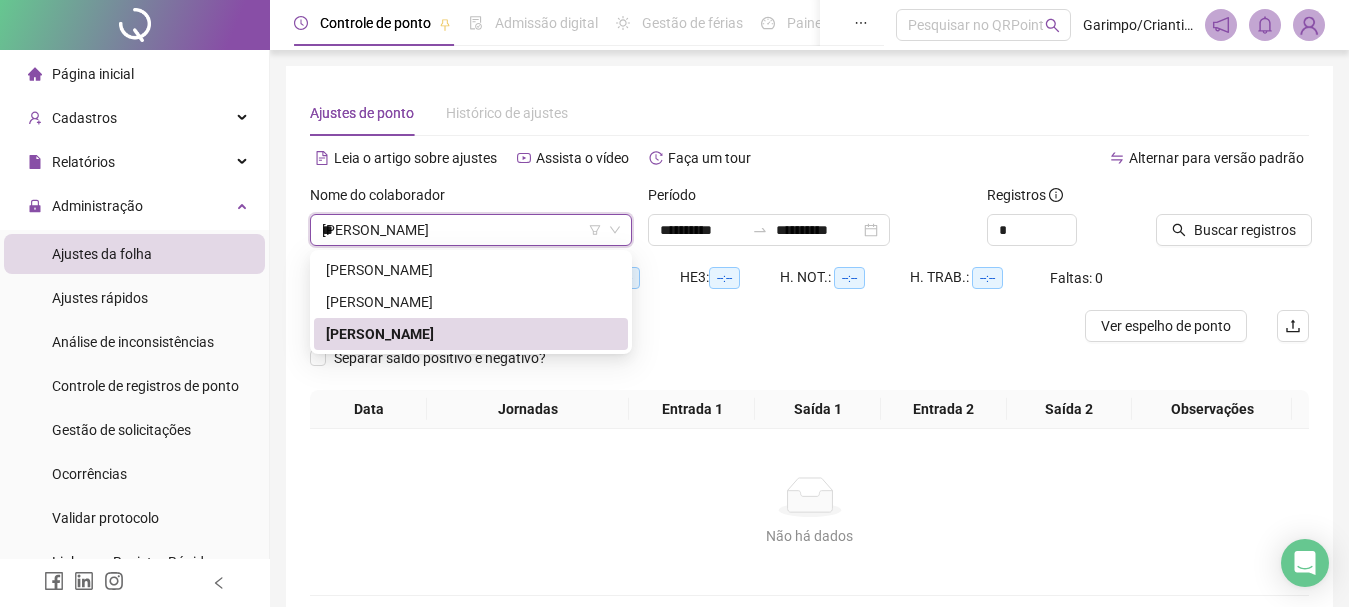 type 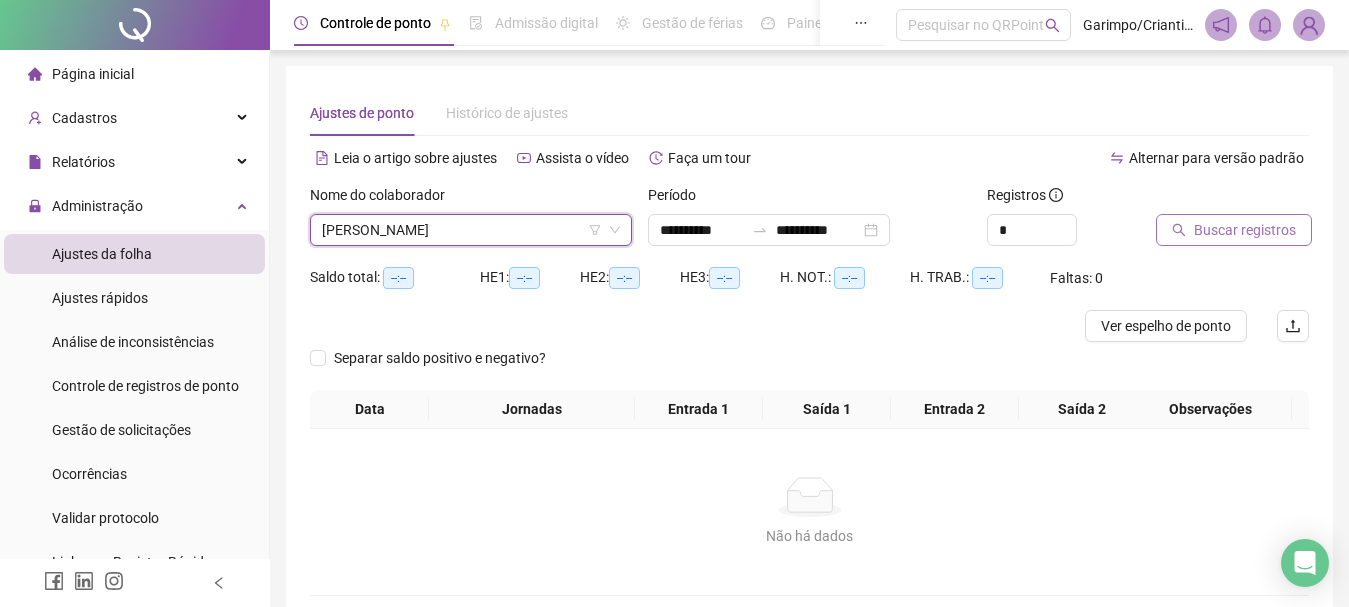 click on "Buscar registros" at bounding box center [1245, 230] 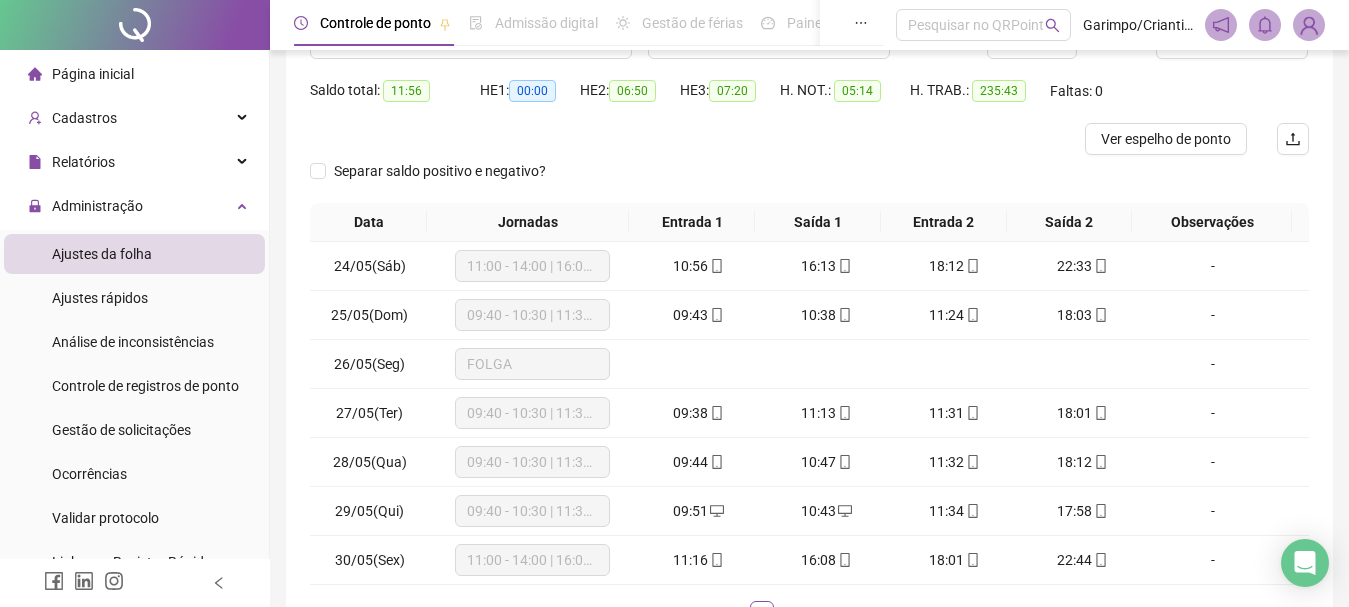 scroll, scrollTop: 331, scrollLeft: 0, axis: vertical 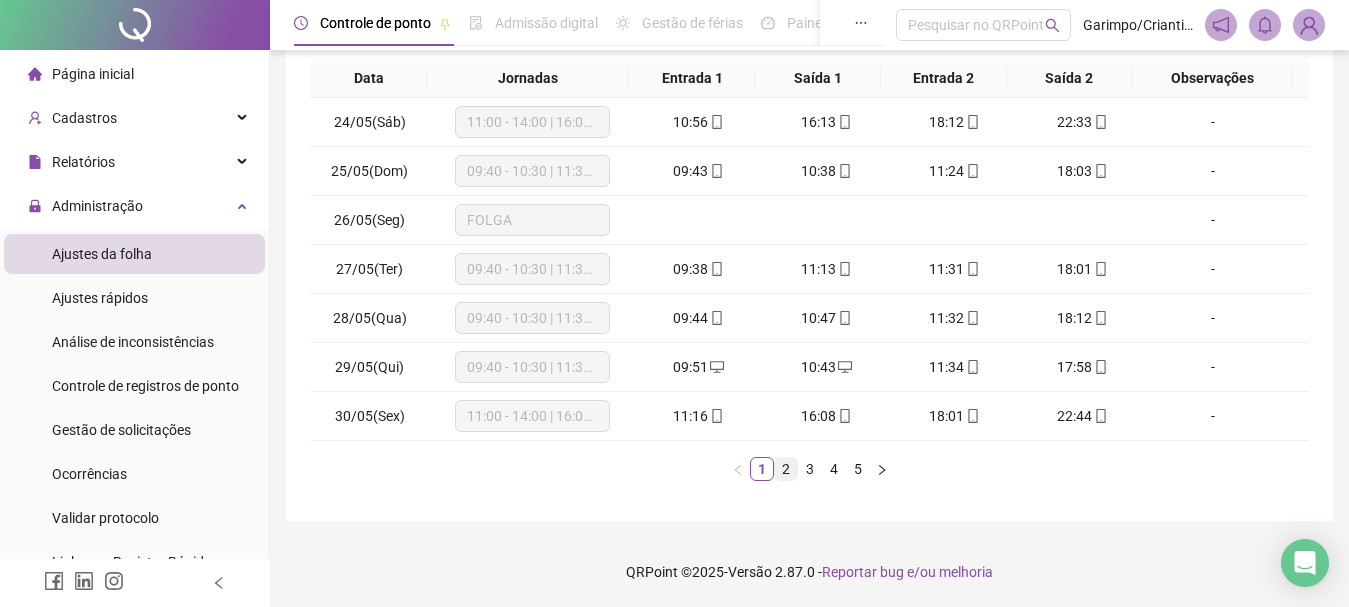 click on "2" at bounding box center (786, 469) 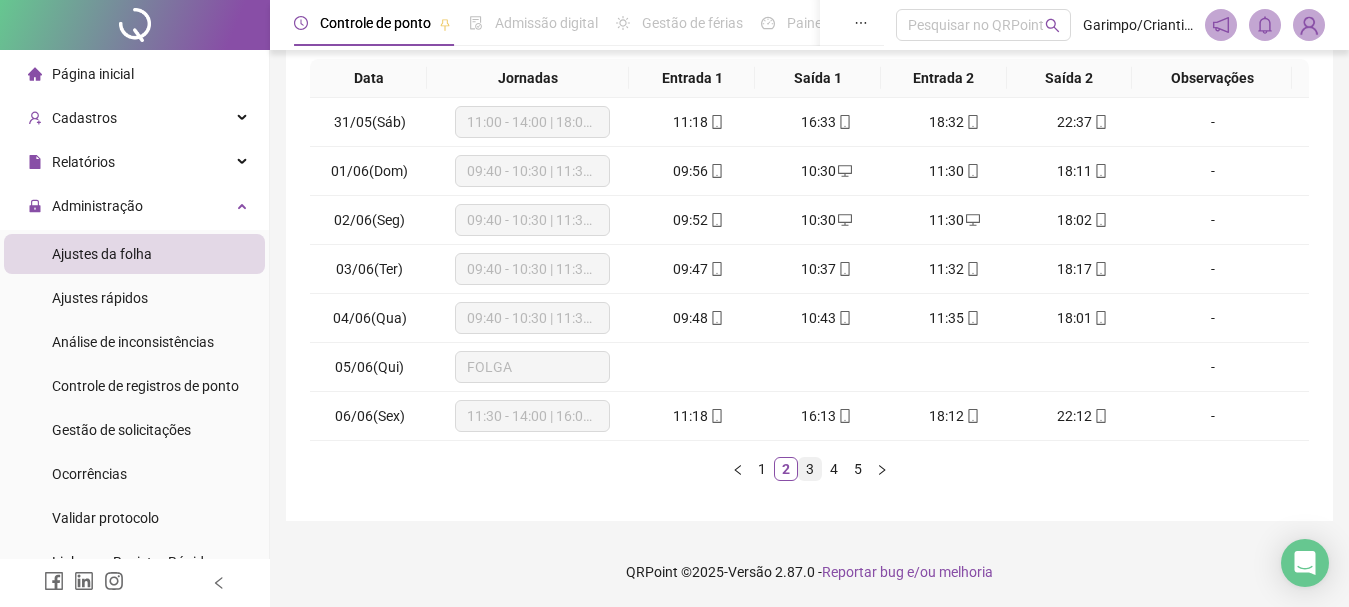 click on "3" at bounding box center (810, 469) 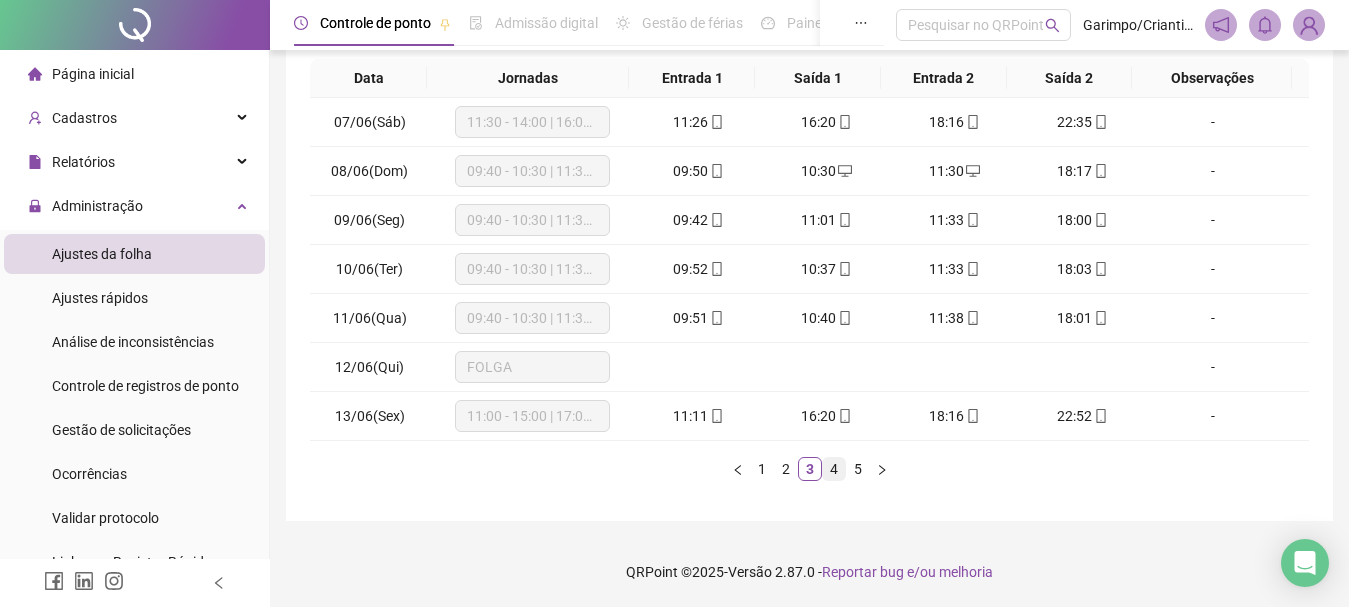 click on "4" at bounding box center [834, 469] 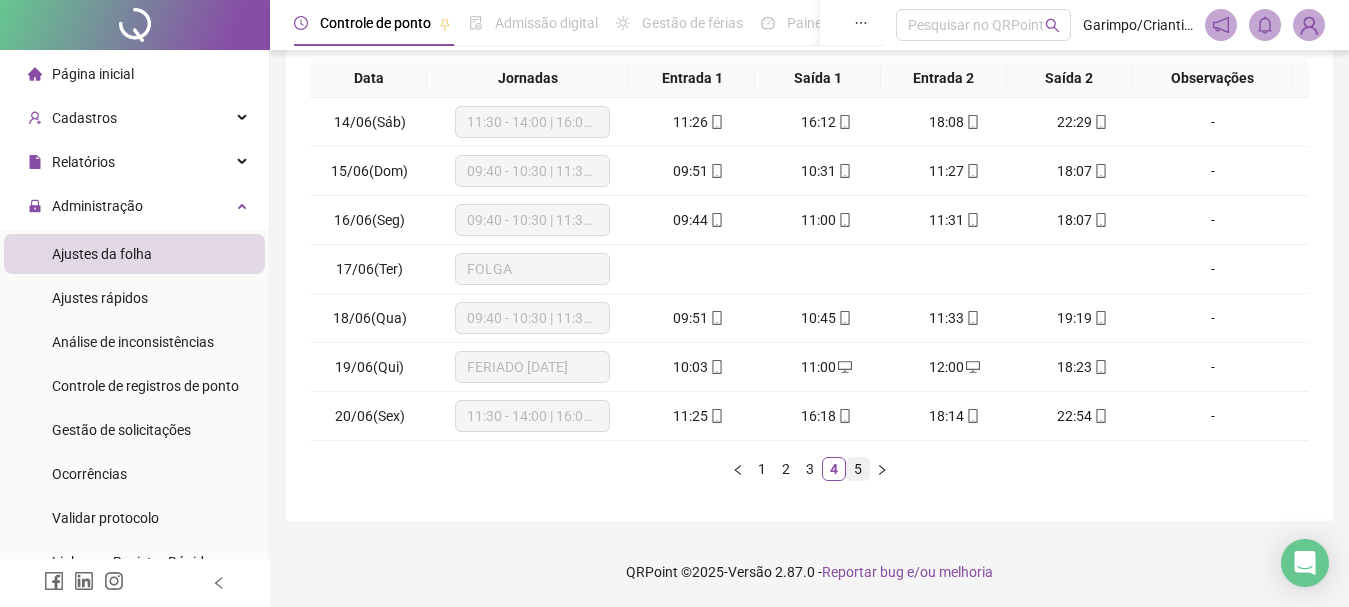 click on "5" at bounding box center (858, 469) 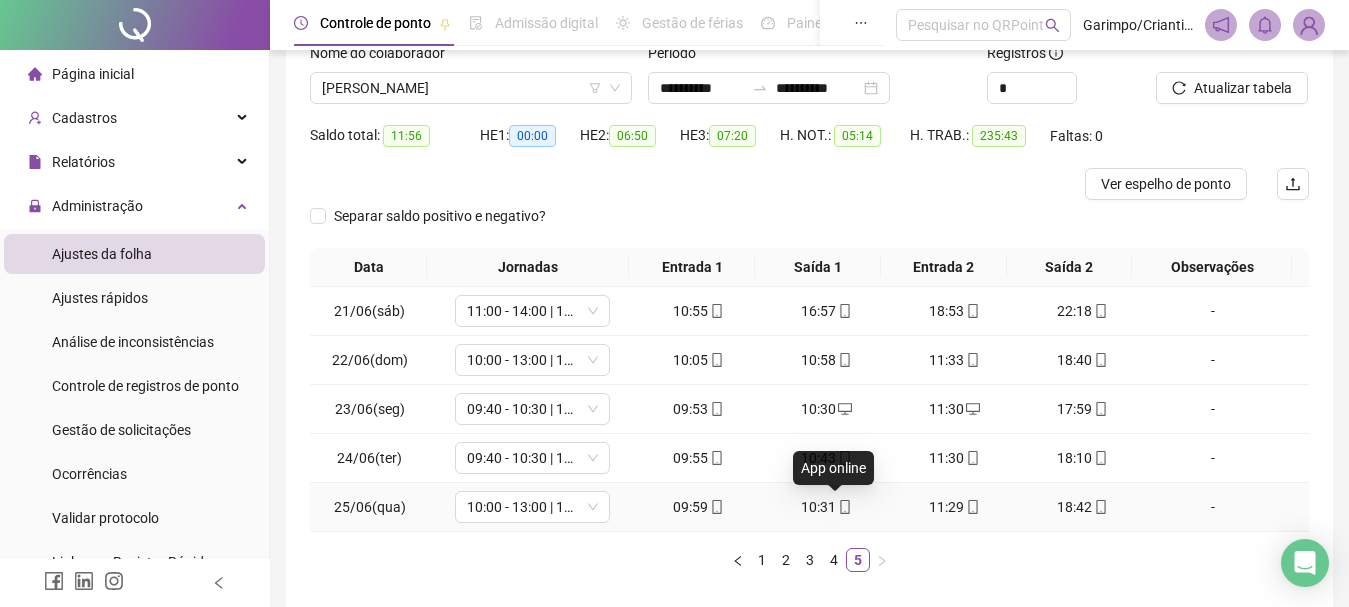 scroll, scrollTop: 0, scrollLeft: 0, axis: both 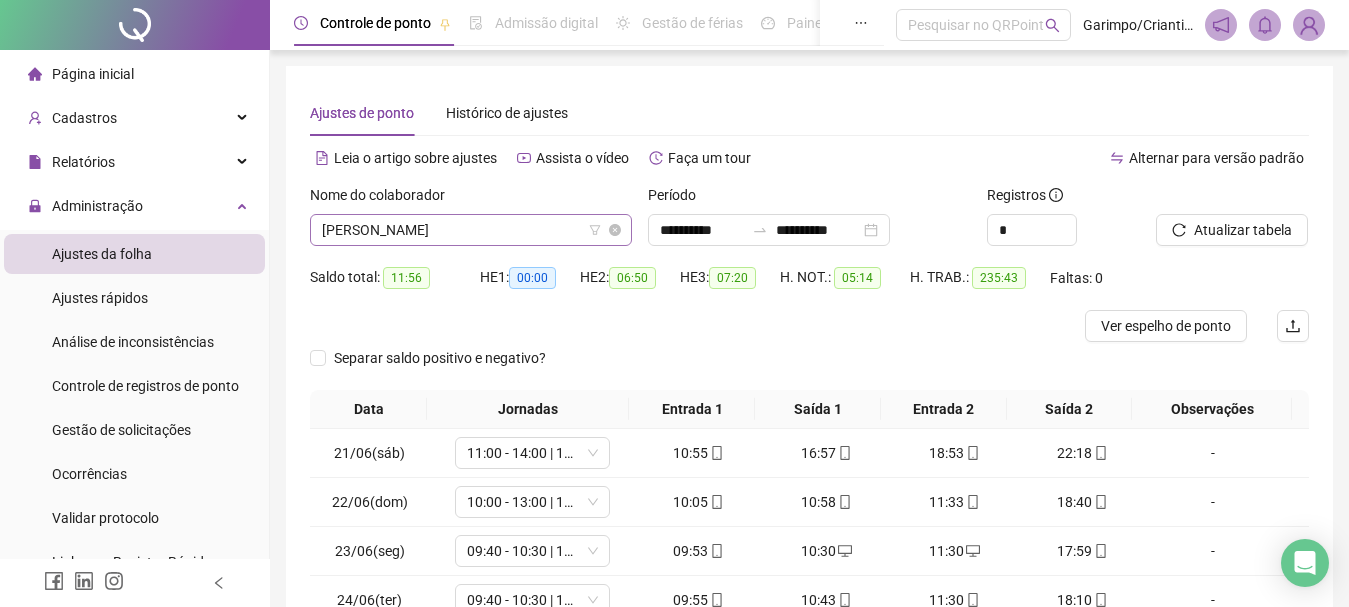 click on "[PERSON_NAME]" at bounding box center (471, 230) 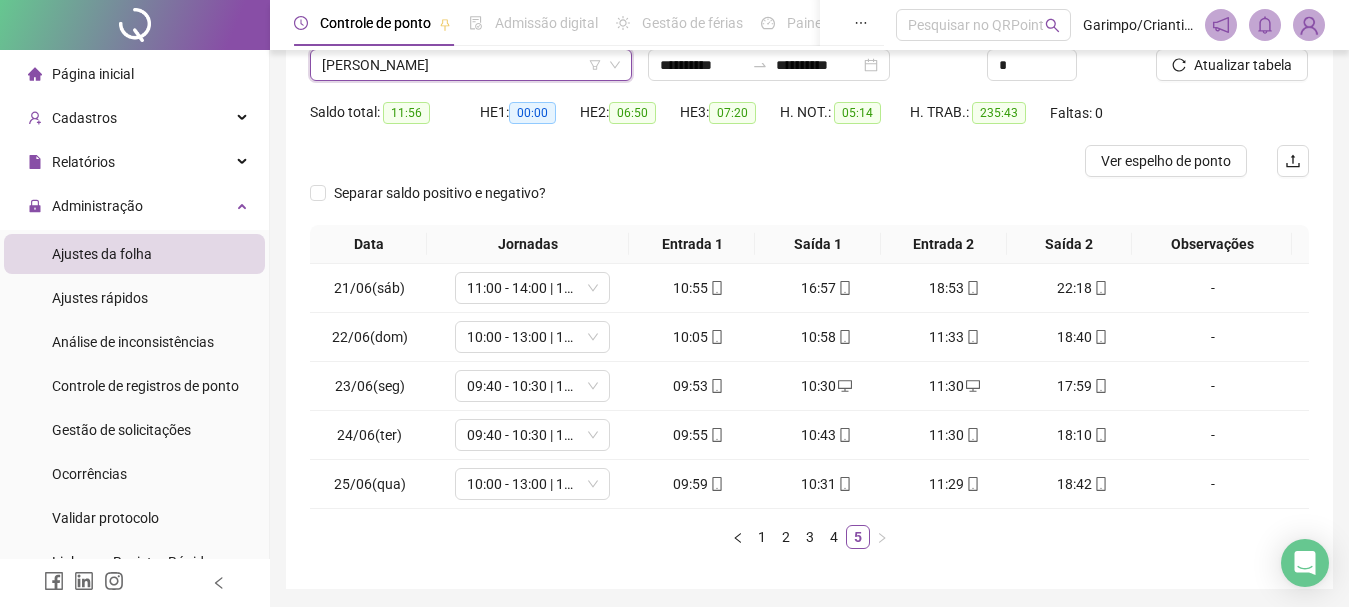 scroll, scrollTop: 233, scrollLeft: 0, axis: vertical 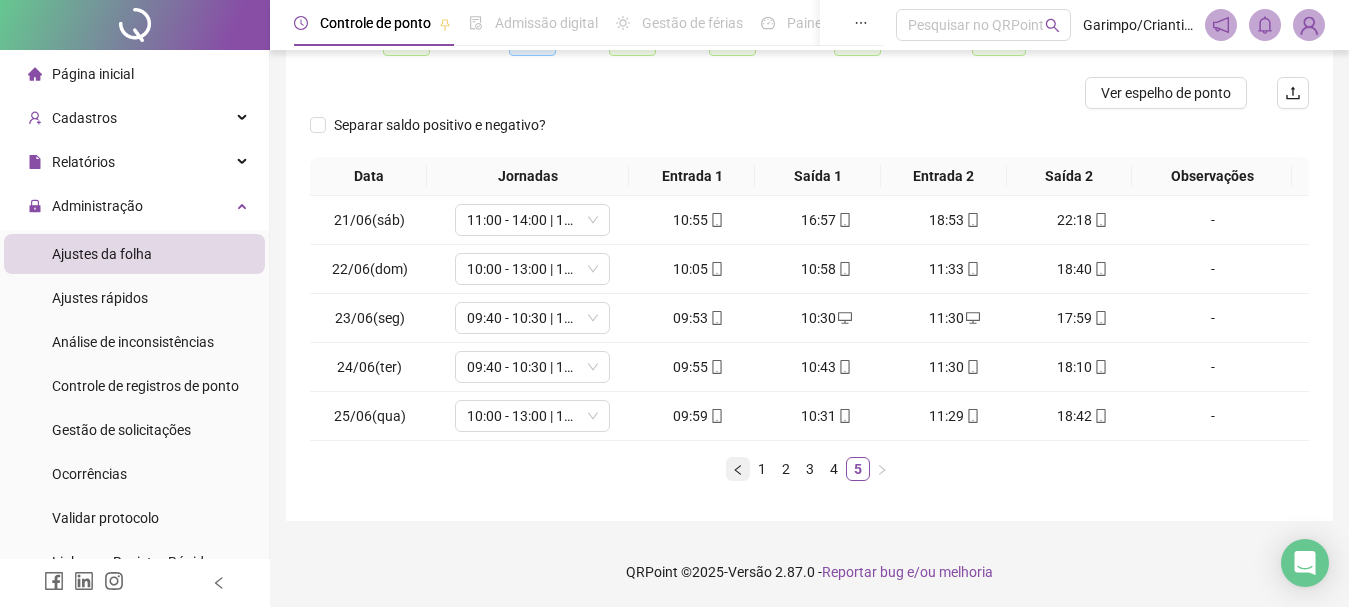 click 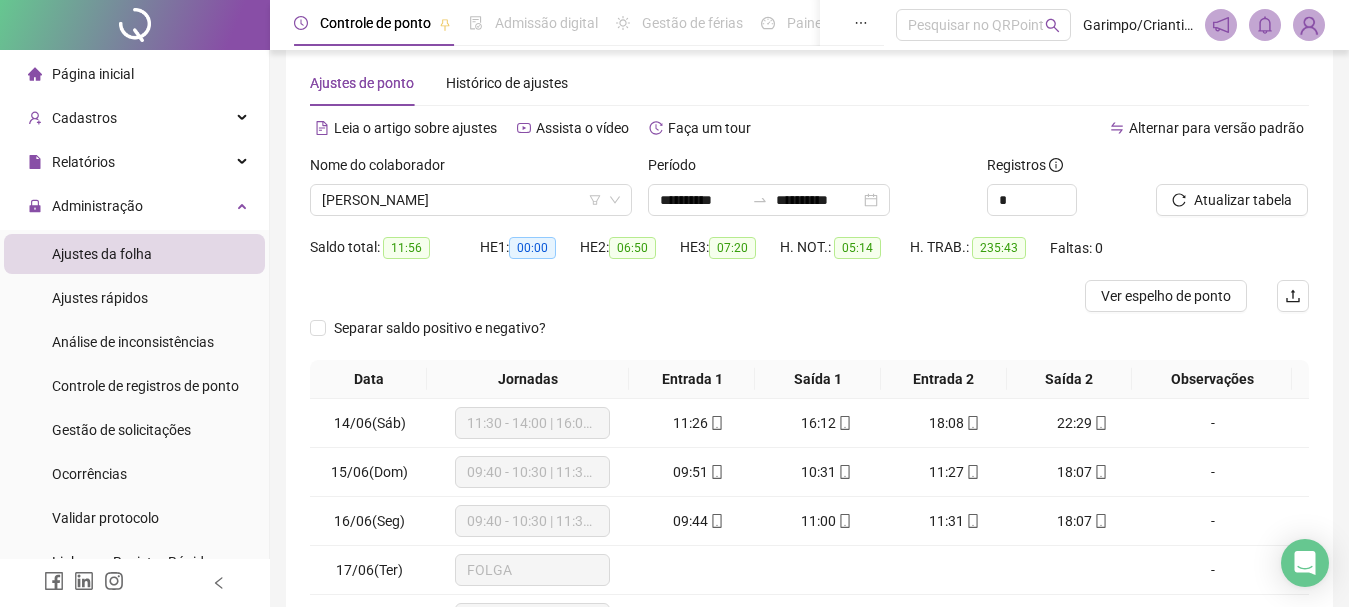 scroll, scrollTop: 0, scrollLeft: 0, axis: both 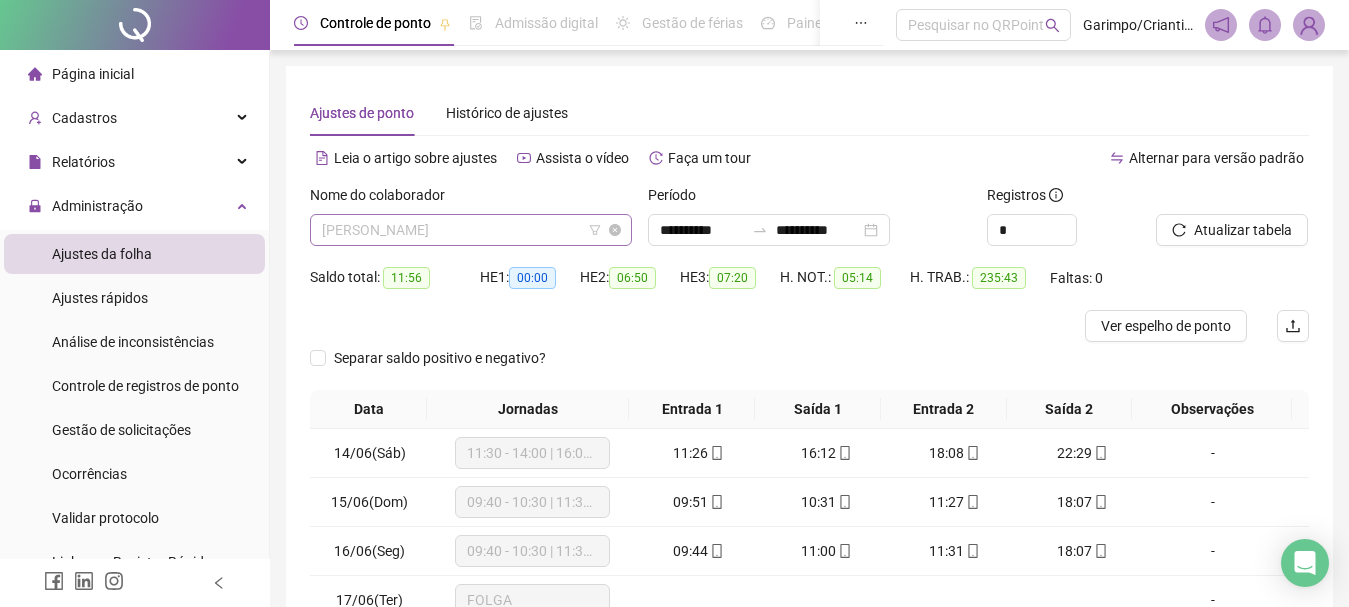 click on "[PERSON_NAME]" at bounding box center [471, 230] 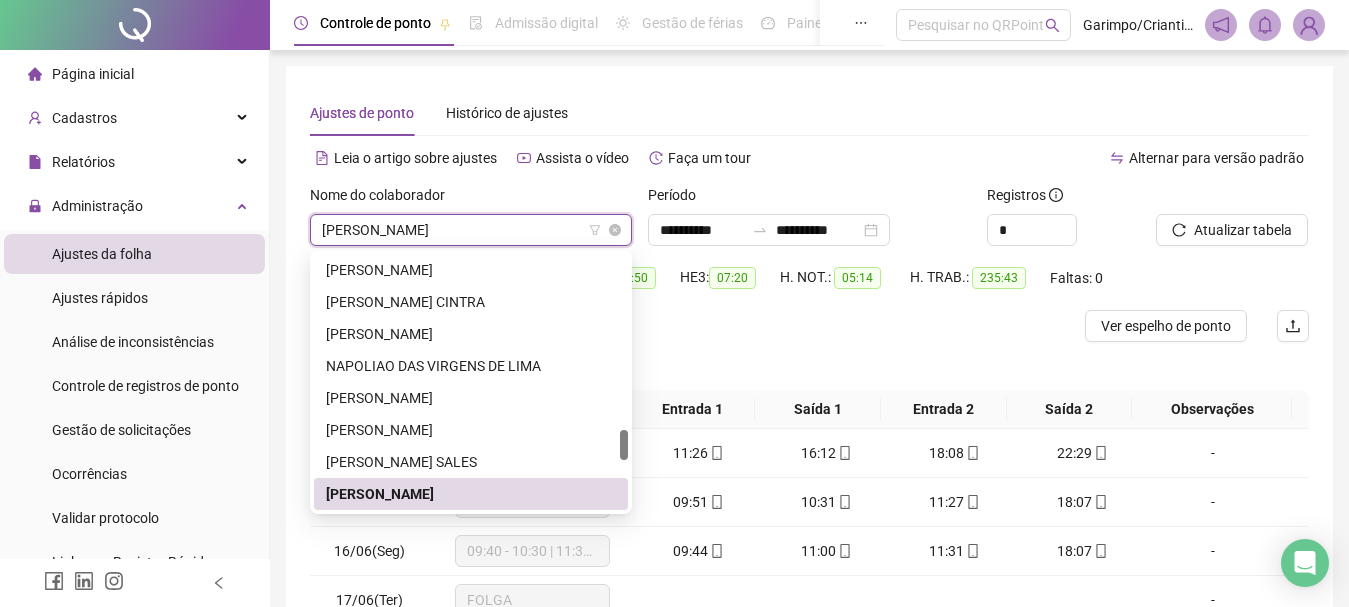 click on "[PERSON_NAME]" at bounding box center [471, 230] 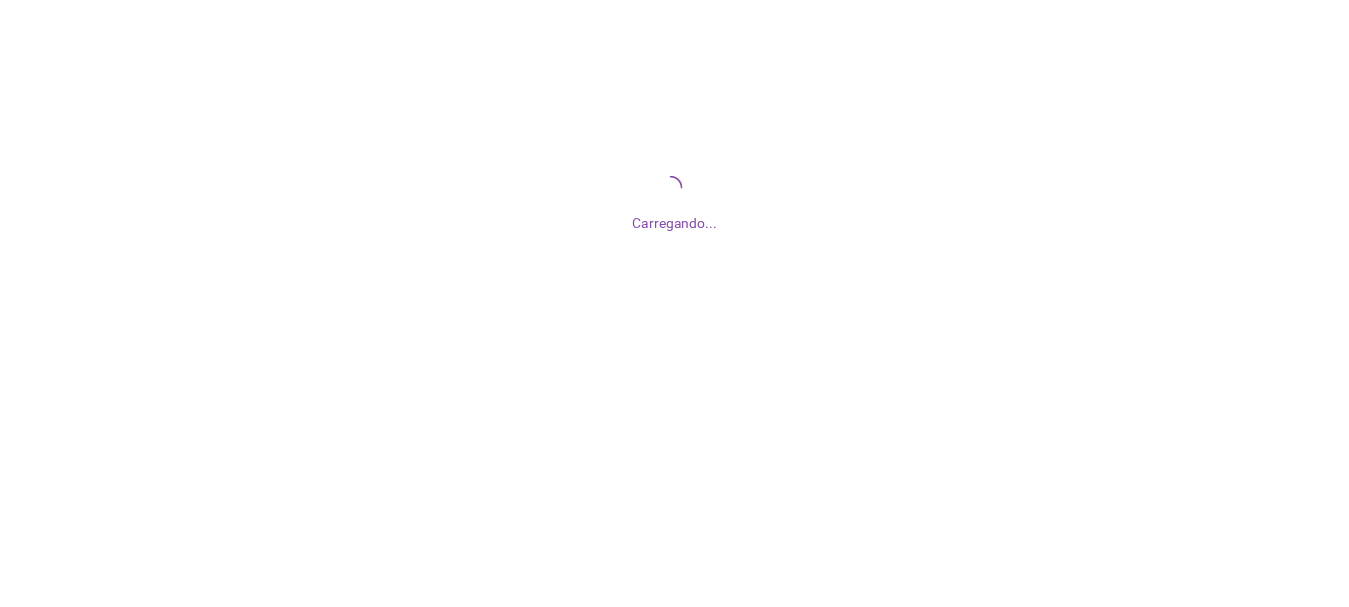 scroll, scrollTop: 0, scrollLeft: 0, axis: both 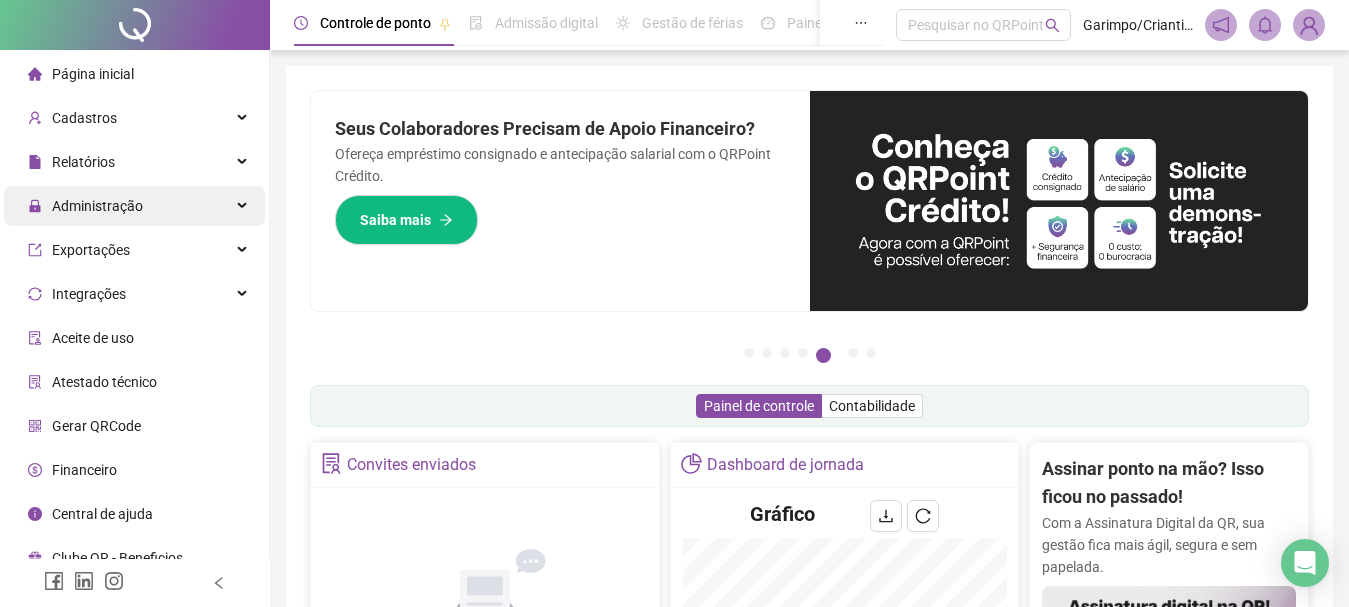 click on "Administração" at bounding box center (97, 206) 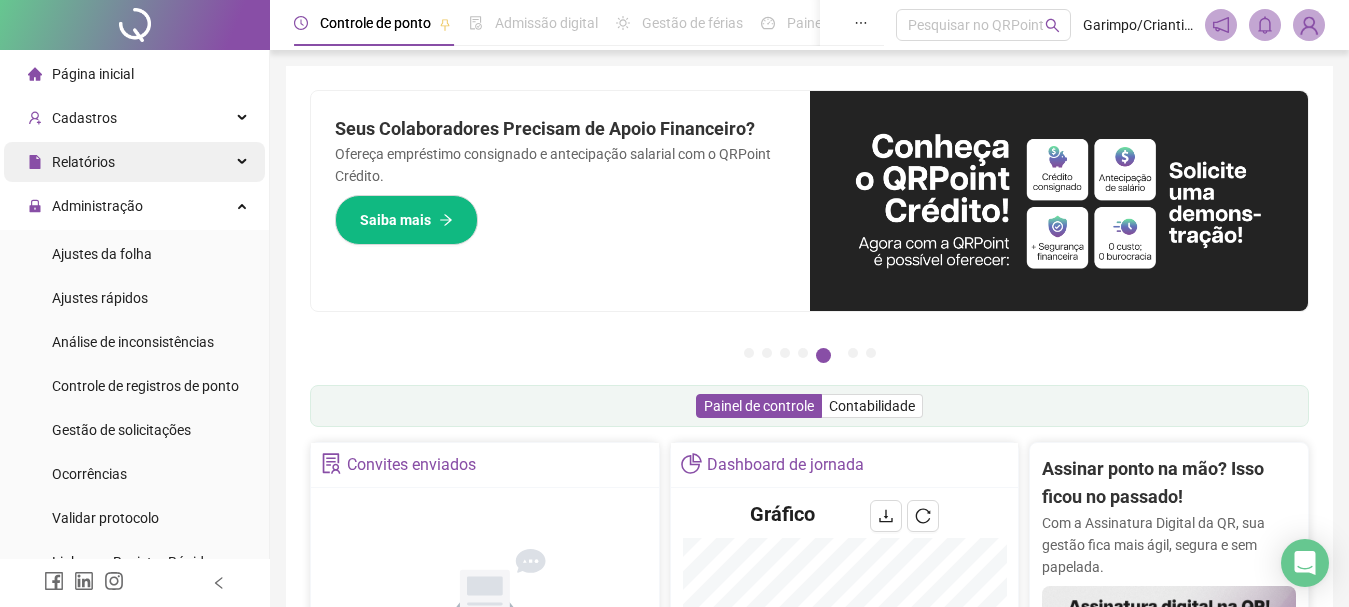 click on "Relatórios" at bounding box center (134, 162) 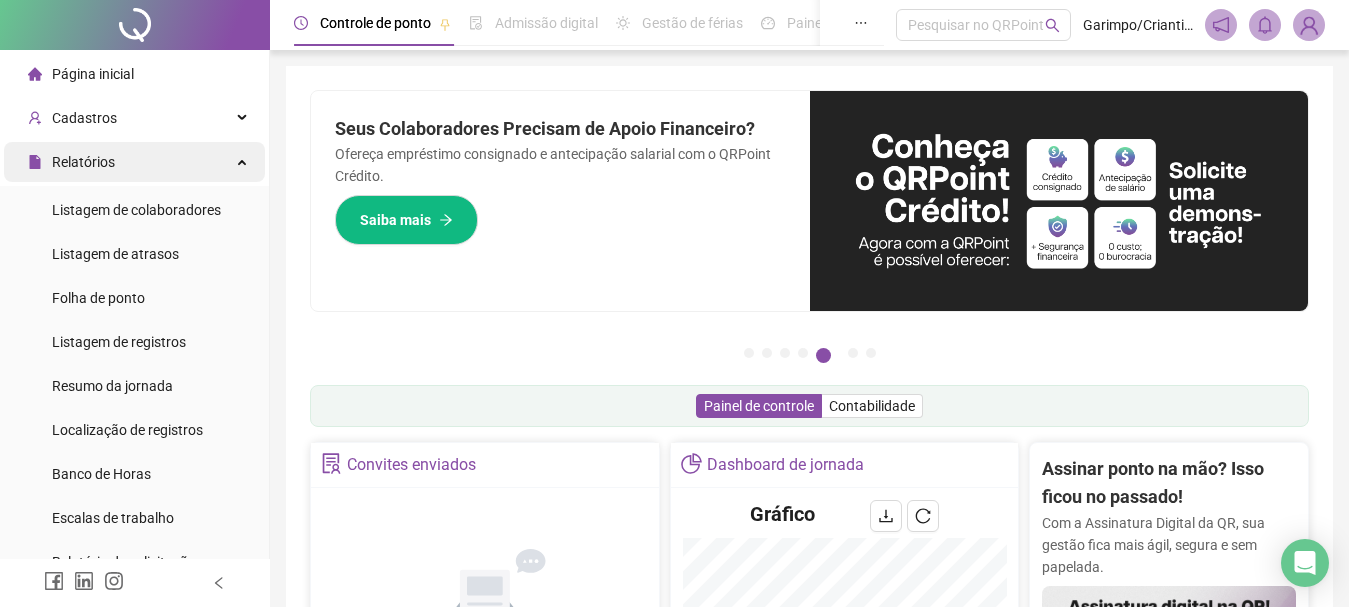 click on "Relatórios" at bounding box center [134, 162] 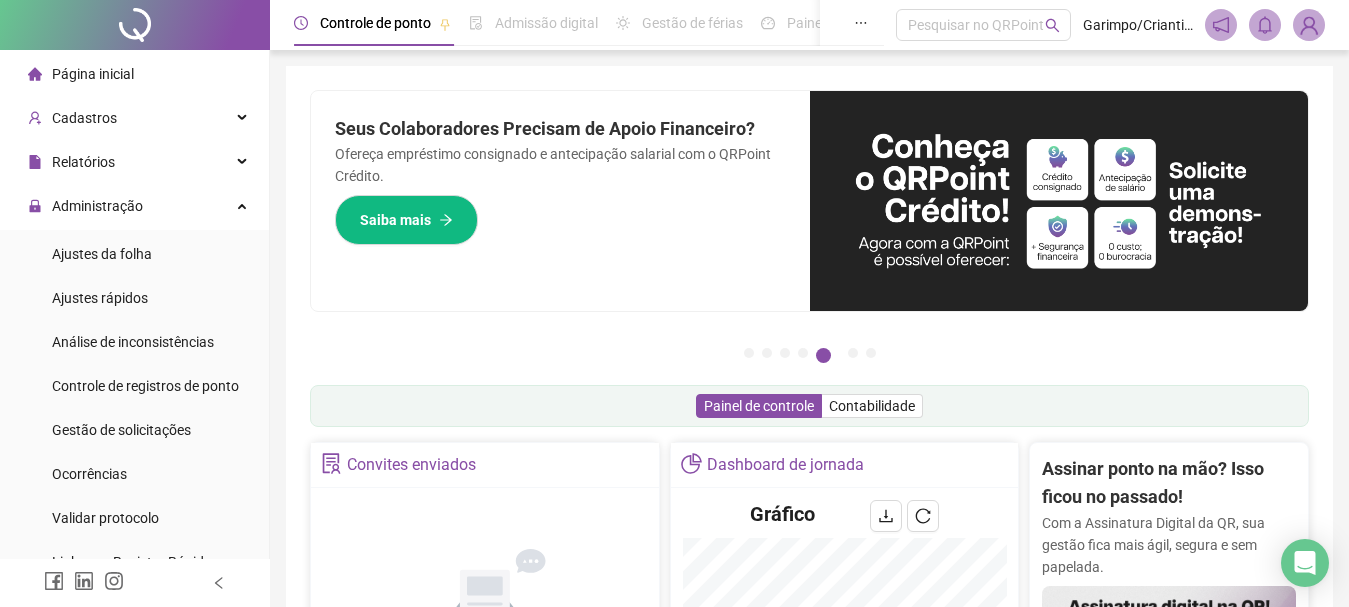 click on "Administração" at bounding box center [134, 206] 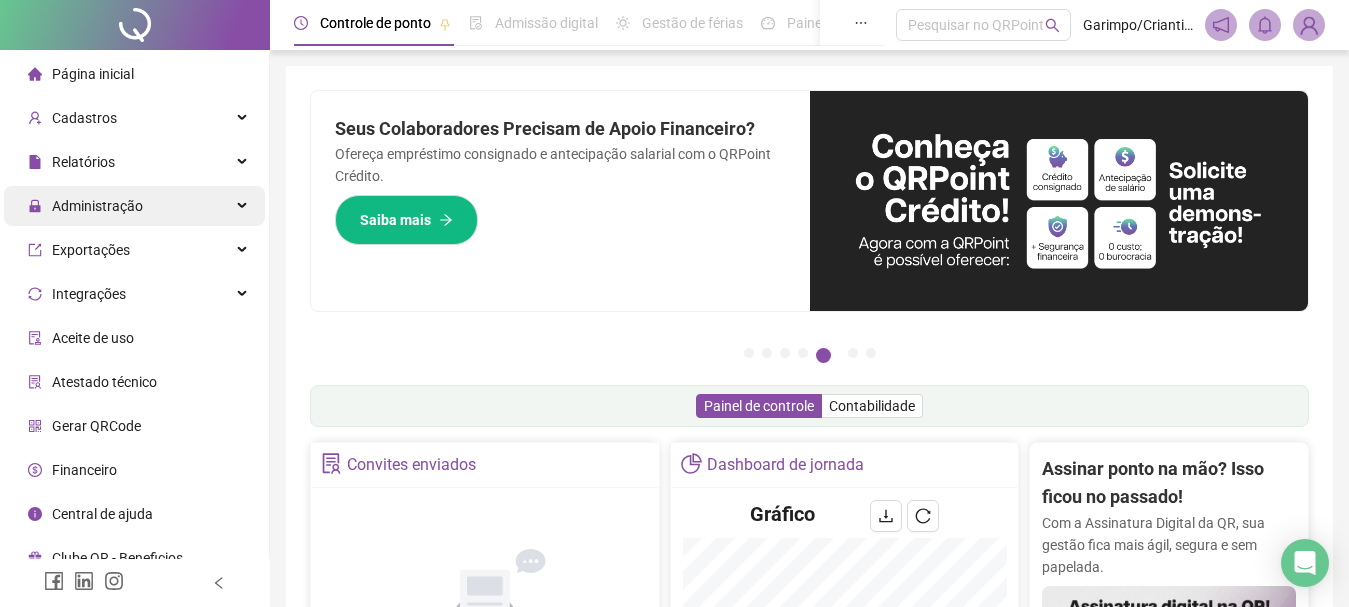 click on "Administração" at bounding box center [134, 206] 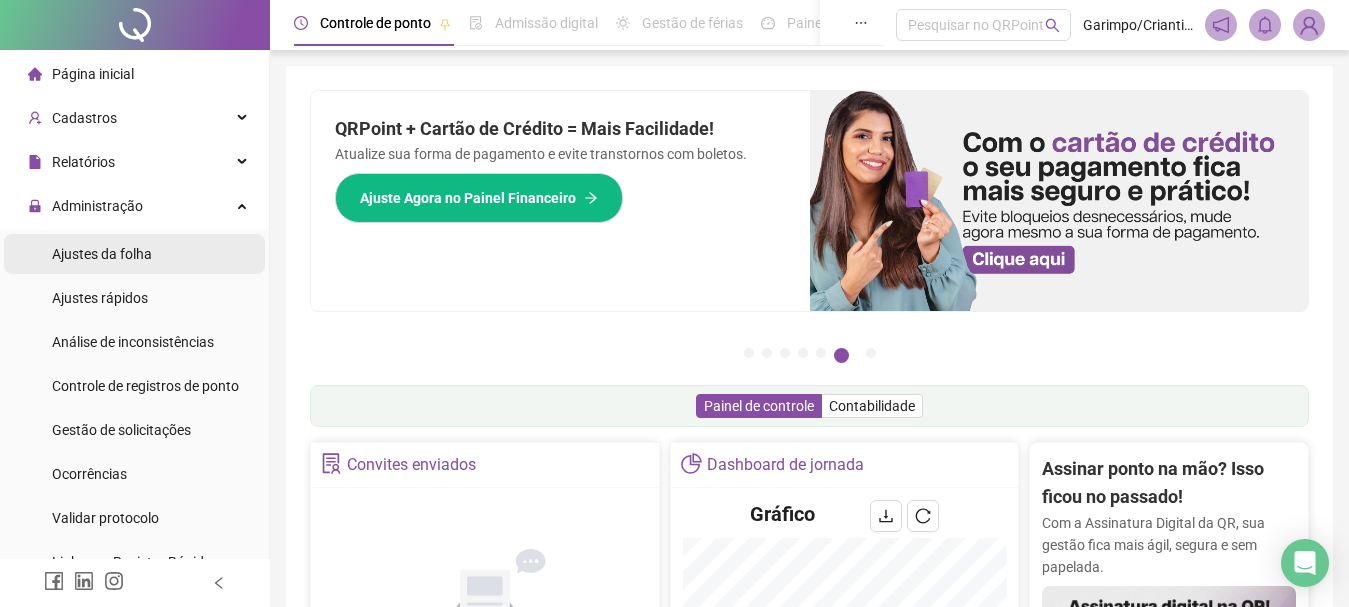 click on "Ajustes da folha" at bounding box center [102, 254] 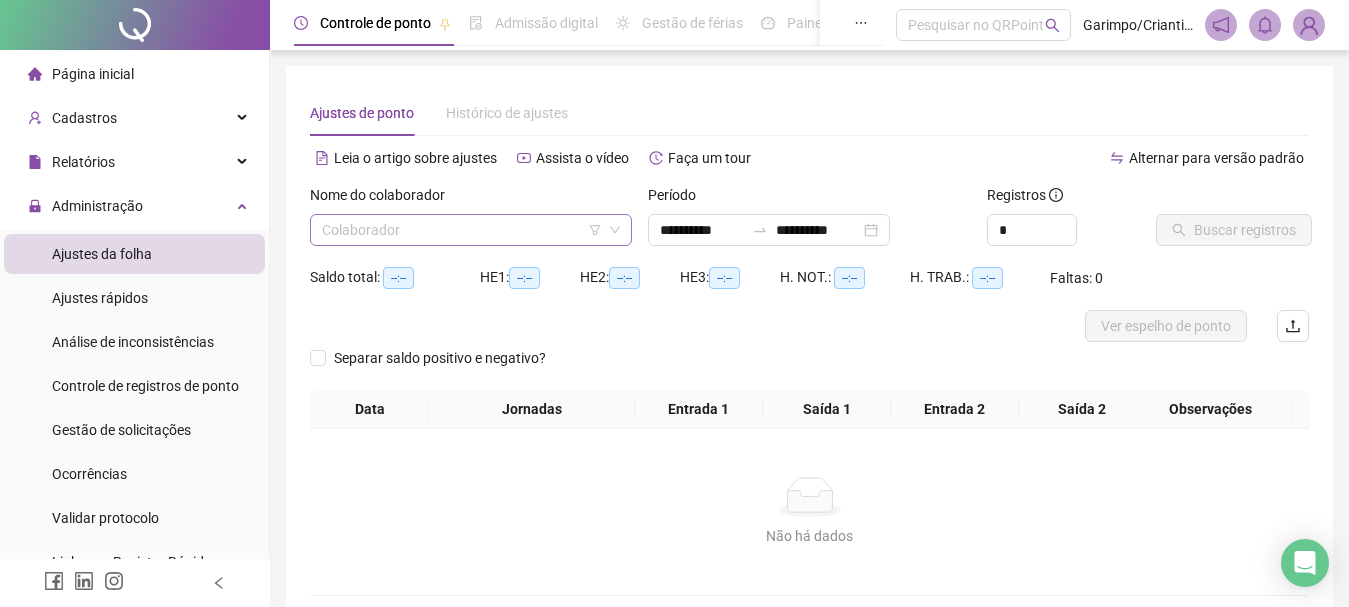 click at bounding box center [465, 230] 